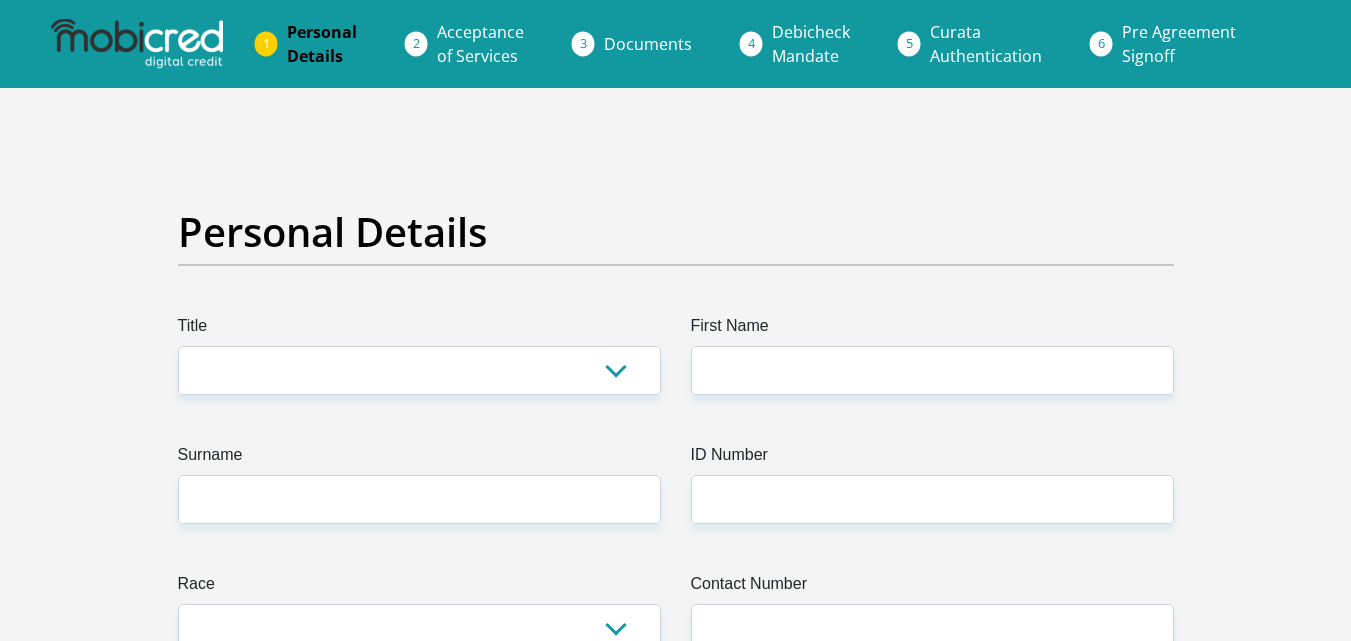 scroll, scrollTop: 0, scrollLeft: 0, axis: both 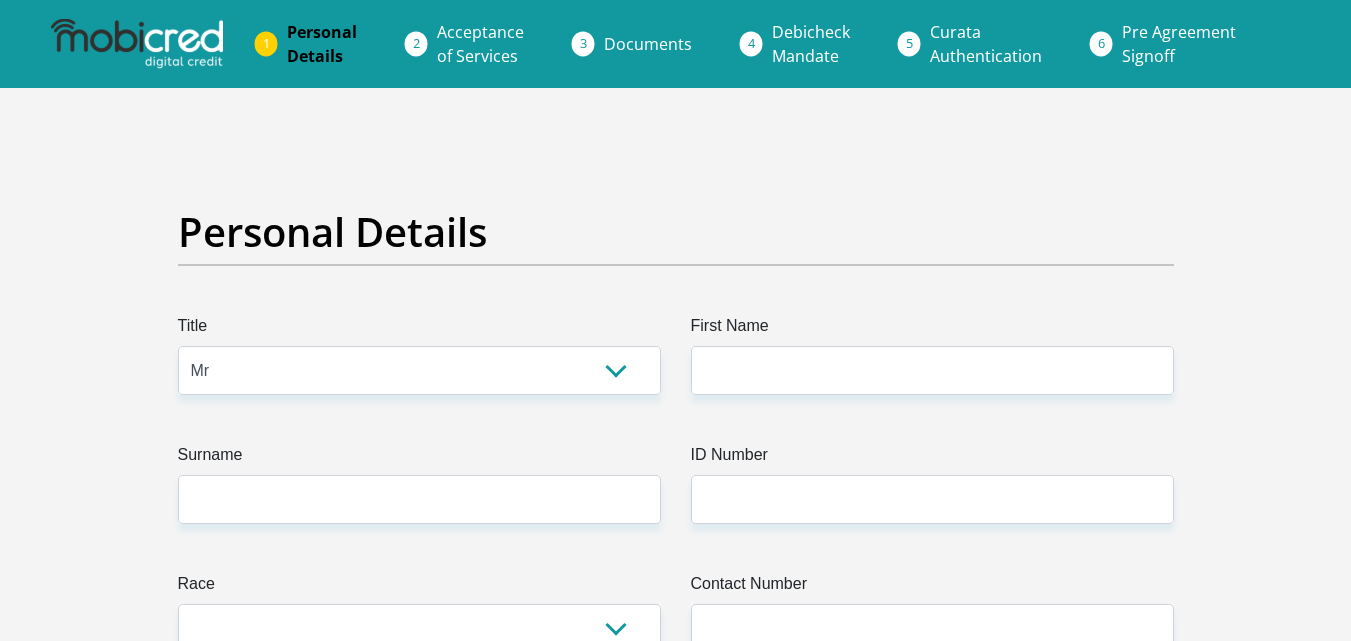 click on "Mr
Ms
Mrs
Dr
[PERSON_NAME]" at bounding box center (419, 370) 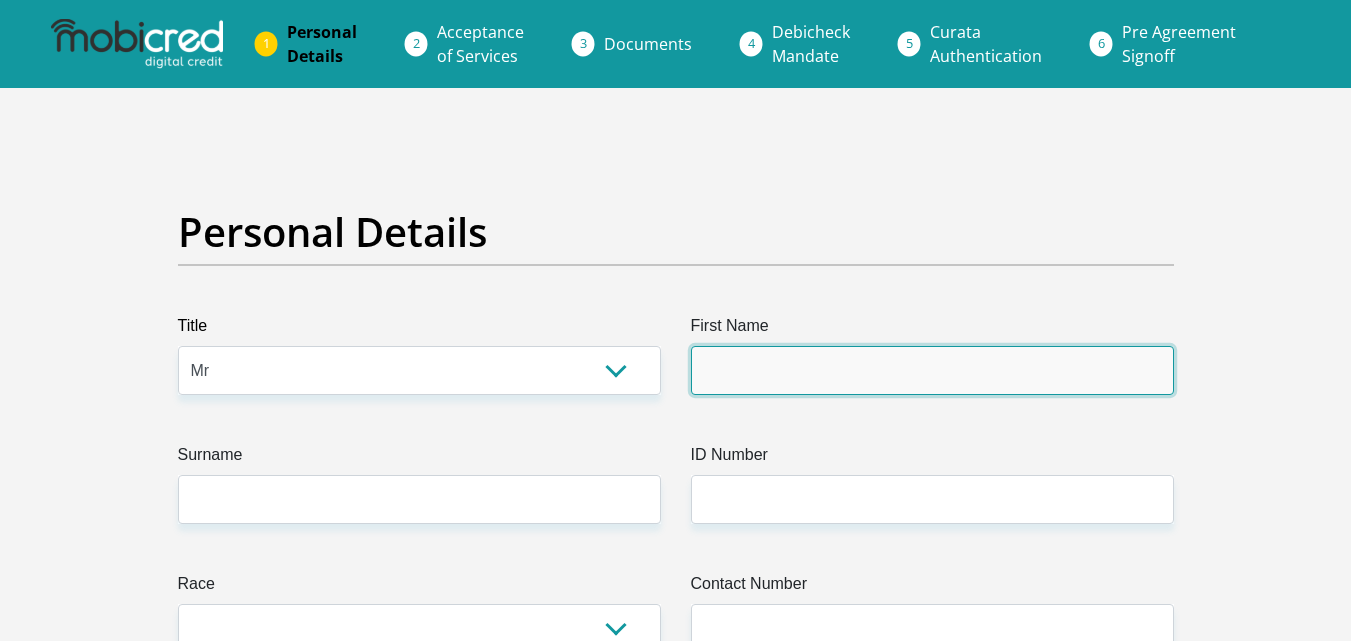 click on "First Name" at bounding box center (932, 370) 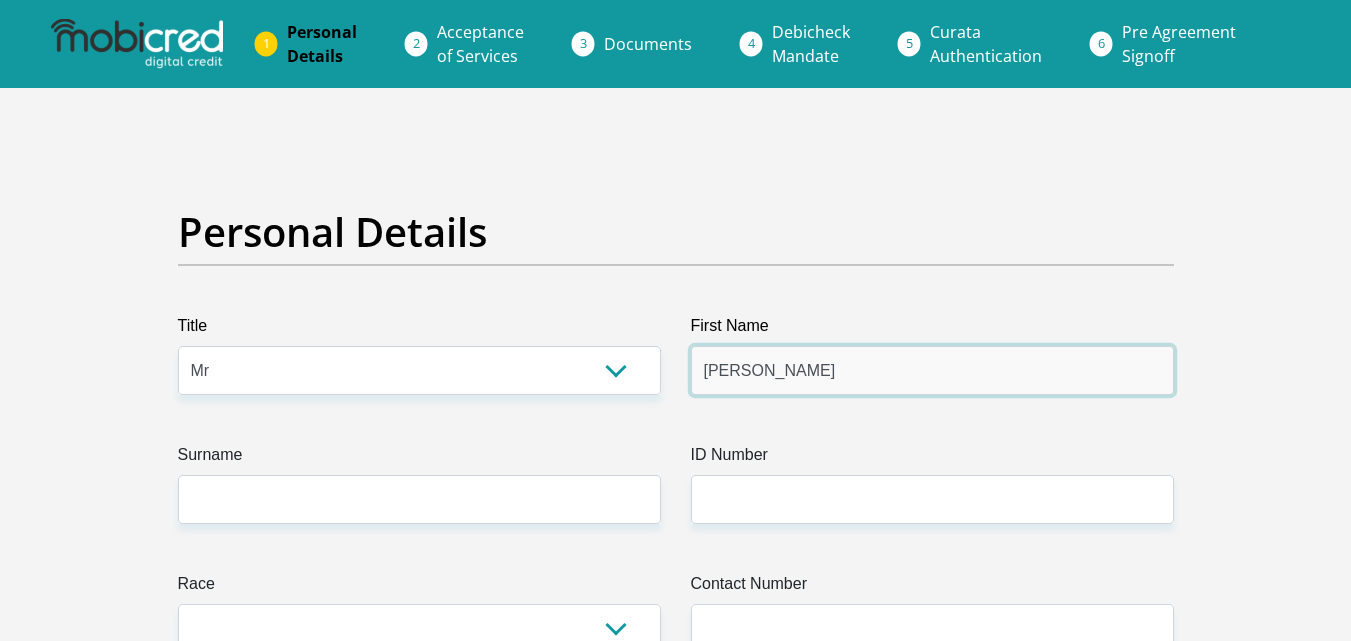 type on "[PERSON_NAME]" 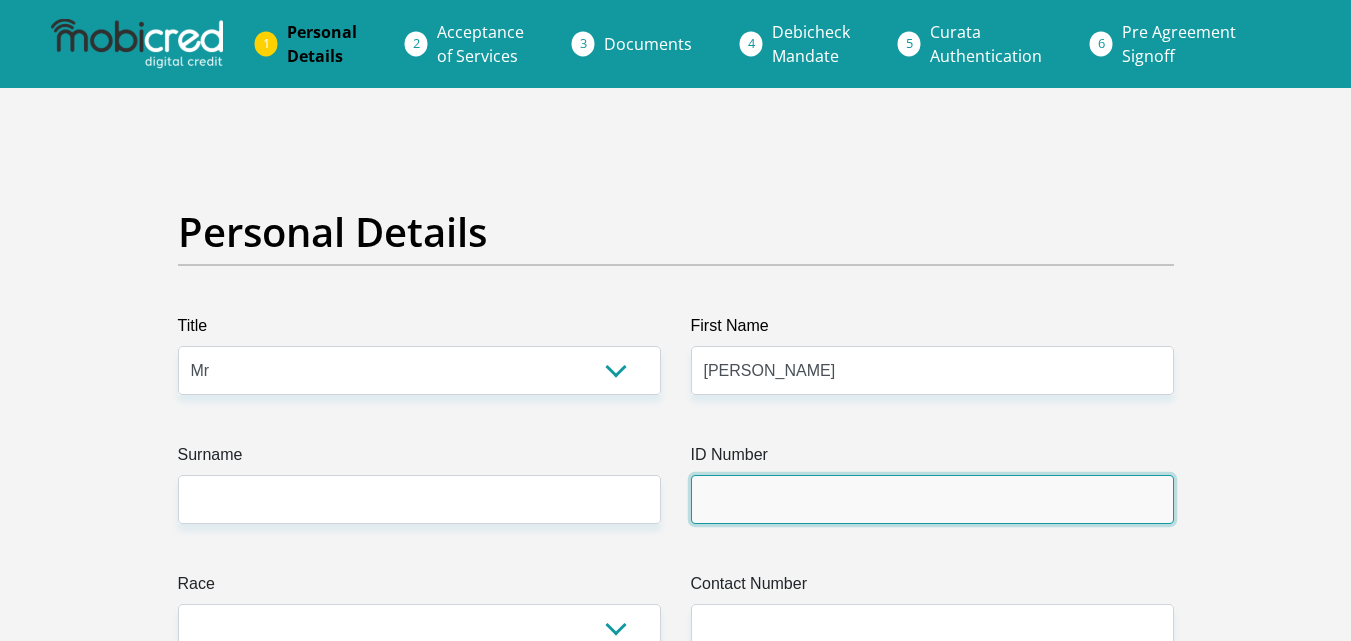 click on "ID Number" at bounding box center (932, 499) 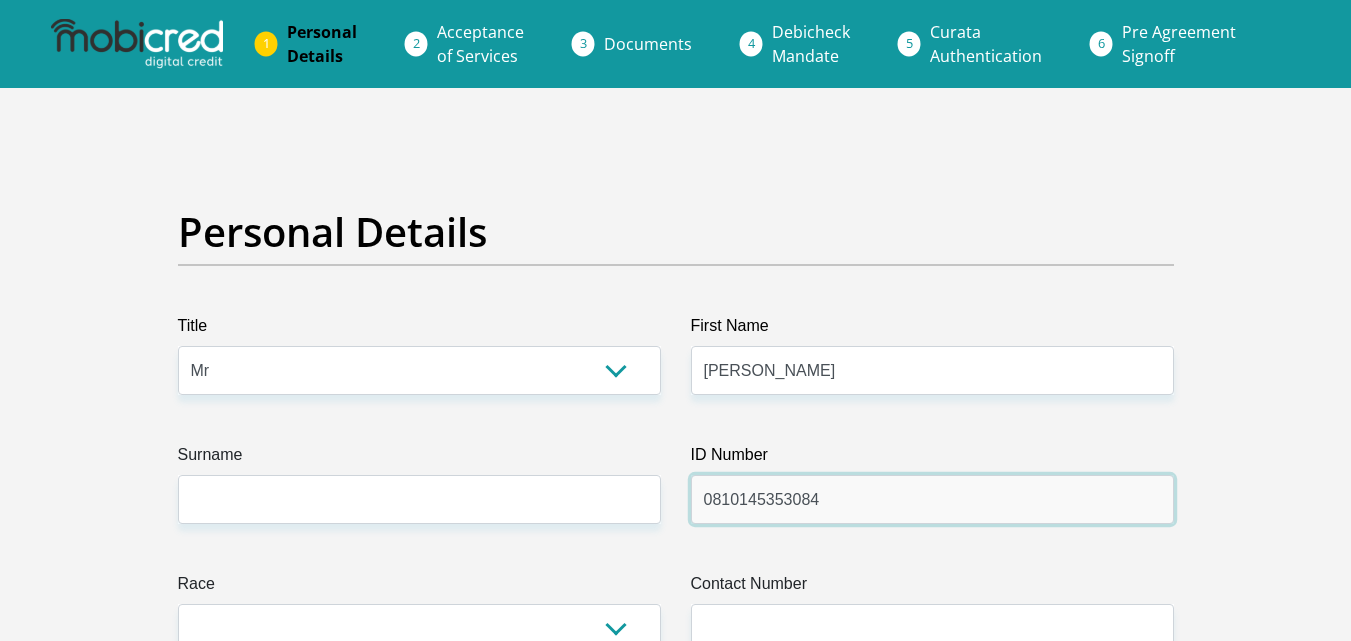 type on "0810145353084" 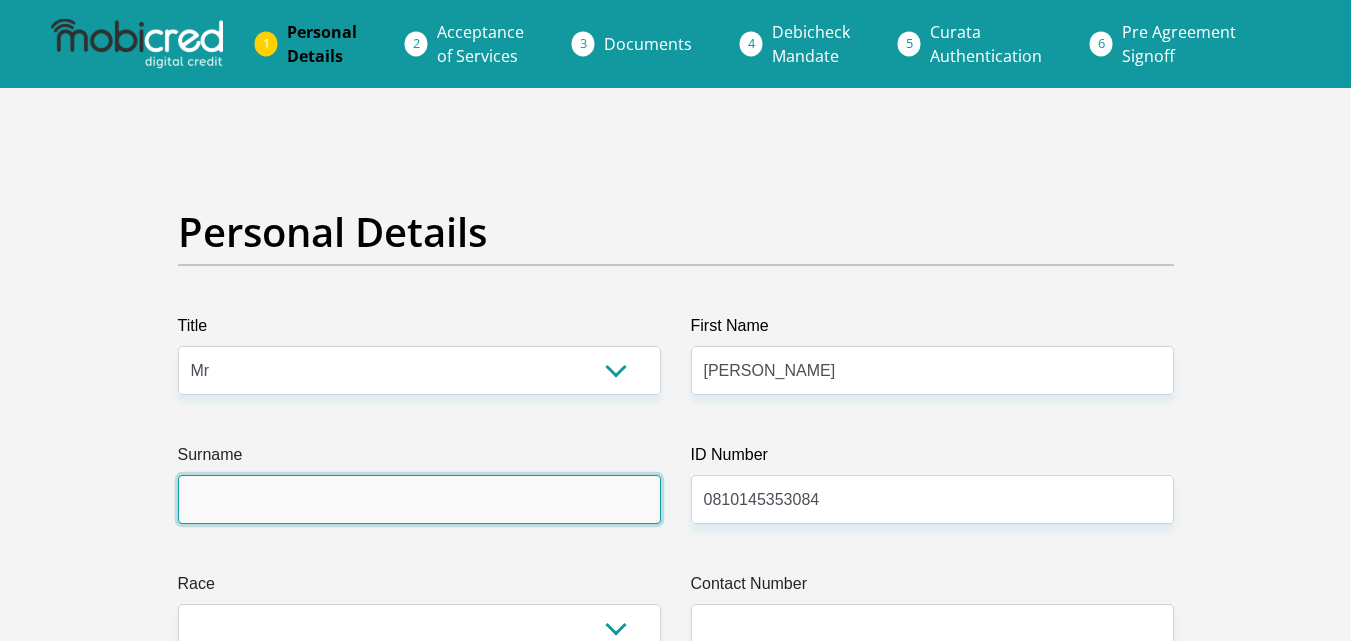 click on "Surname" at bounding box center [419, 499] 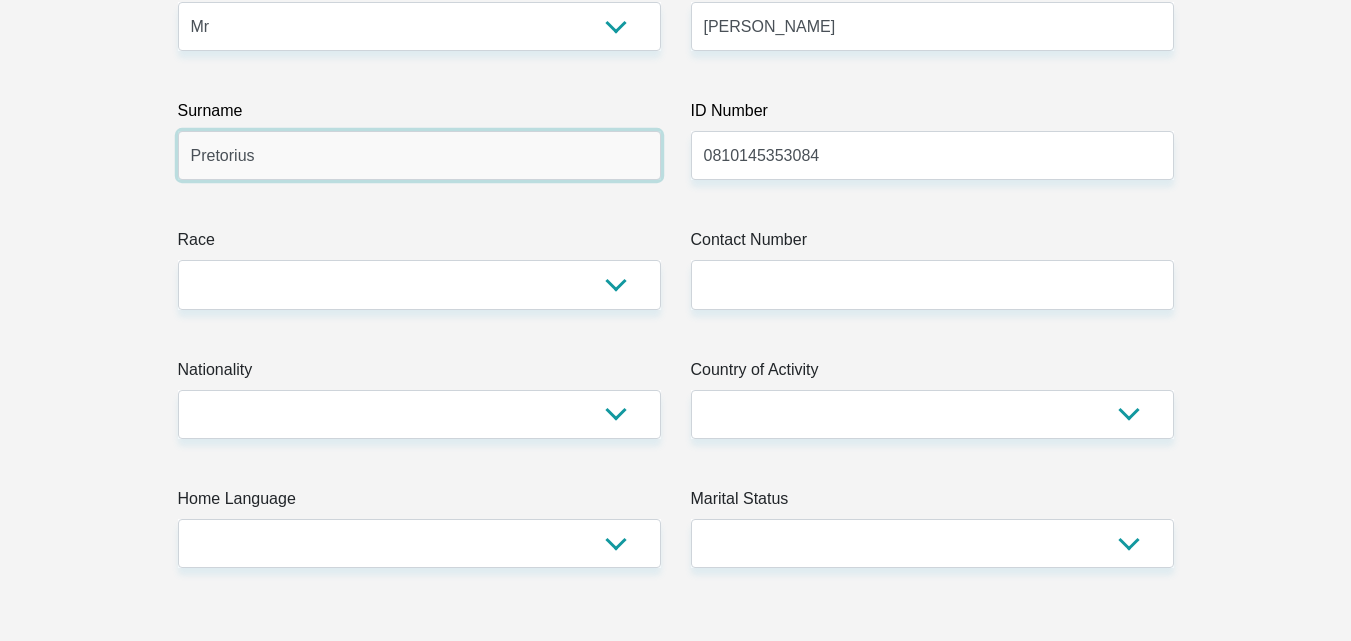 scroll, scrollTop: 356, scrollLeft: 0, axis: vertical 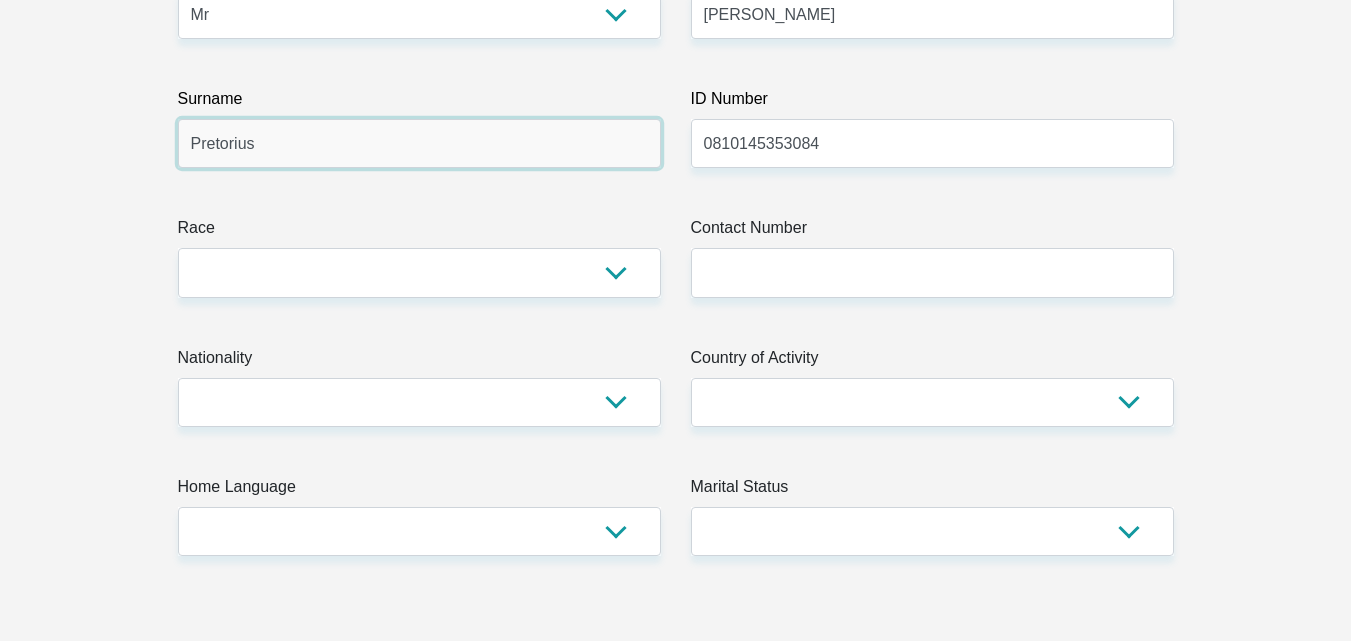 type on "Pretorius" 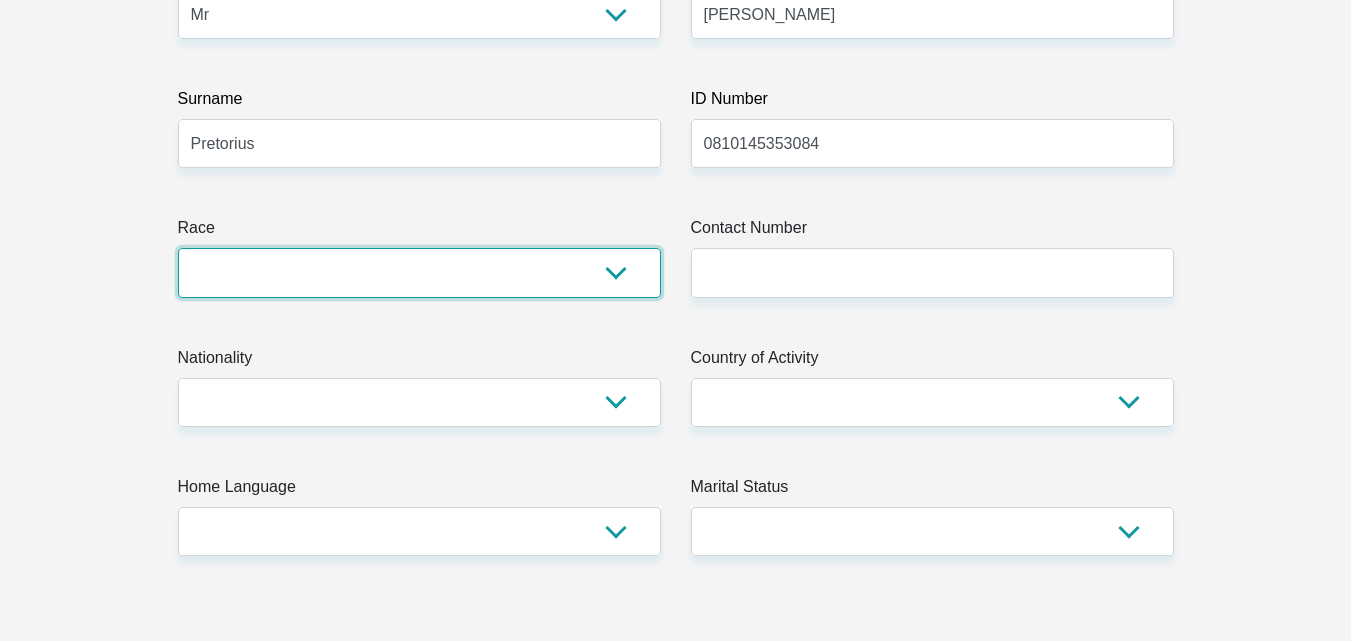 click on "Black
Coloured
Indian
White
Other" at bounding box center (419, 272) 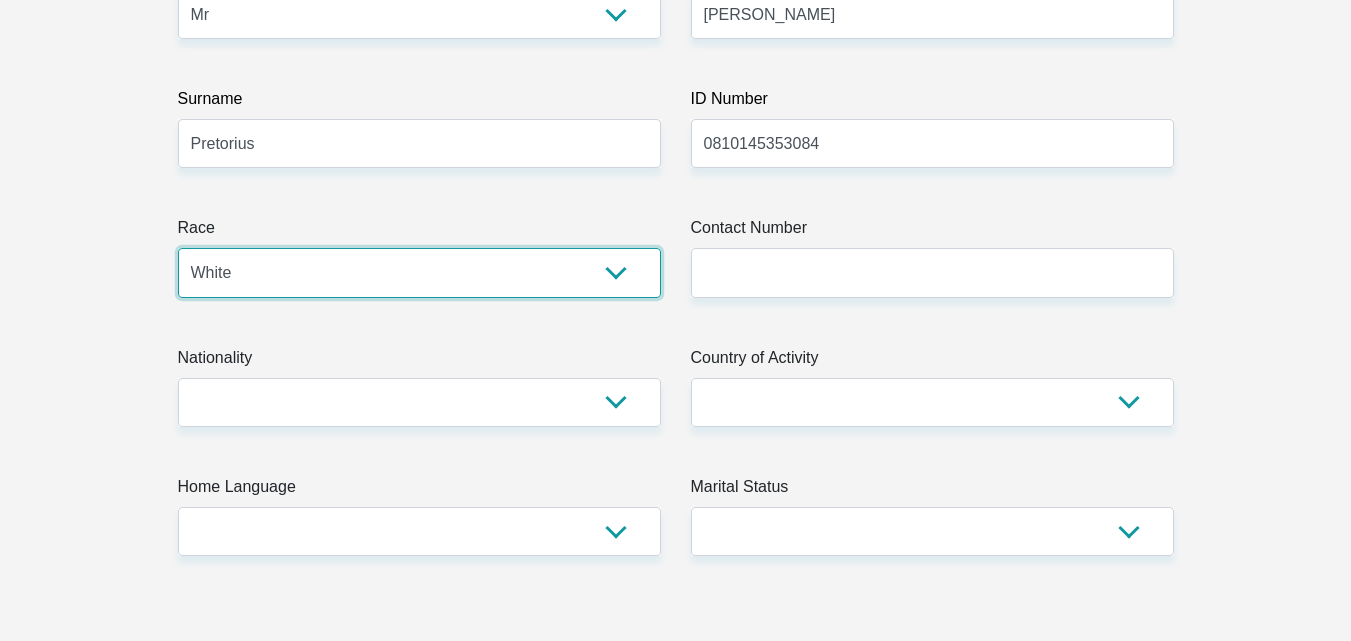 click on "Black
Coloured
Indian
White
Other" at bounding box center [419, 272] 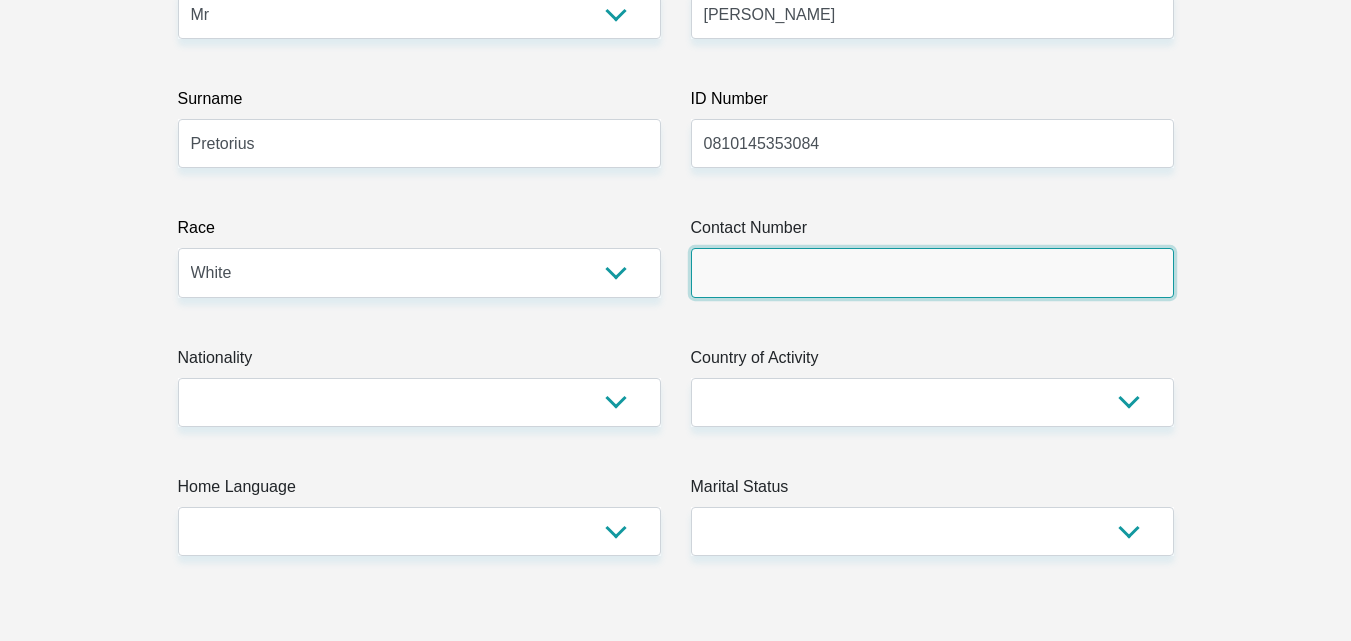 click on "Contact Number" at bounding box center [932, 272] 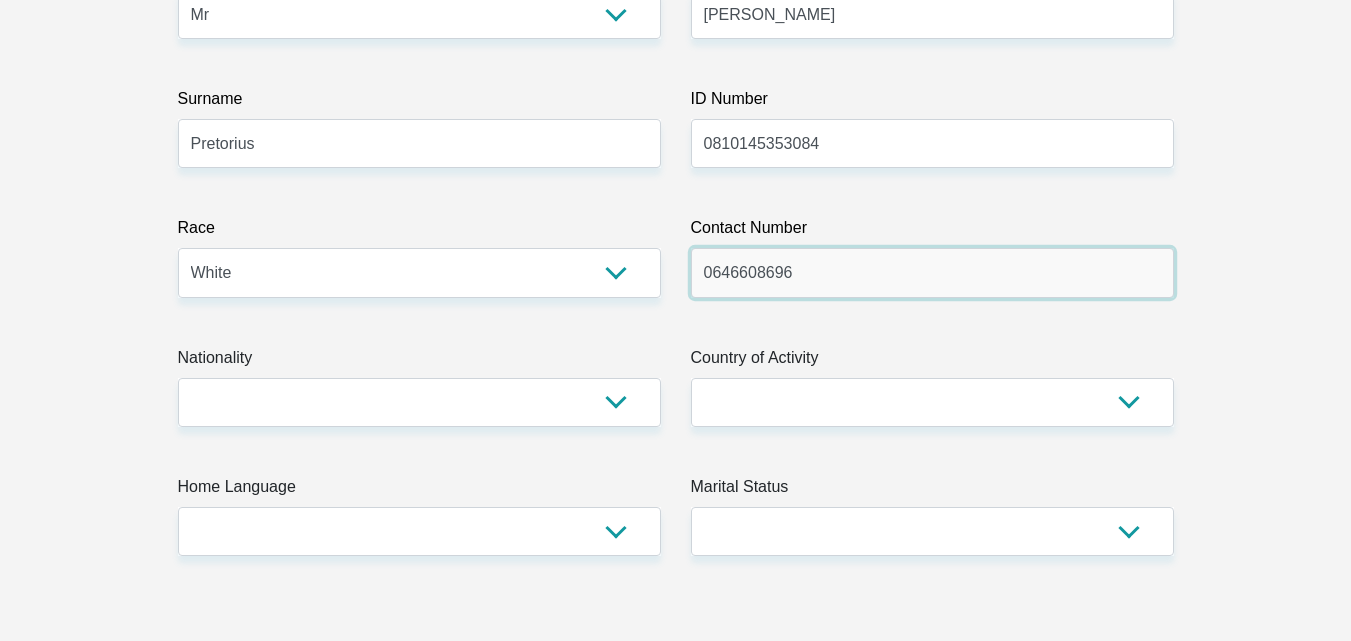 type on "0646608696" 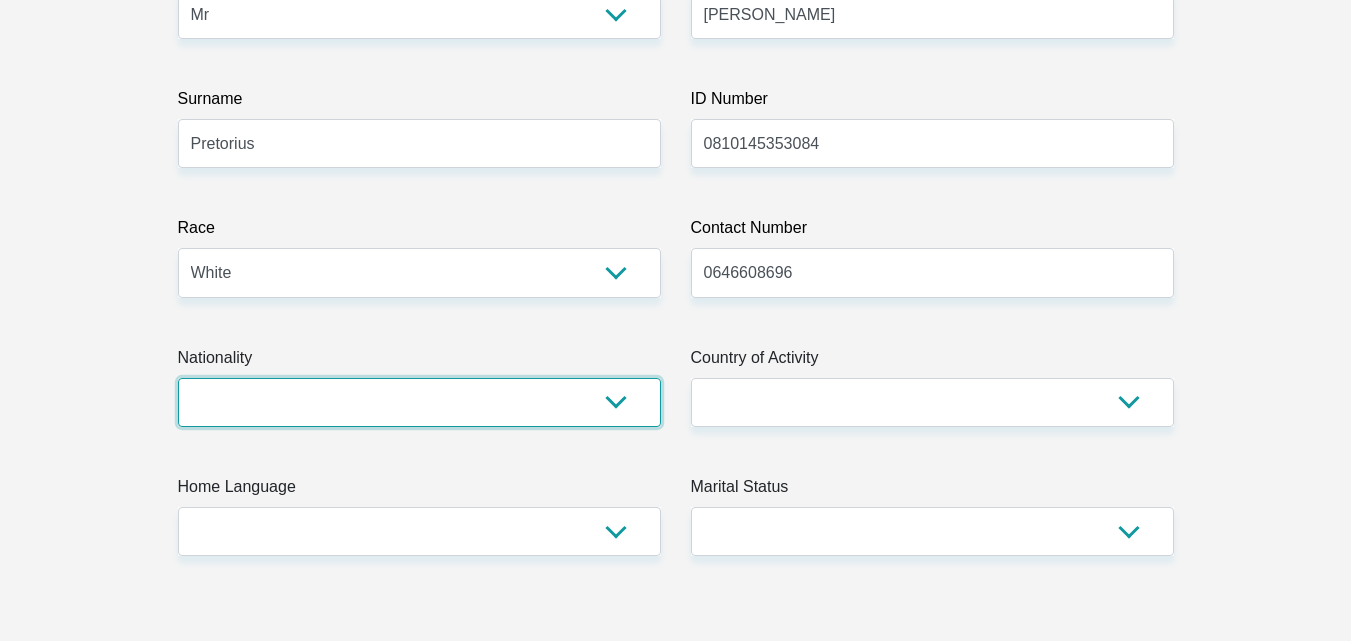 click on "[GEOGRAPHIC_DATA]
[GEOGRAPHIC_DATA]
[GEOGRAPHIC_DATA]
[GEOGRAPHIC_DATA]
[GEOGRAPHIC_DATA]
[GEOGRAPHIC_DATA] [GEOGRAPHIC_DATA]
[GEOGRAPHIC_DATA]
[GEOGRAPHIC_DATA]
[GEOGRAPHIC_DATA]
[GEOGRAPHIC_DATA]
[GEOGRAPHIC_DATA]
[GEOGRAPHIC_DATA]
[GEOGRAPHIC_DATA]
[GEOGRAPHIC_DATA]
[GEOGRAPHIC_DATA]
[DATE][GEOGRAPHIC_DATA]
[GEOGRAPHIC_DATA]
[GEOGRAPHIC_DATA]
[GEOGRAPHIC_DATA]
[GEOGRAPHIC_DATA]
[GEOGRAPHIC_DATA]
[GEOGRAPHIC_DATA]
[GEOGRAPHIC_DATA]
[GEOGRAPHIC_DATA]" at bounding box center (419, 402) 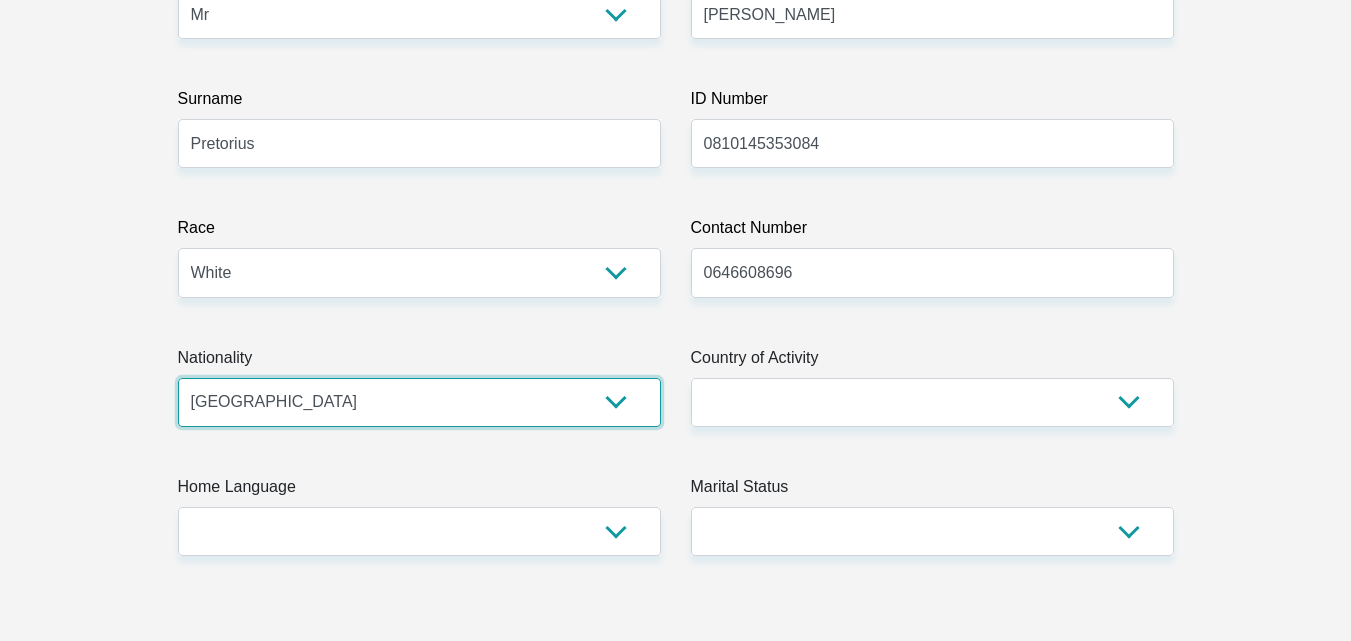 click on "[GEOGRAPHIC_DATA]
[GEOGRAPHIC_DATA]
[GEOGRAPHIC_DATA]
[GEOGRAPHIC_DATA]
[GEOGRAPHIC_DATA]
[GEOGRAPHIC_DATA] [GEOGRAPHIC_DATA]
[GEOGRAPHIC_DATA]
[GEOGRAPHIC_DATA]
[GEOGRAPHIC_DATA]
[GEOGRAPHIC_DATA]
[GEOGRAPHIC_DATA]
[GEOGRAPHIC_DATA]
[GEOGRAPHIC_DATA]
[GEOGRAPHIC_DATA]
[GEOGRAPHIC_DATA]
[DATE][GEOGRAPHIC_DATA]
[GEOGRAPHIC_DATA]
[GEOGRAPHIC_DATA]
[GEOGRAPHIC_DATA]
[GEOGRAPHIC_DATA]
[GEOGRAPHIC_DATA]
[GEOGRAPHIC_DATA]
[GEOGRAPHIC_DATA]
[GEOGRAPHIC_DATA]" at bounding box center (419, 402) 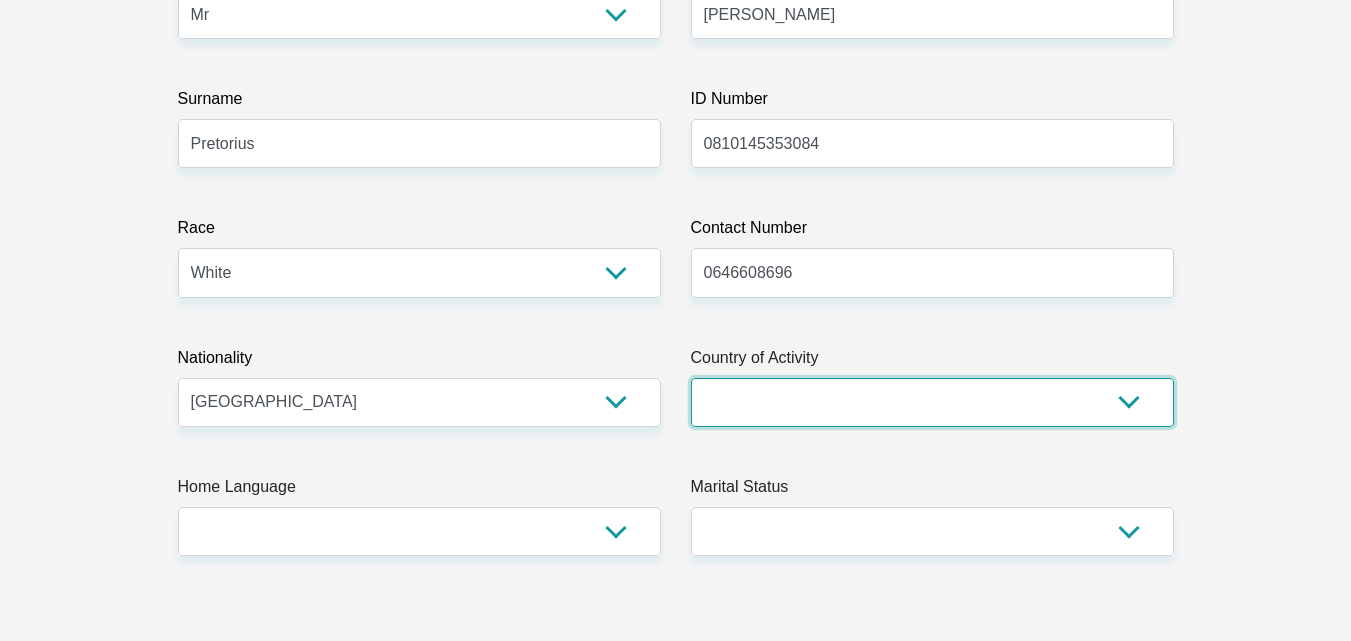 click on "[GEOGRAPHIC_DATA]
[GEOGRAPHIC_DATA]
[GEOGRAPHIC_DATA]
[GEOGRAPHIC_DATA]
[GEOGRAPHIC_DATA]
[GEOGRAPHIC_DATA] [GEOGRAPHIC_DATA]
[GEOGRAPHIC_DATA]
[GEOGRAPHIC_DATA]
[GEOGRAPHIC_DATA]
[GEOGRAPHIC_DATA]
[GEOGRAPHIC_DATA]
[GEOGRAPHIC_DATA]
[GEOGRAPHIC_DATA]
[GEOGRAPHIC_DATA]
[GEOGRAPHIC_DATA]
[DATE][GEOGRAPHIC_DATA]
[GEOGRAPHIC_DATA]
[GEOGRAPHIC_DATA]
[GEOGRAPHIC_DATA]
[GEOGRAPHIC_DATA]" at bounding box center [932, 402] 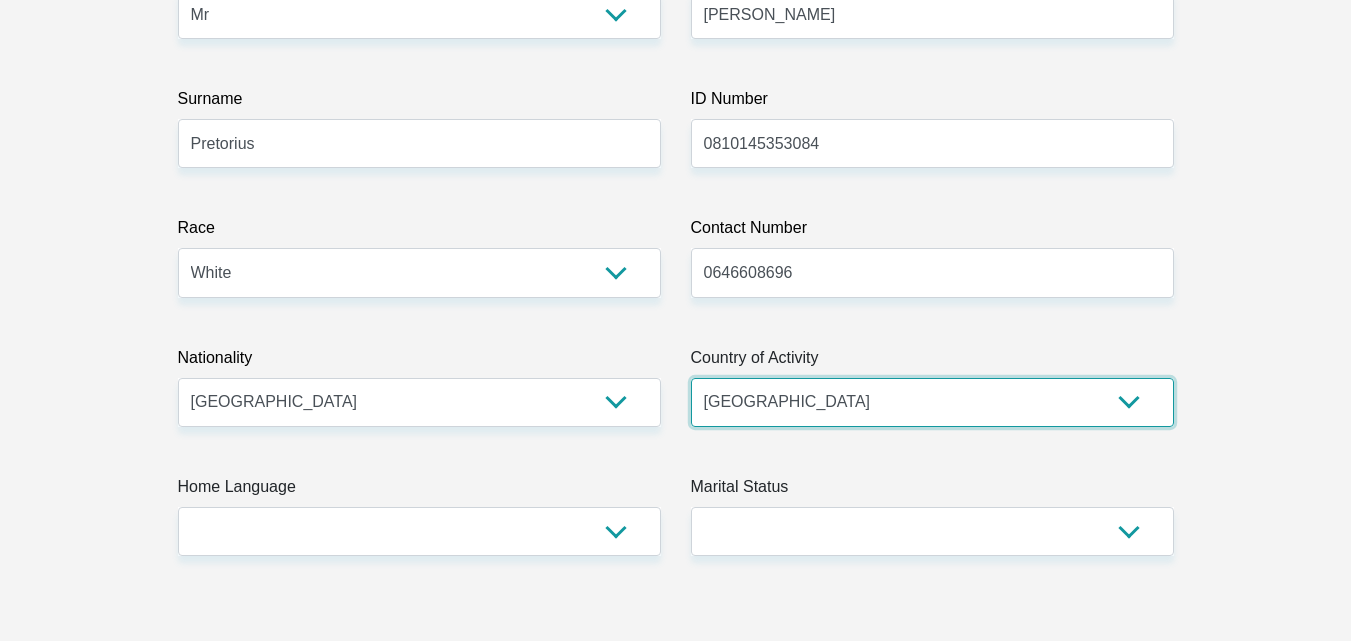click on "[GEOGRAPHIC_DATA]
[GEOGRAPHIC_DATA]
[GEOGRAPHIC_DATA]
[GEOGRAPHIC_DATA]
[GEOGRAPHIC_DATA]
[GEOGRAPHIC_DATA] [GEOGRAPHIC_DATA]
[GEOGRAPHIC_DATA]
[GEOGRAPHIC_DATA]
[GEOGRAPHIC_DATA]
[GEOGRAPHIC_DATA]
[GEOGRAPHIC_DATA]
[GEOGRAPHIC_DATA]
[GEOGRAPHIC_DATA]
[GEOGRAPHIC_DATA]
[GEOGRAPHIC_DATA]
[DATE][GEOGRAPHIC_DATA]
[GEOGRAPHIC_DATA]
[GEOGRAPHIC_DATA]
[GEOGRAPHIC_DATA]
[GEOGRAPHIC_DATA]" at bounding box center (932, 402) 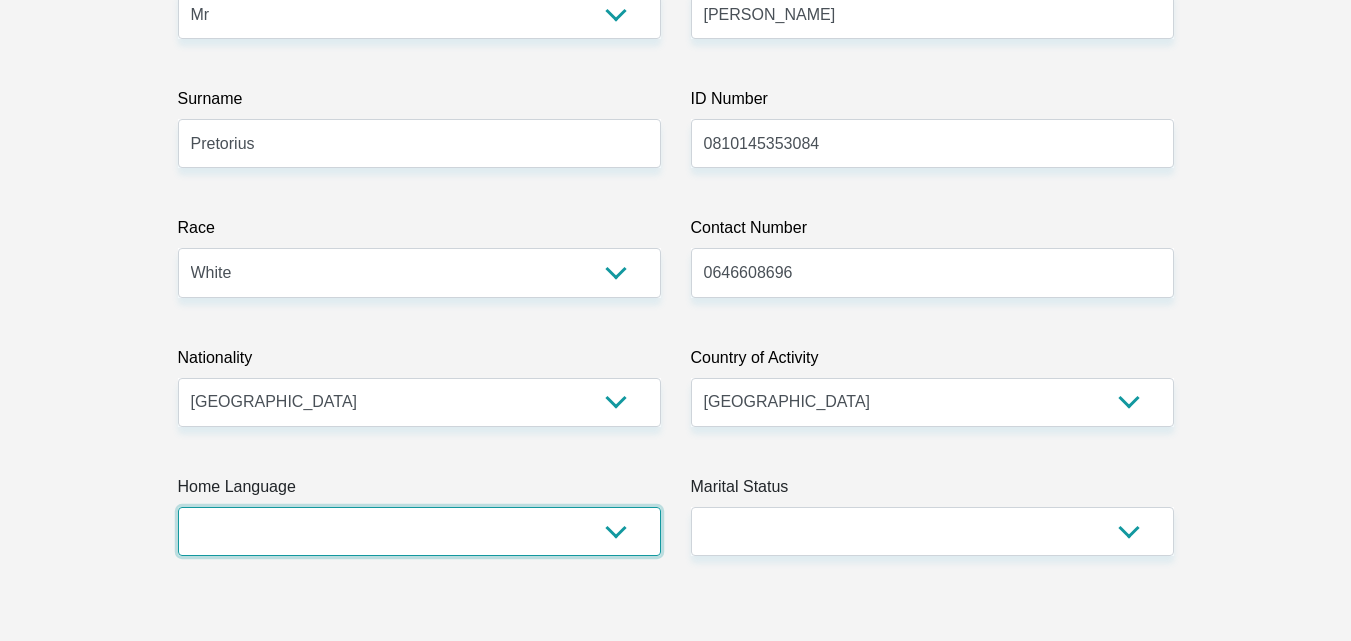 click on "Afrikaans
English
Sepedi
South Ndebele
Southern Sotho
Swati
Tsonga
Tswana
Venda
Xhosa
Zulu
Other" at bounding box center [419, 531] 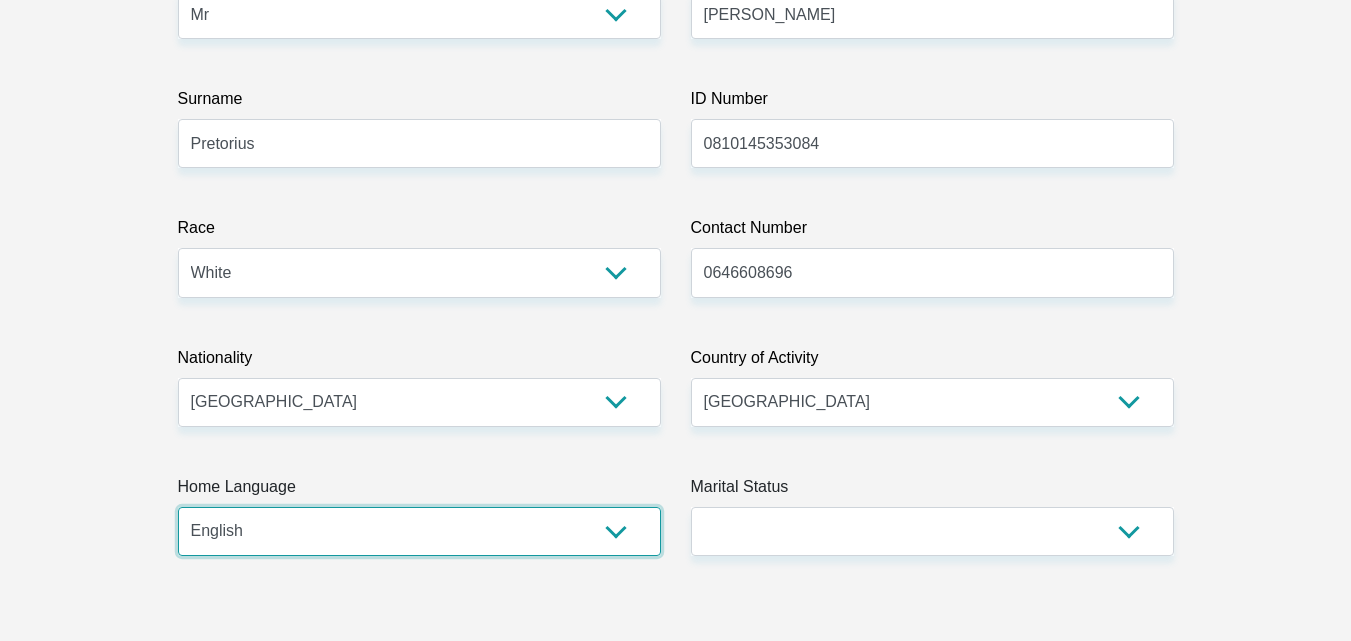 click on "Afrikaans
English
Sepedi
South Ndebele
Southern Sotho
Swati
Tsonga
Tswana
Venda
Xhosa
Zulu
Other" at bounding box center (419, 531) 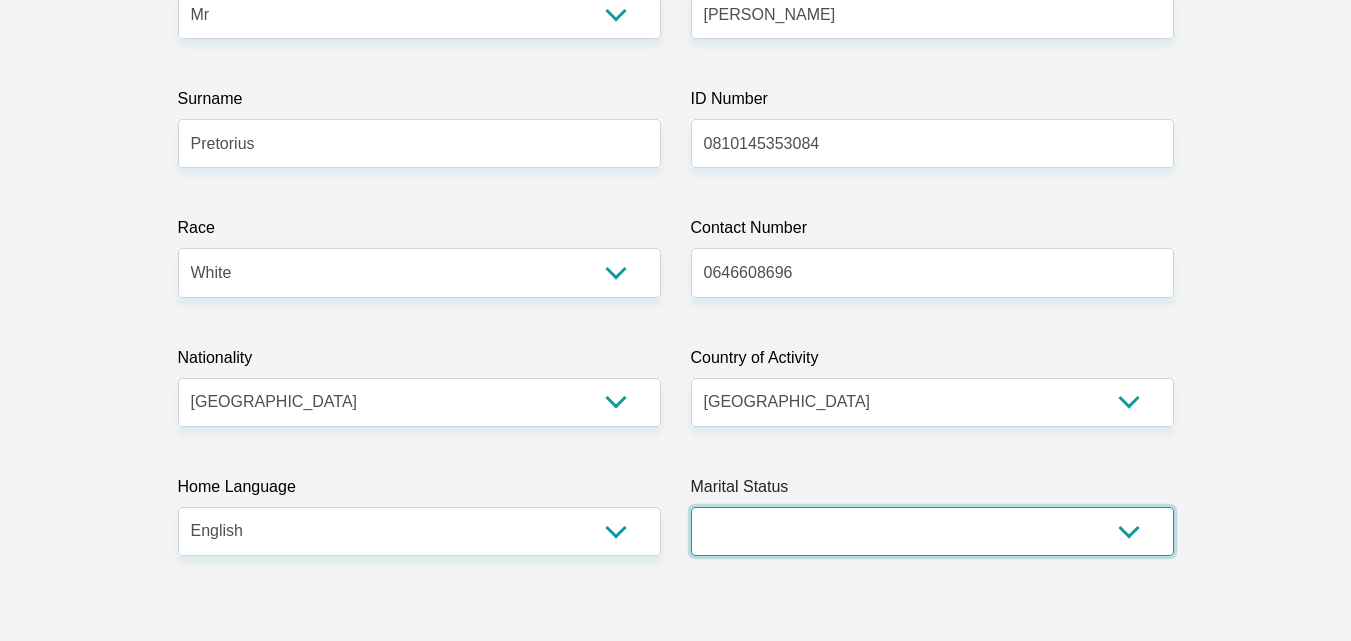 click on "Married ANC
Single
Divorced
Widowed
Married COP or Customary Law" at bounding box center (932, 531) 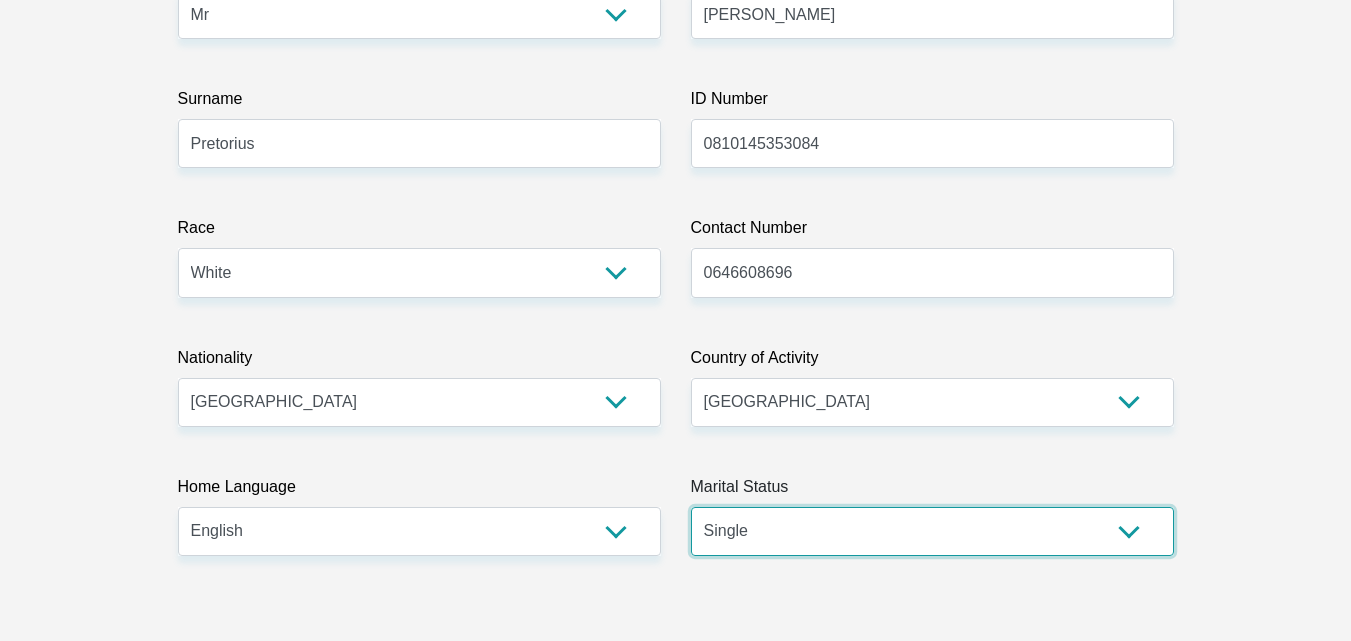 click on "Married ANC
Single
Divorced
Widowed
Married COP or Customary Law" at bounding box center [932, 531] 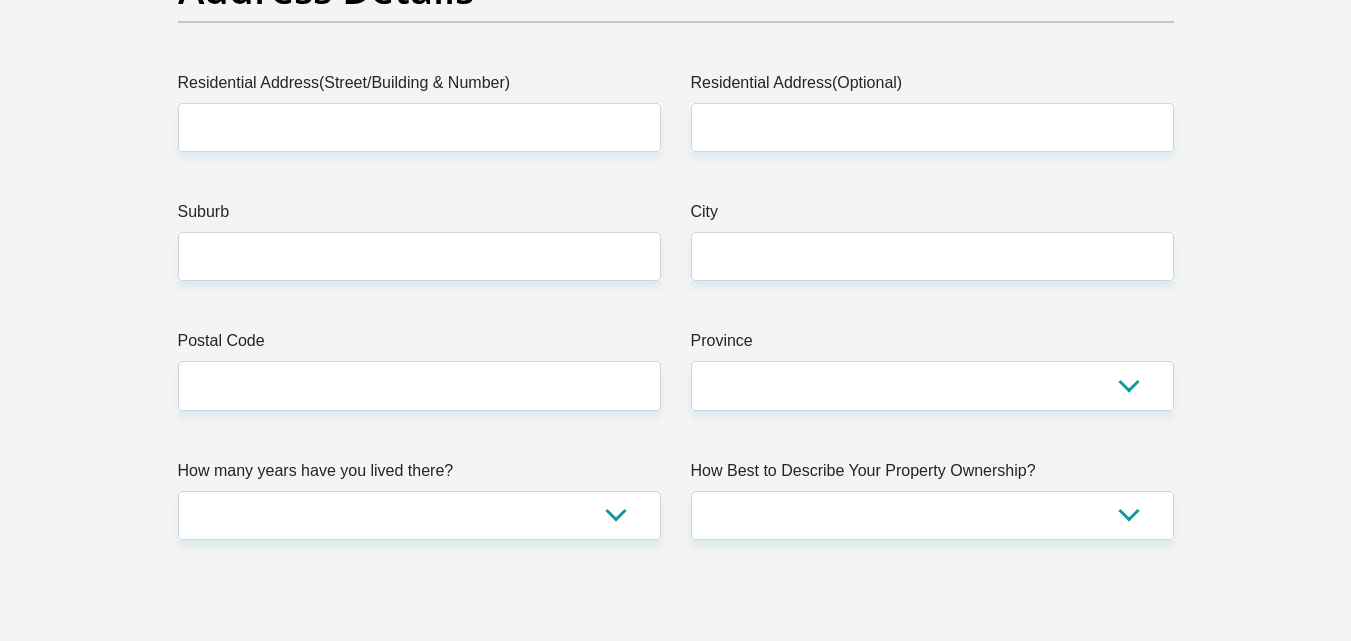 scroll, scrollTop: 1091, scrollLeft: 0, axis: vertical 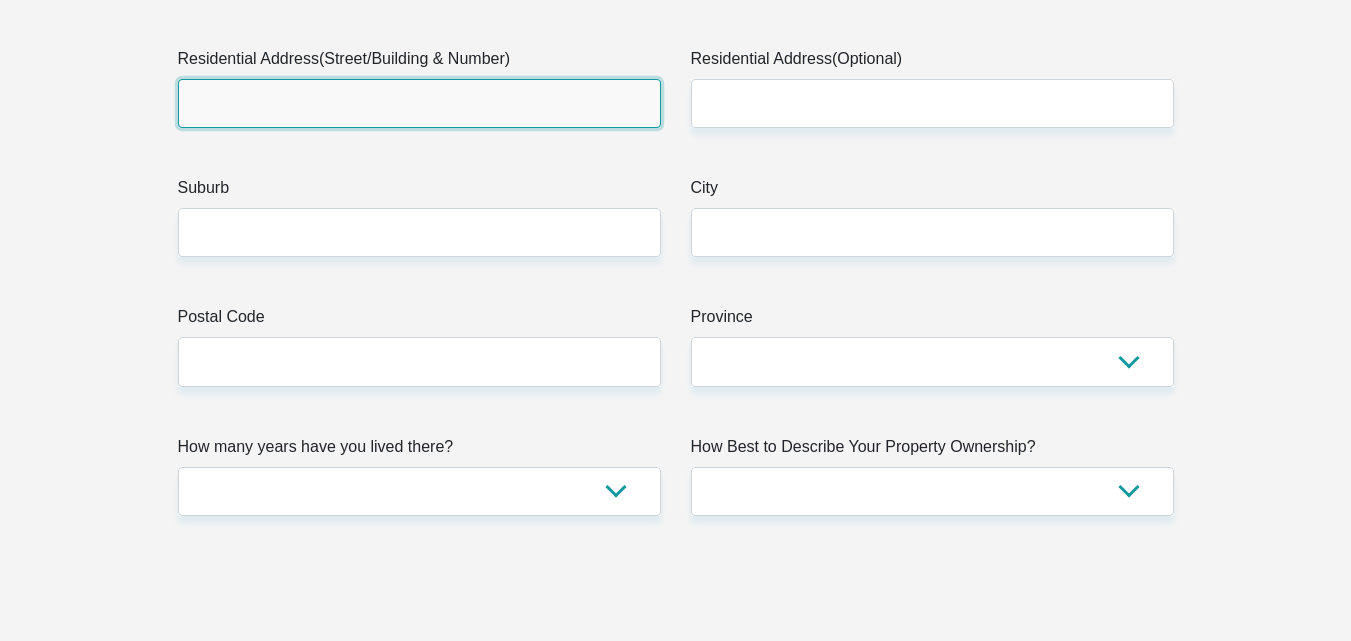 click on "Residential Address(Street/Building & Number)" at bounding box center [419, 103] 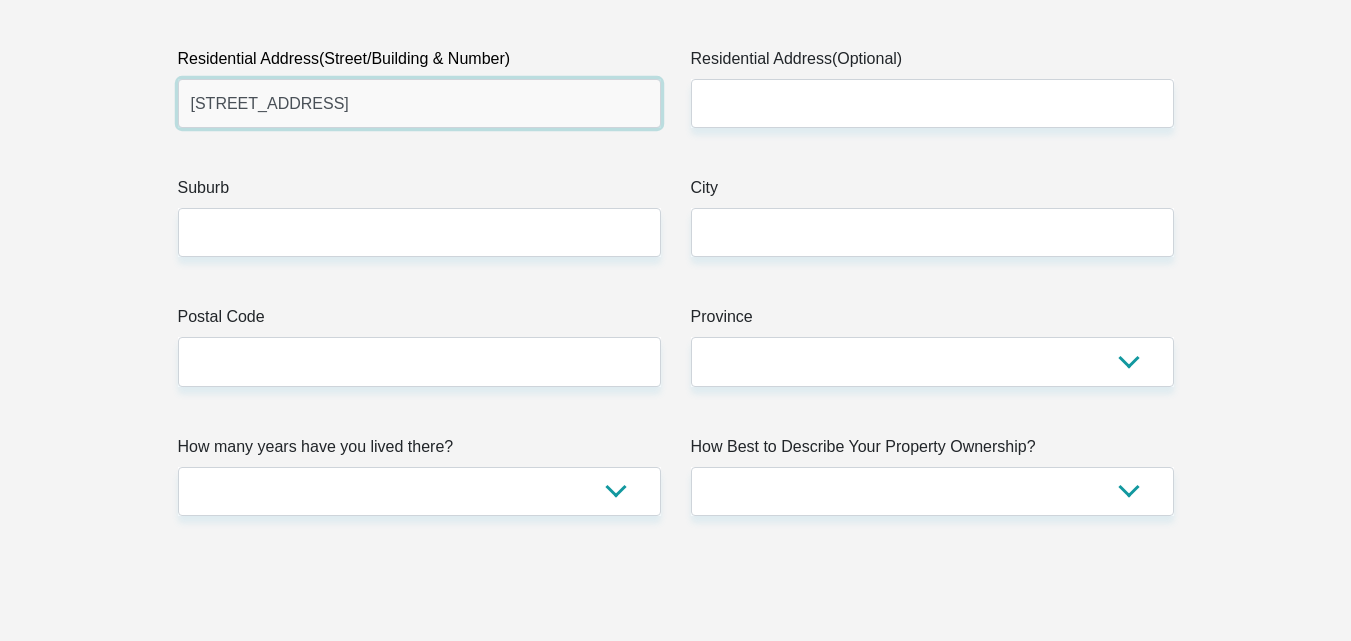 type on "[STREET_ADDRESS]" 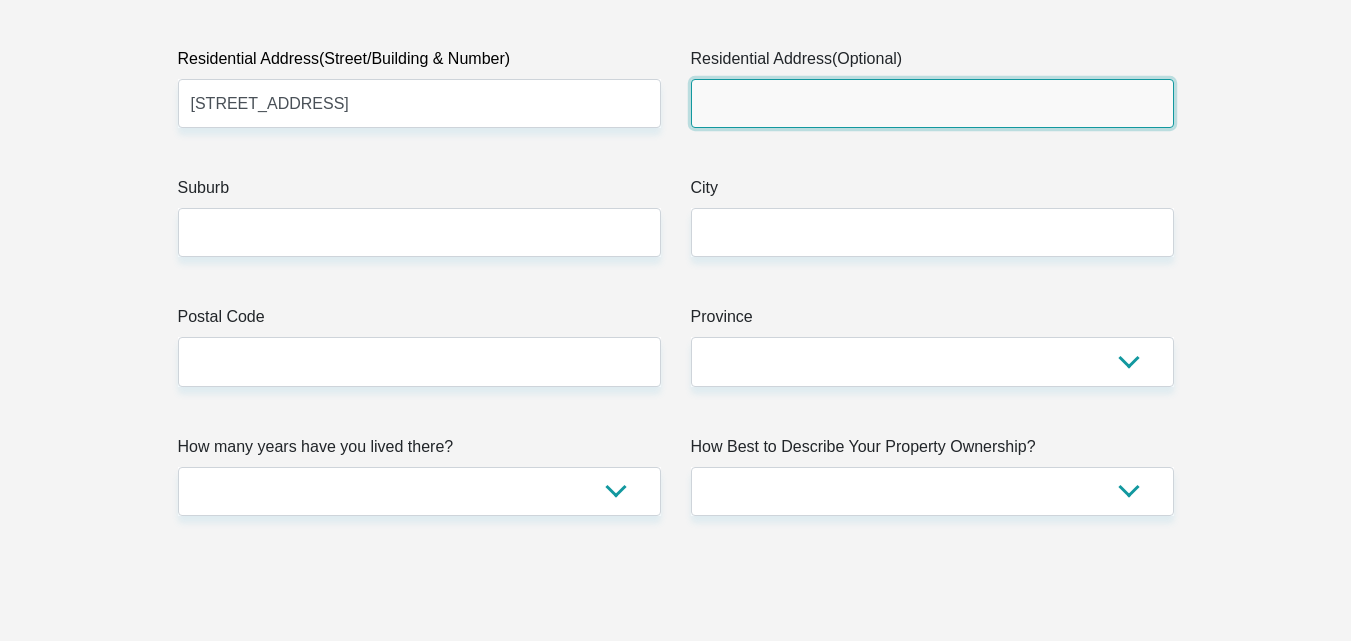 click on "Residential Address(Optional)" at bounding box center (932, 103) 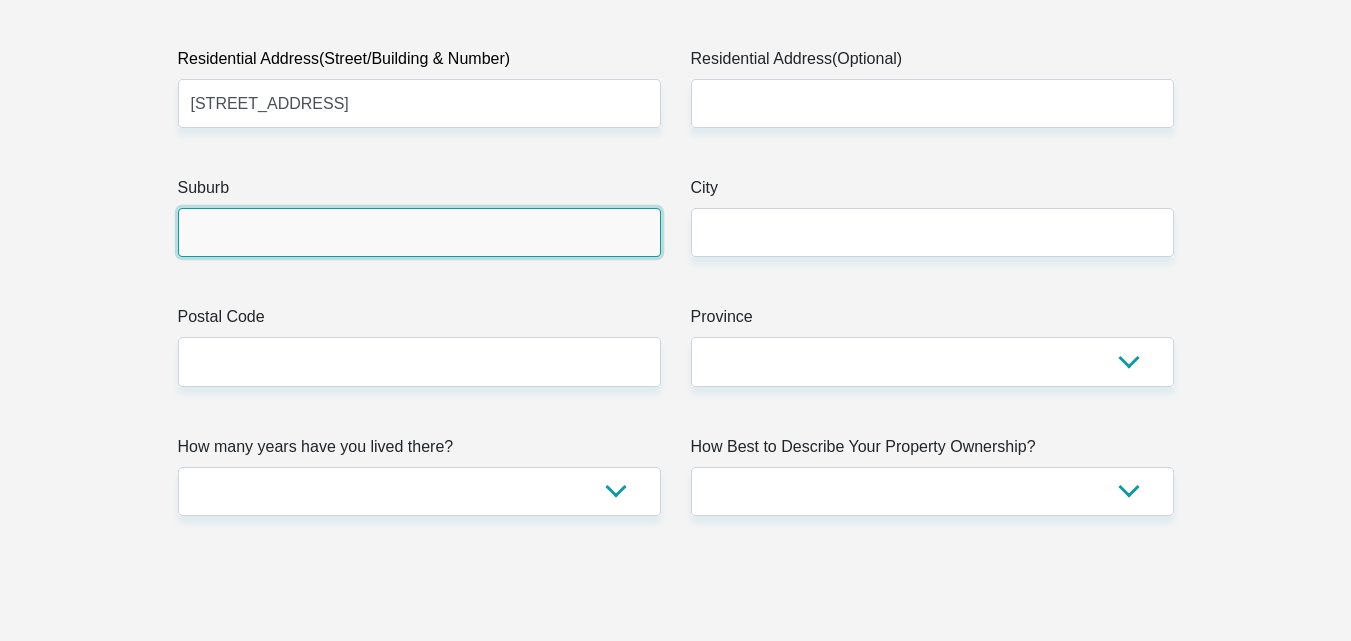 click on "Suburb" at bounding box center (419, 232) 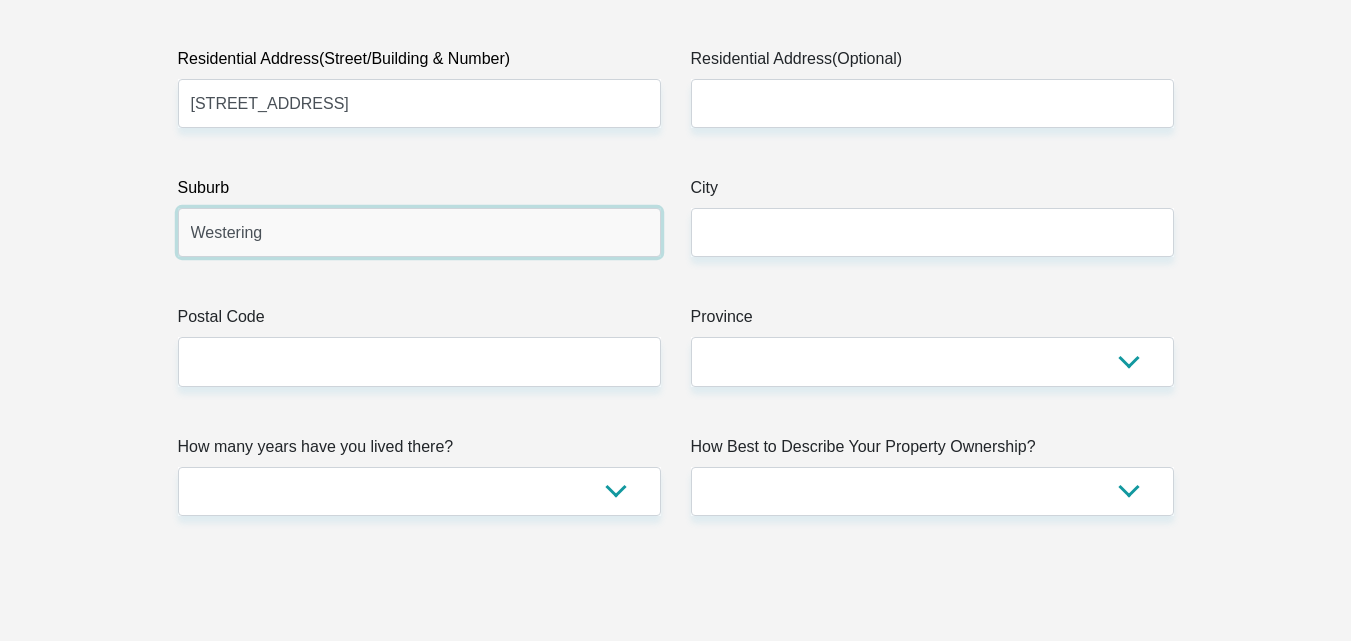 type on "Westering" 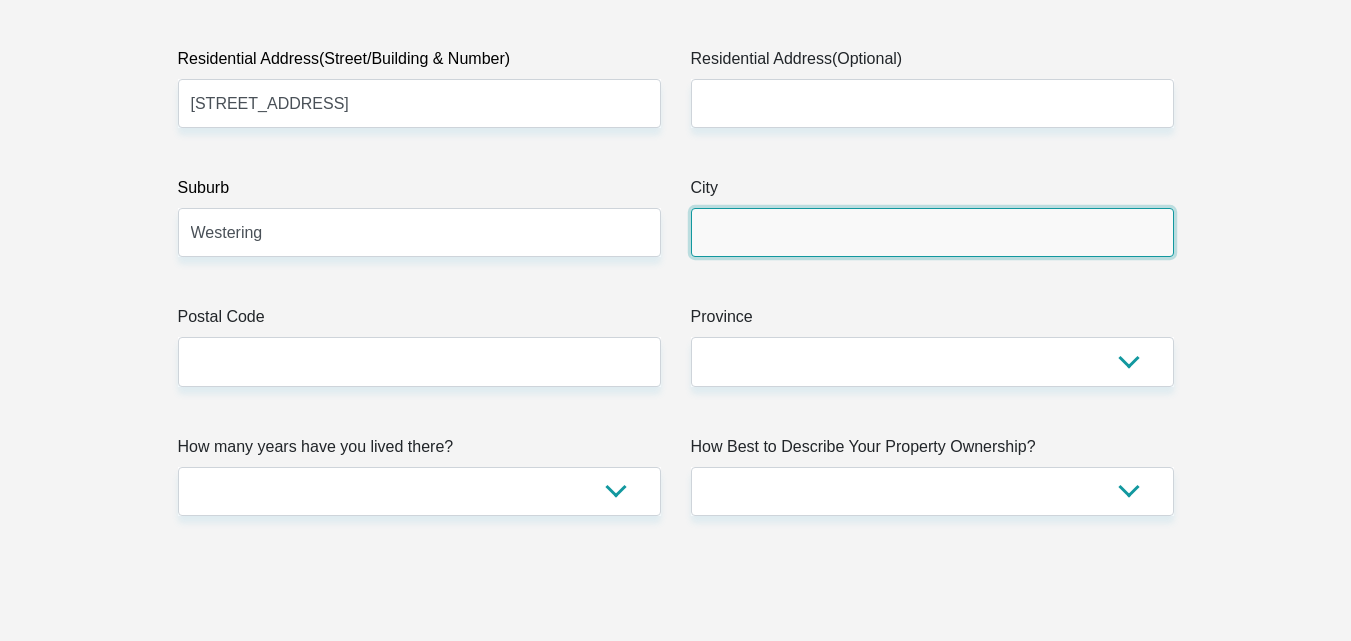 click on "City" at bounding box center [932, 232] 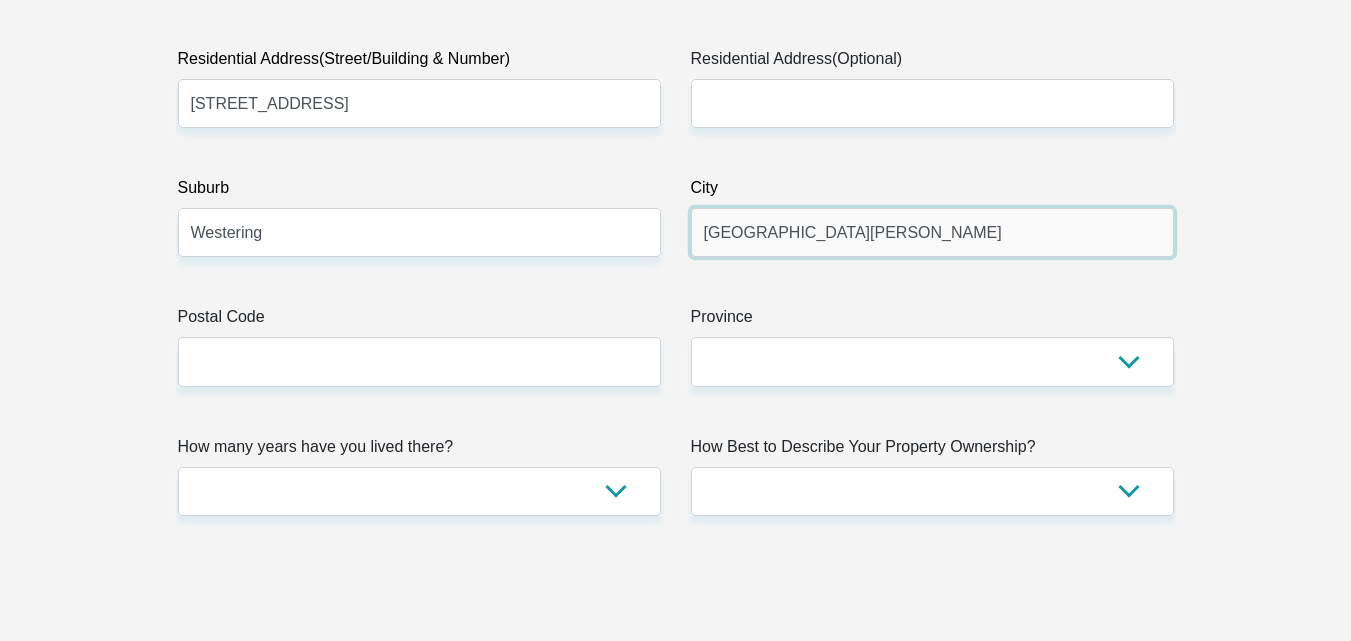 type on "[GEOGRAPHIC_DATA][PERSON_NAME]" 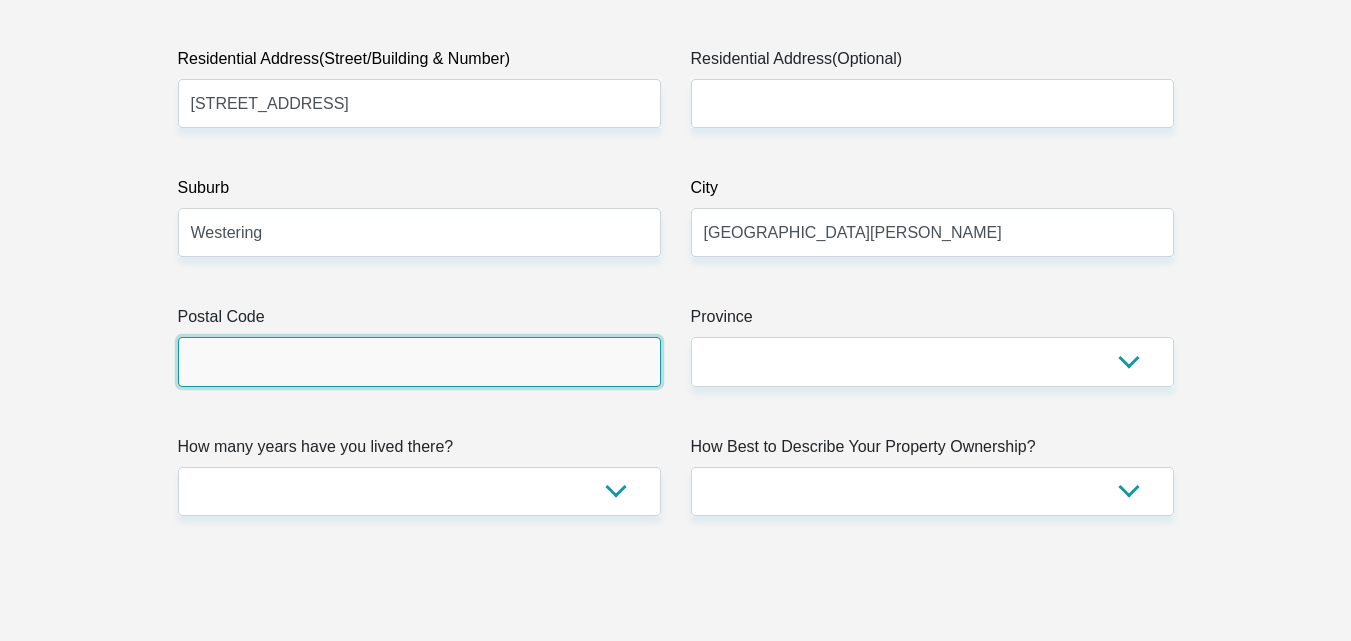 click on "Postal Code" at bounding box center (419, 361) 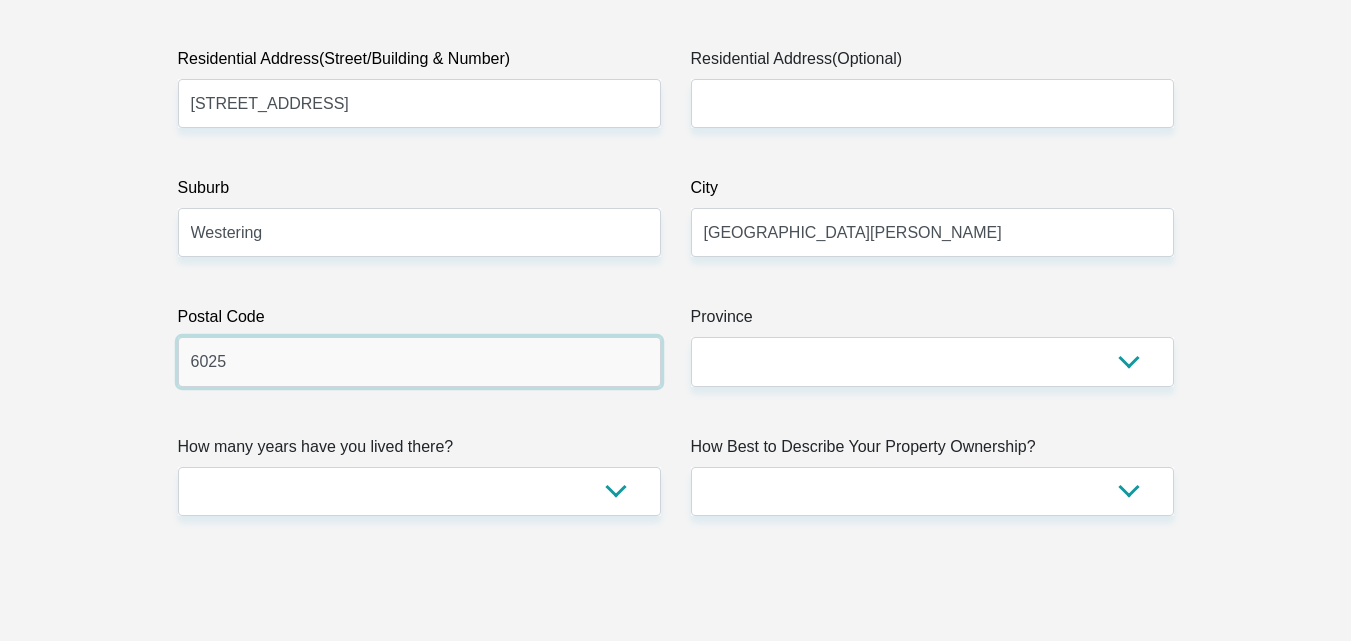 type on "6025" 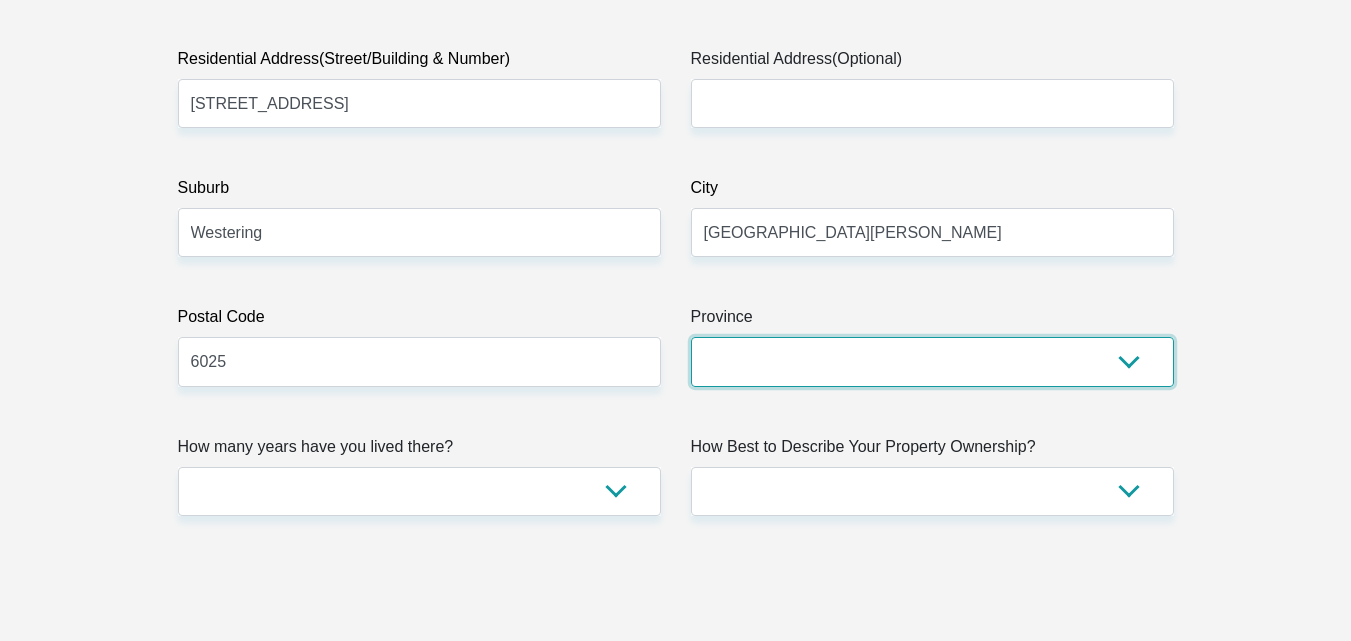 click on "Eastern Cape
Free State
[GEOGRAPHIC_DATA]
[GEOGRAPHIC_DATA][DATE]
[GEOGRAPHIC_DATA]
[GEOGRAPHIC_DATA]
[GEOGRAPHIC_DATA]
[GEOGRAPHIC_DATA]" at bounding box center (932, 361) 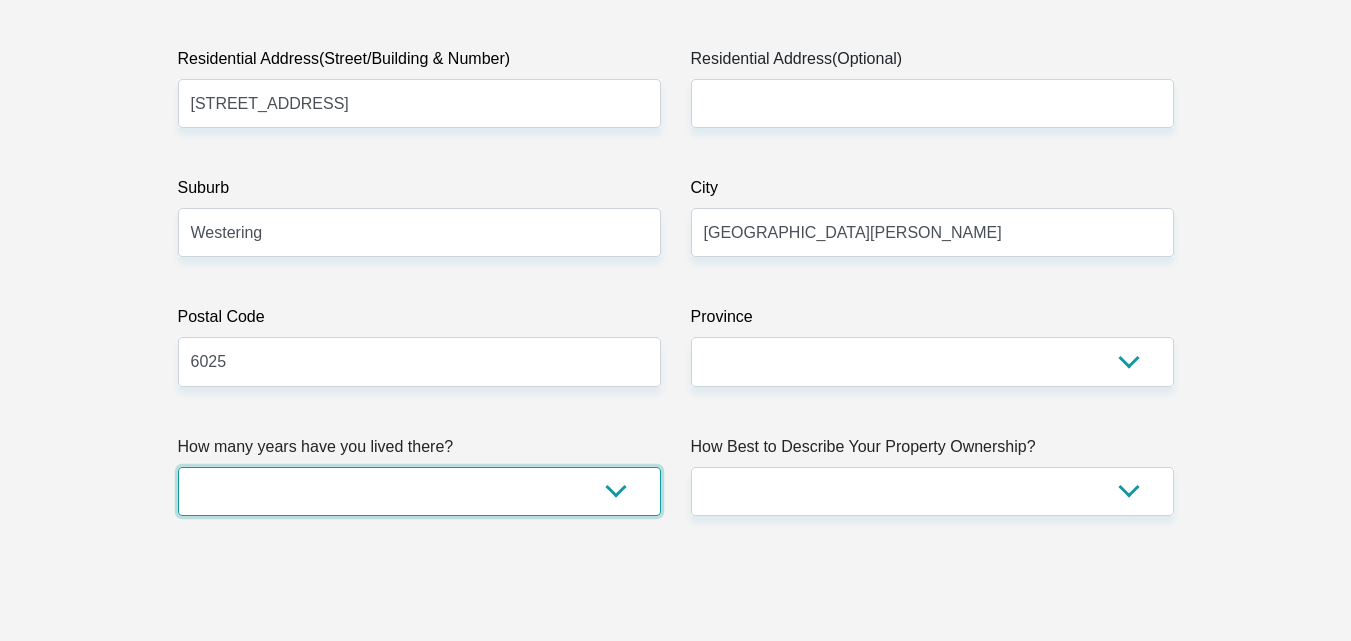 click on "less than 1 year
1-3 years
3-5 years
5+ years" at bounding box center (419, 491) 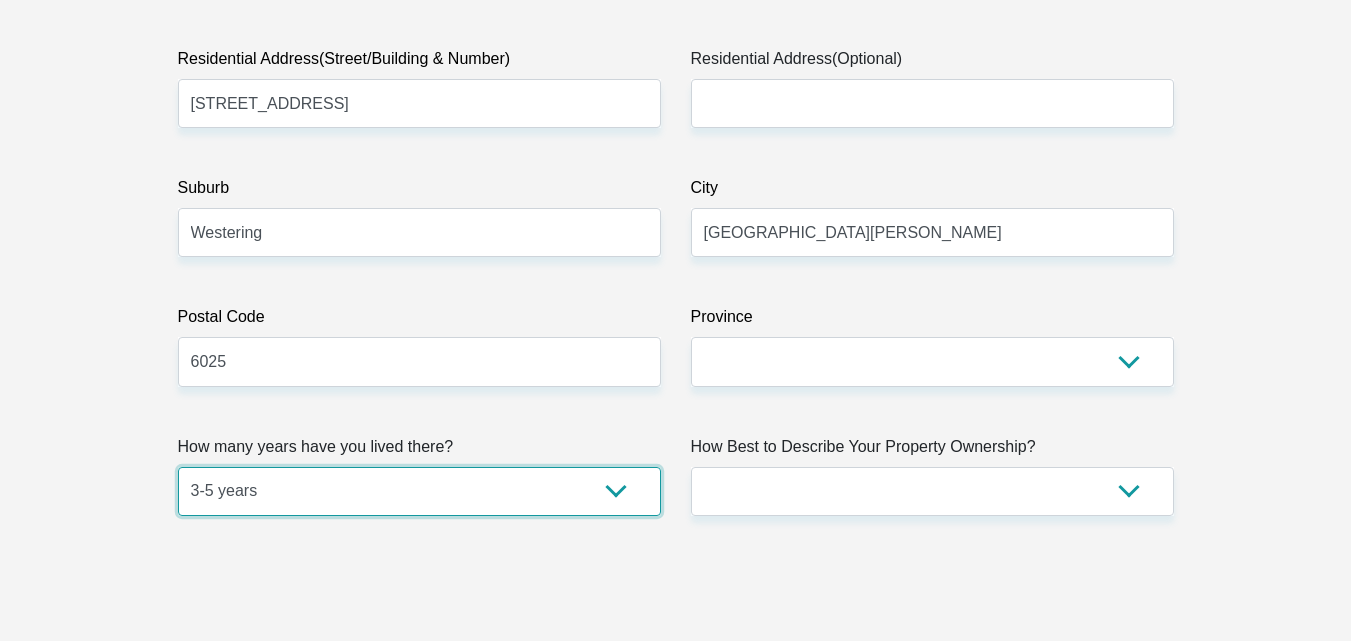 click on "less than 1 year
1-3 years
3-5 years
5+ years" at bounding box center (419, 491) 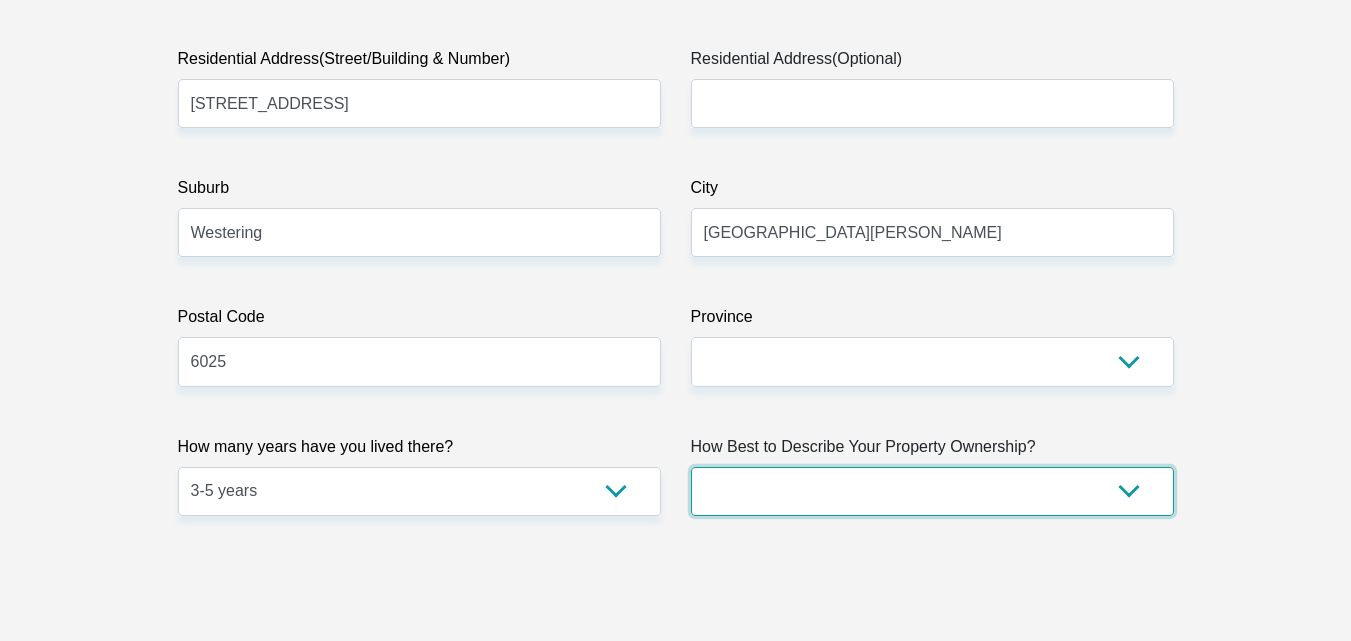 click on "Owned
Rented
Family Owned
Company Dwelling" at bounding box center [932, 491] 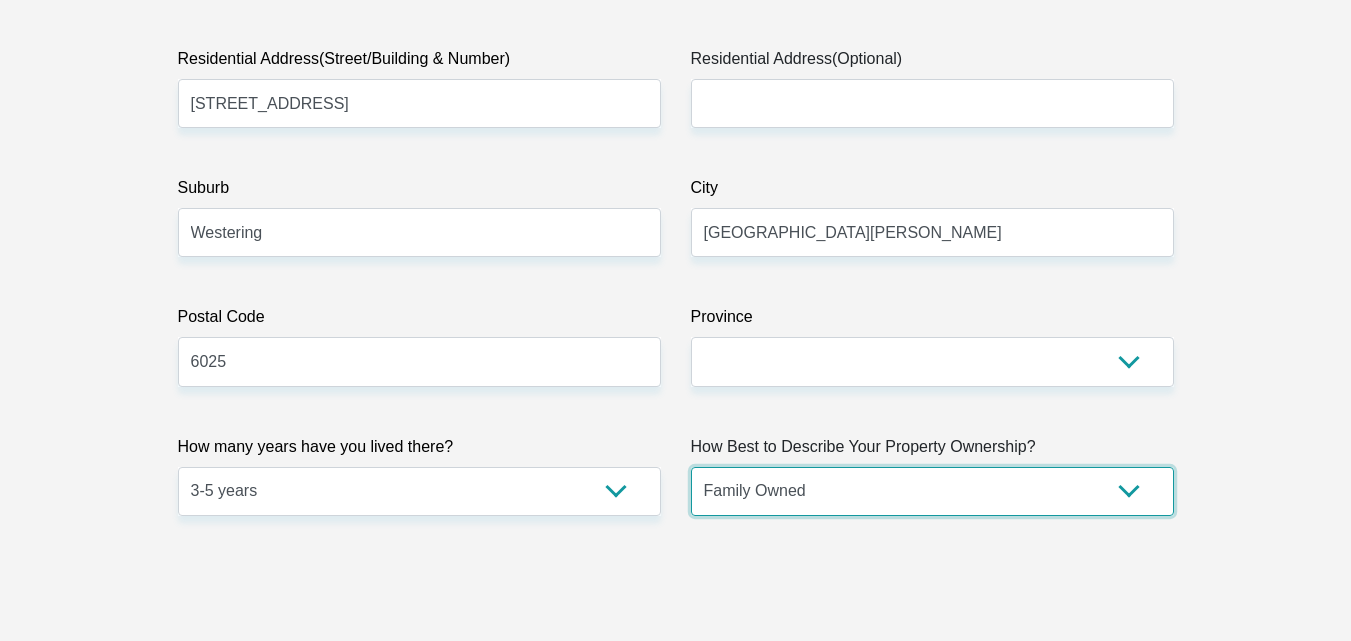 click on "Owned
Rented
Family Owned
Company Dwelling" at bounding box center (932, 491) 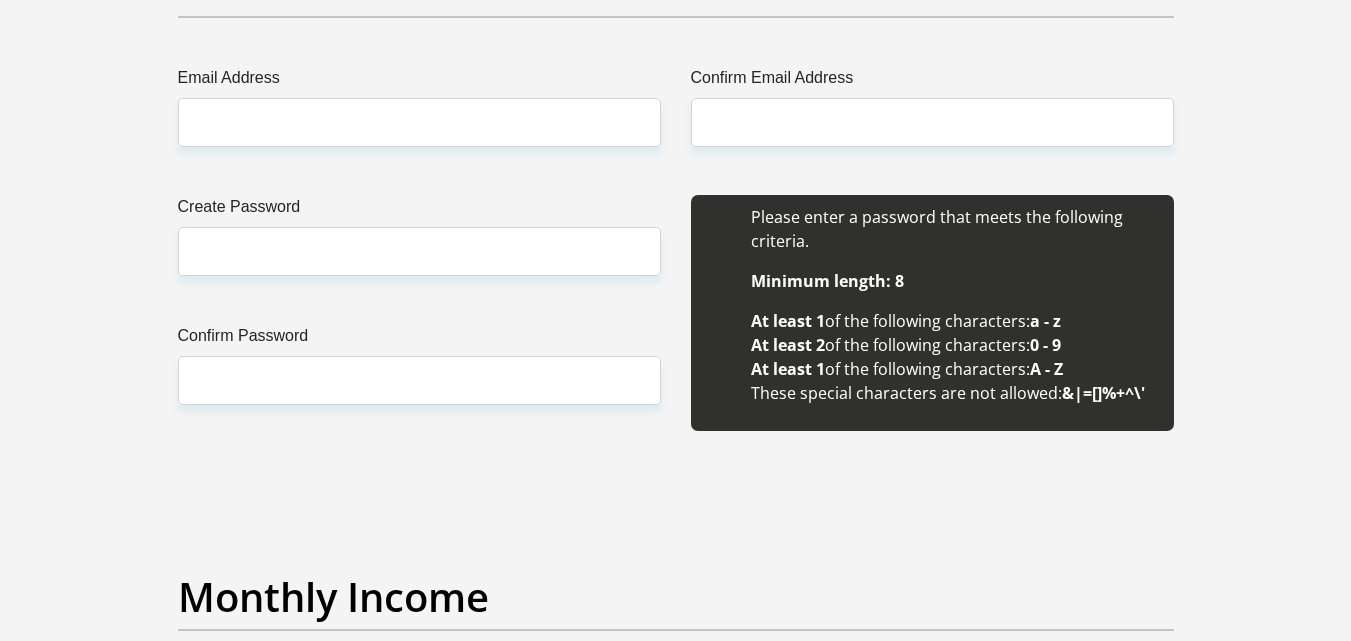 scroll, scrollTop: 1802, scrollLeft: 0, axis: vertical 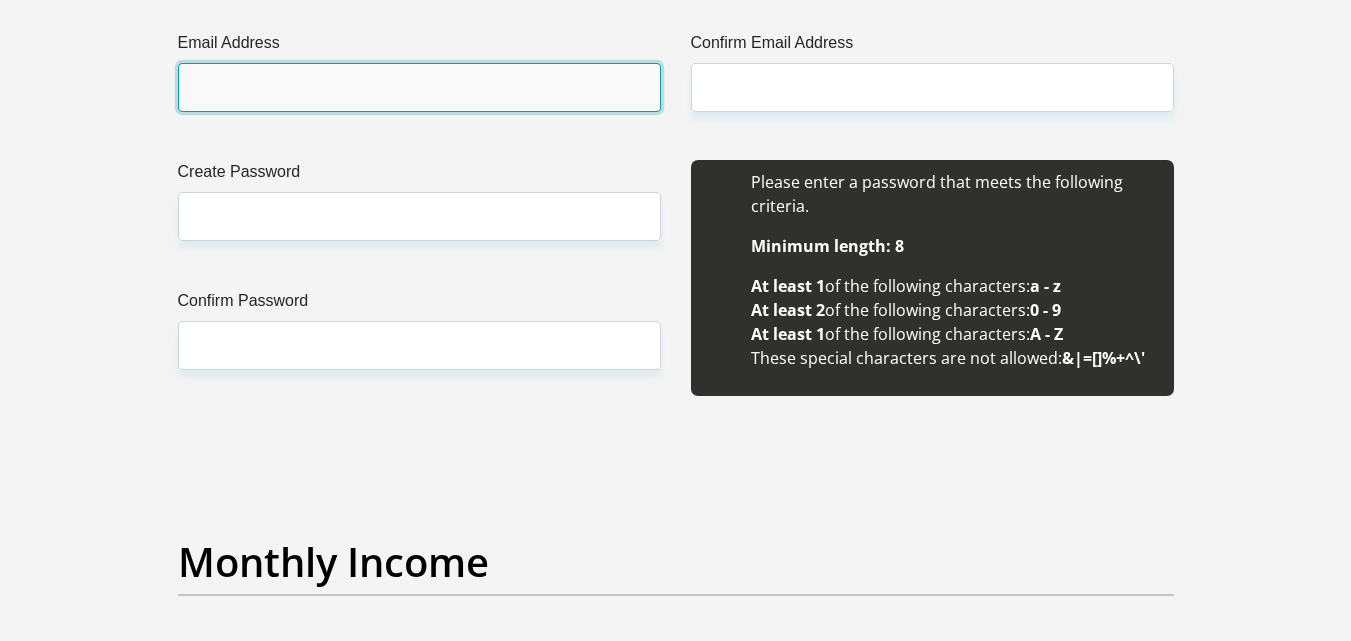 click on "Email Address" at bounding box center [419, 87] 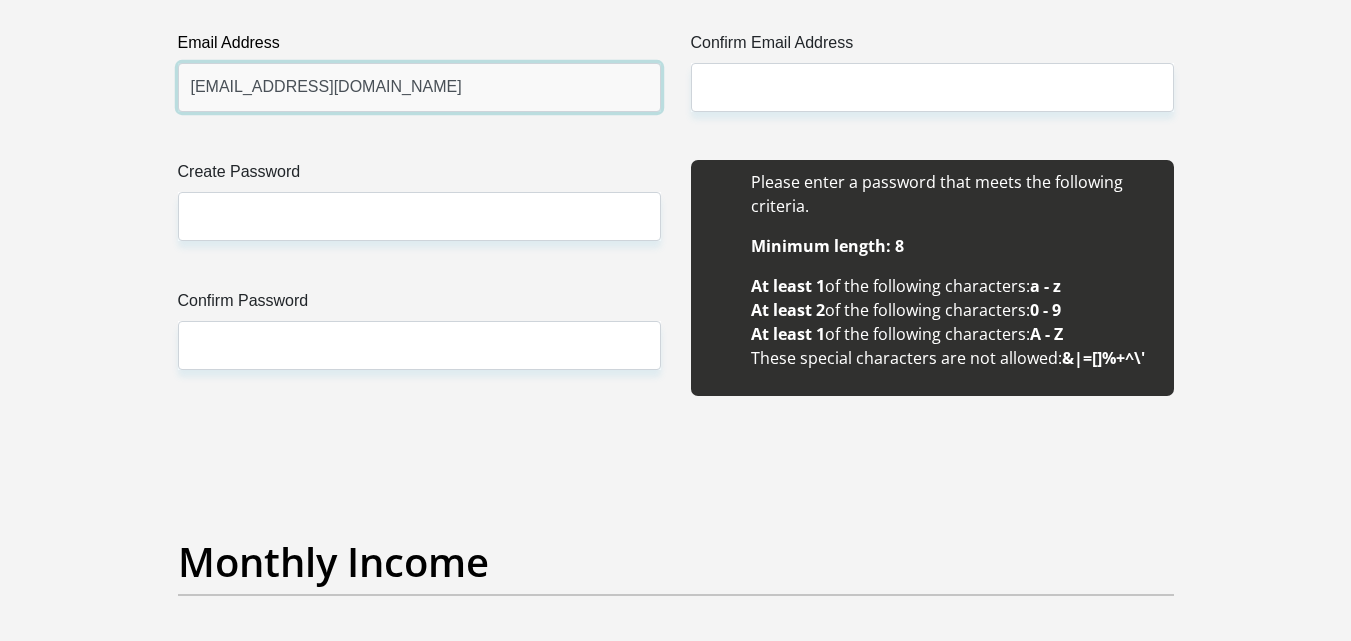 type on "[EMAIL_ADDRESS][DOMAIN_NAME]" 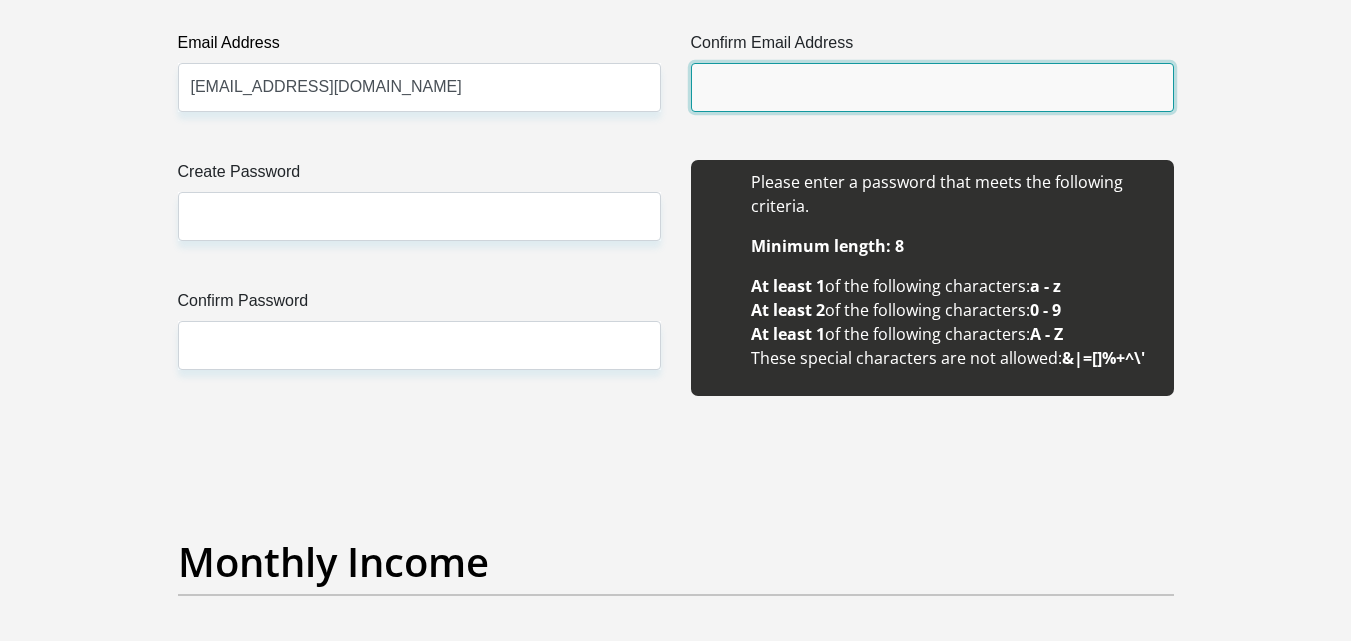 click on "Confirm Email Address" at bounding box center [932, 87] 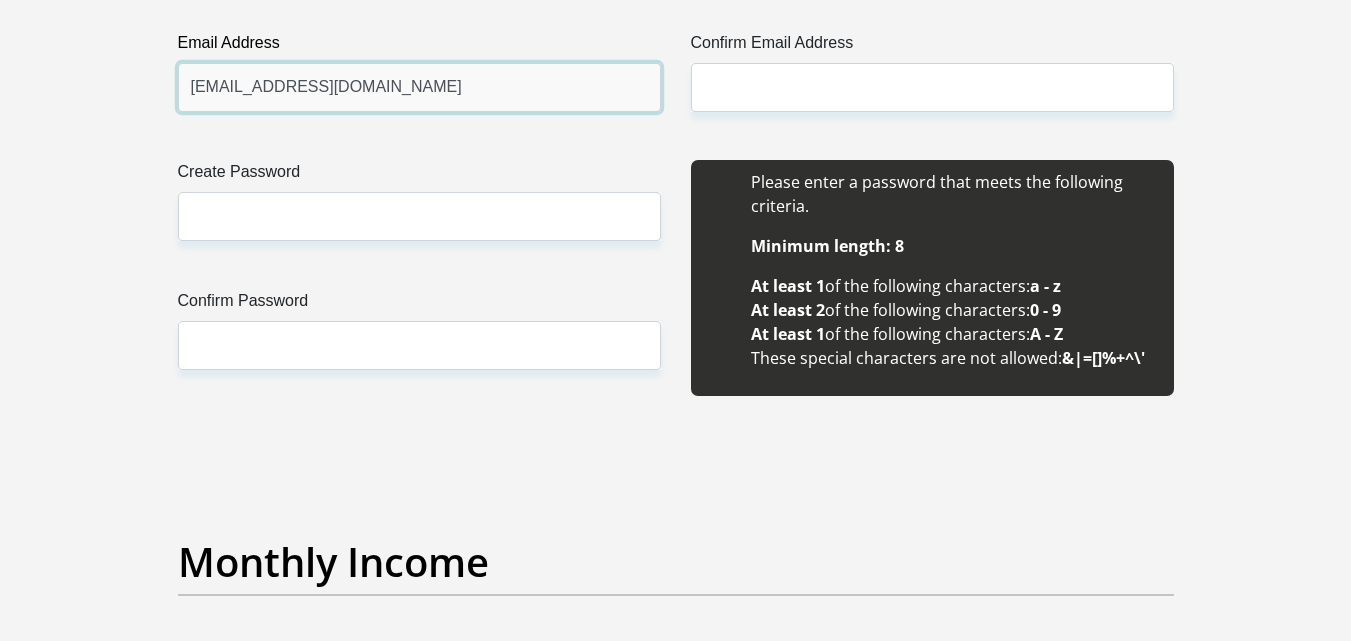 click on "[EMAIL_ADDRESS][DOMAIN_NAME]" at bounding box center [419, 87] 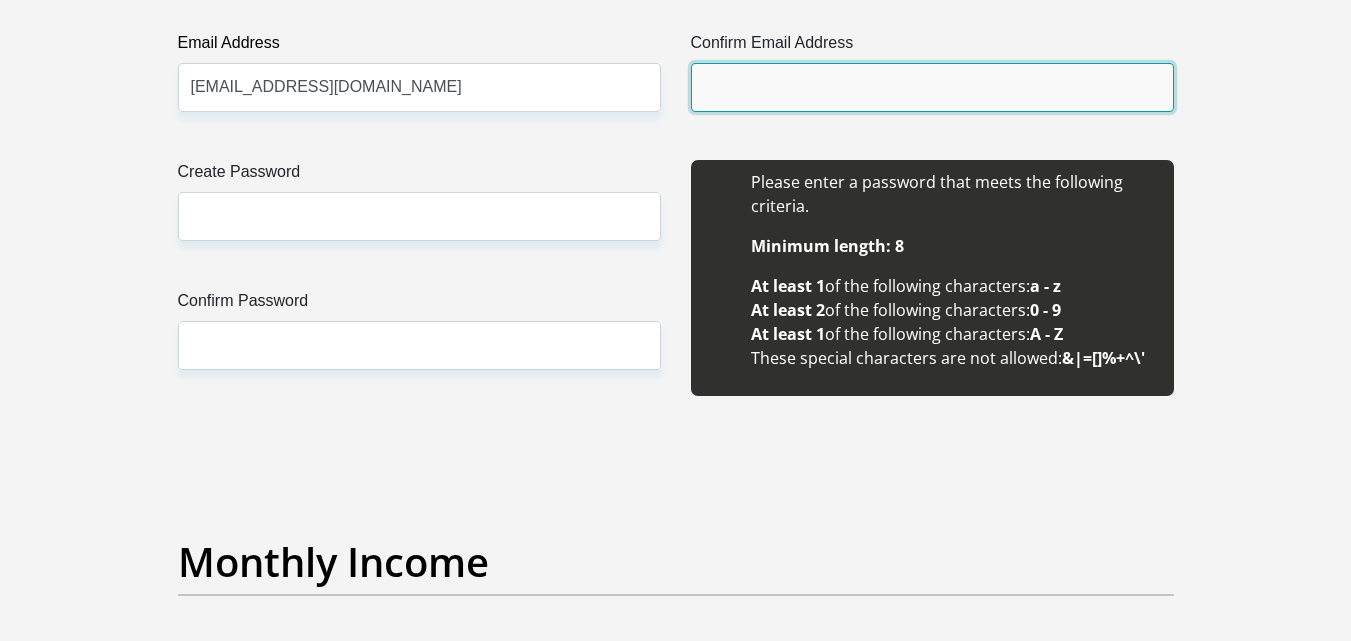 click on "Confirm Email Address" at bounding box center (932, 87) 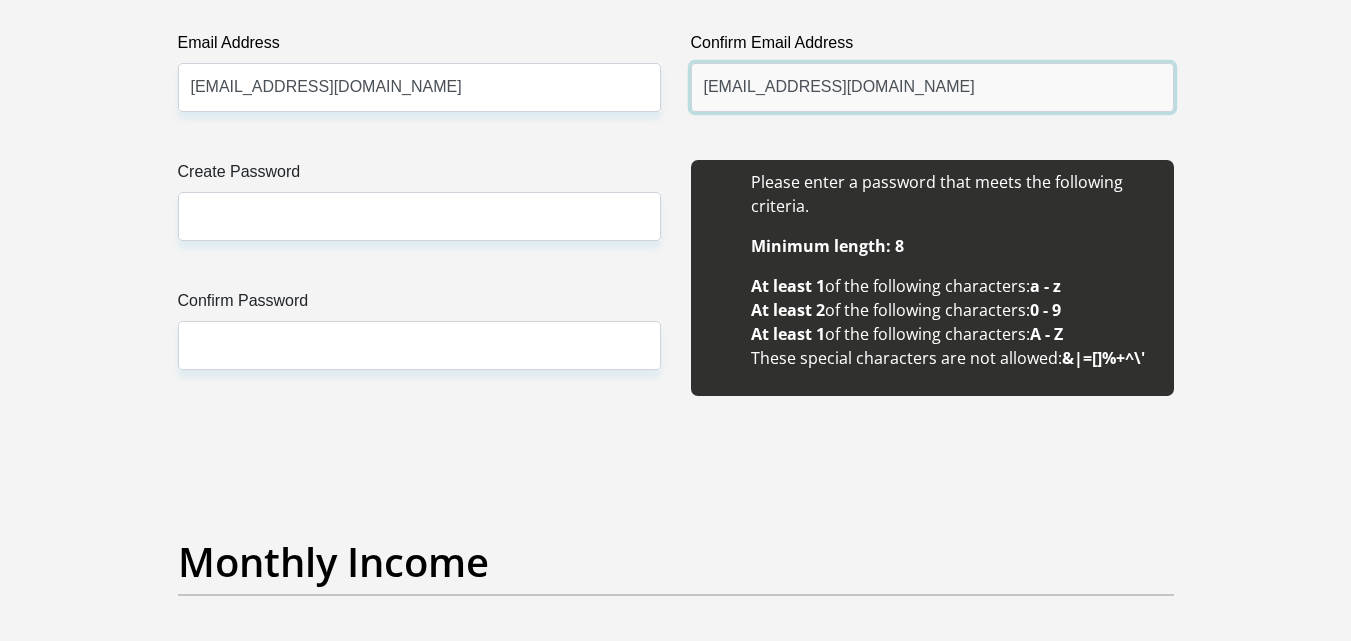 type on "[EMAIL_ADDRESS][DOMAIN_NAME]" 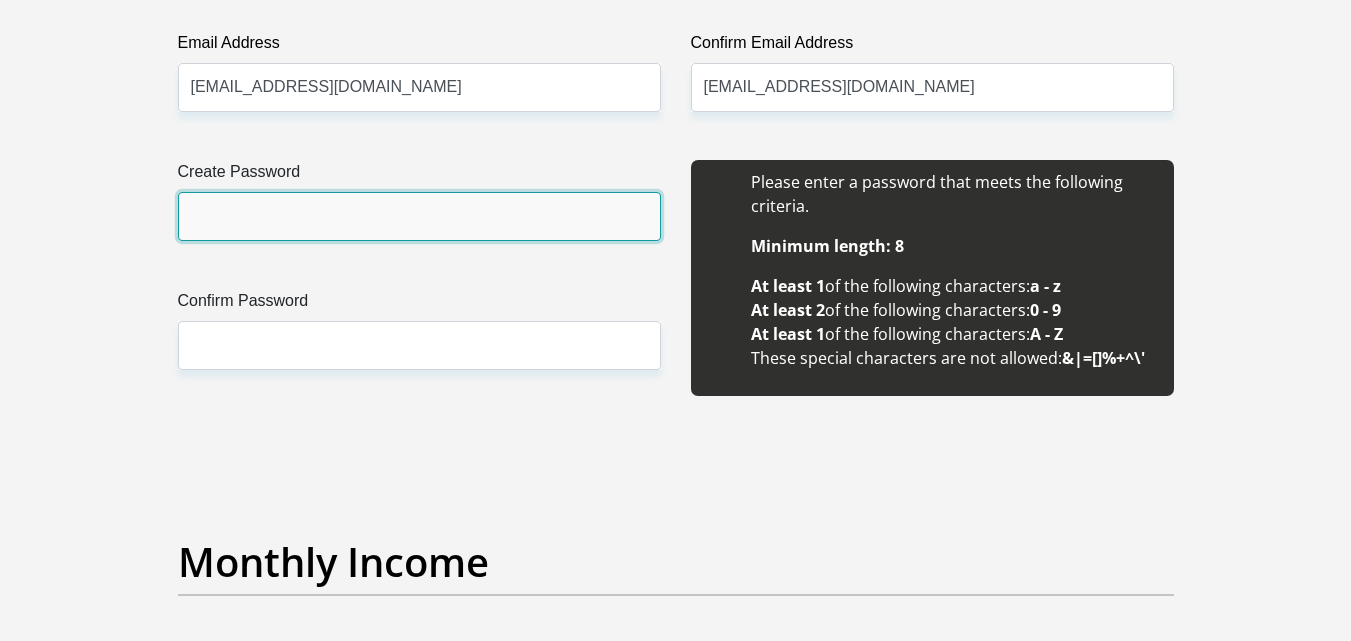 click on "Create Password" at bounding box center (419, 216) 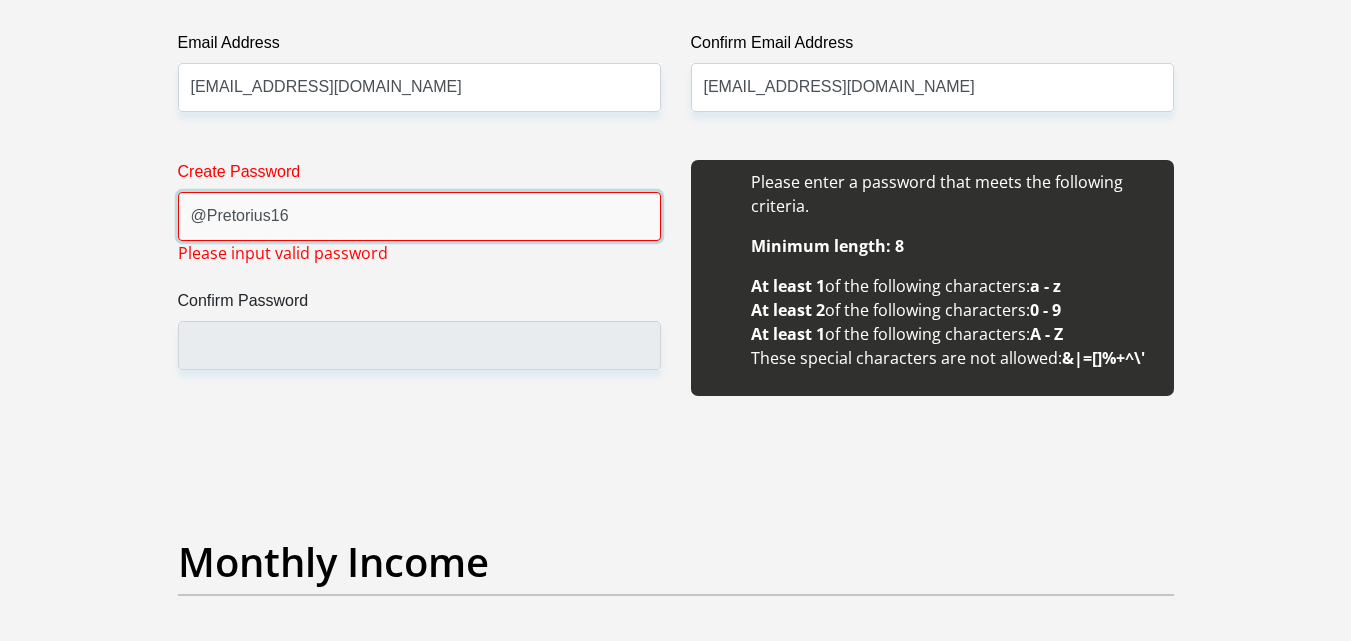 click on "@Pretorius16" at bounding box center [419, 216] 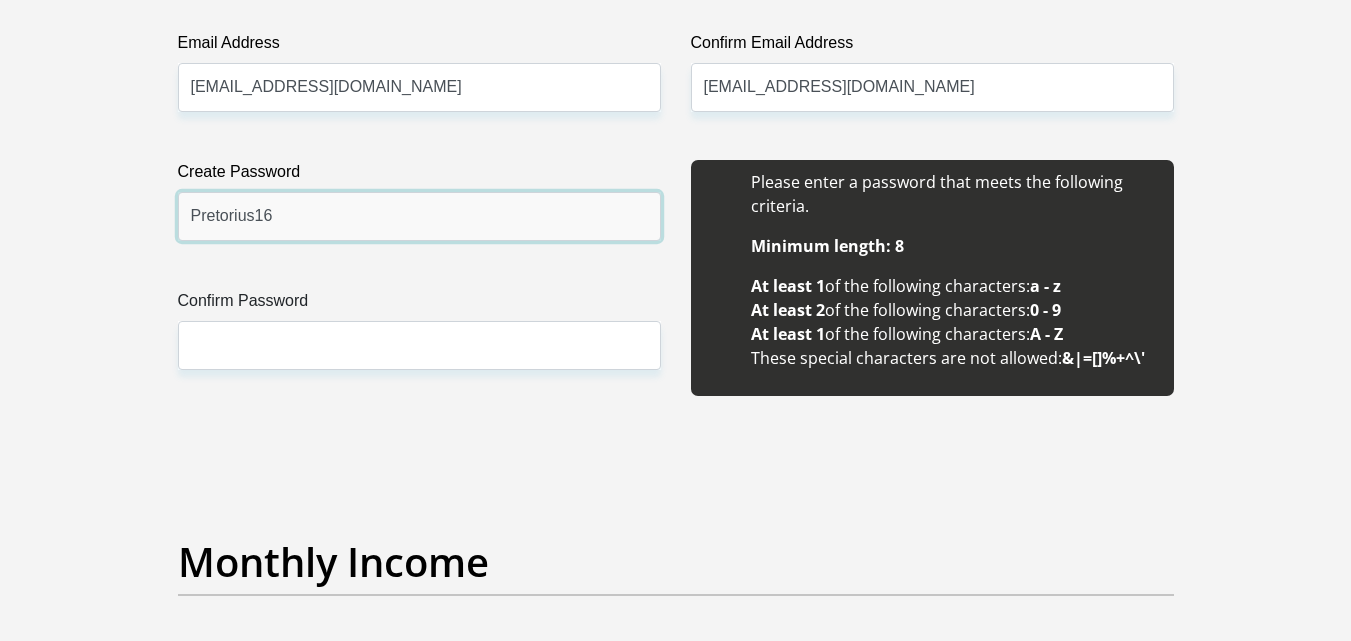 type on "Pretorius16" 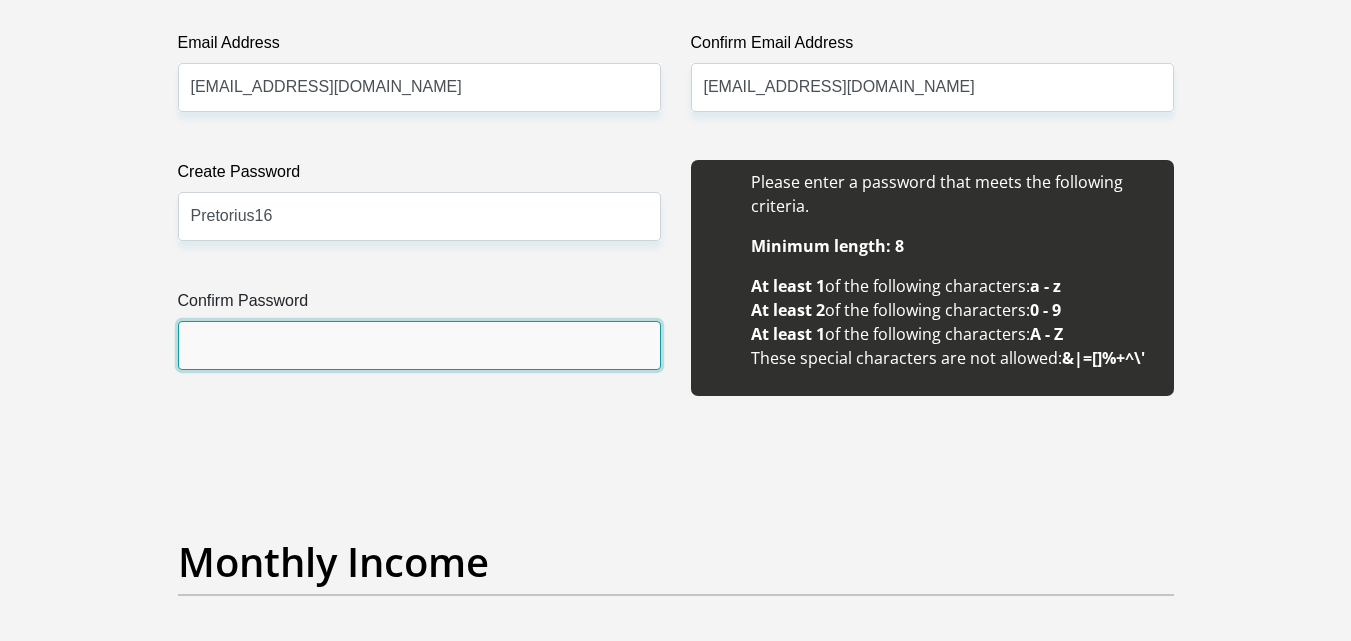 click on "Confirm Password" at bounding box center (419, 345) 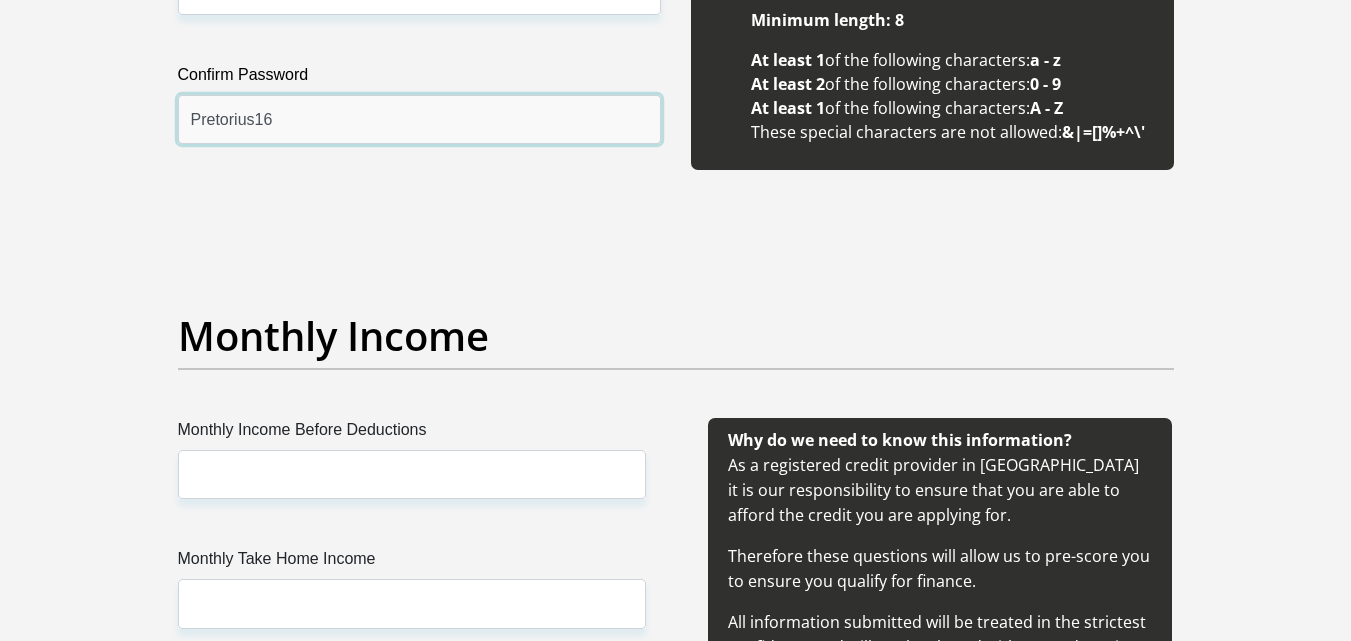 scroll, scrollTop: 2063, scrollLeft: 0, axis: vertical 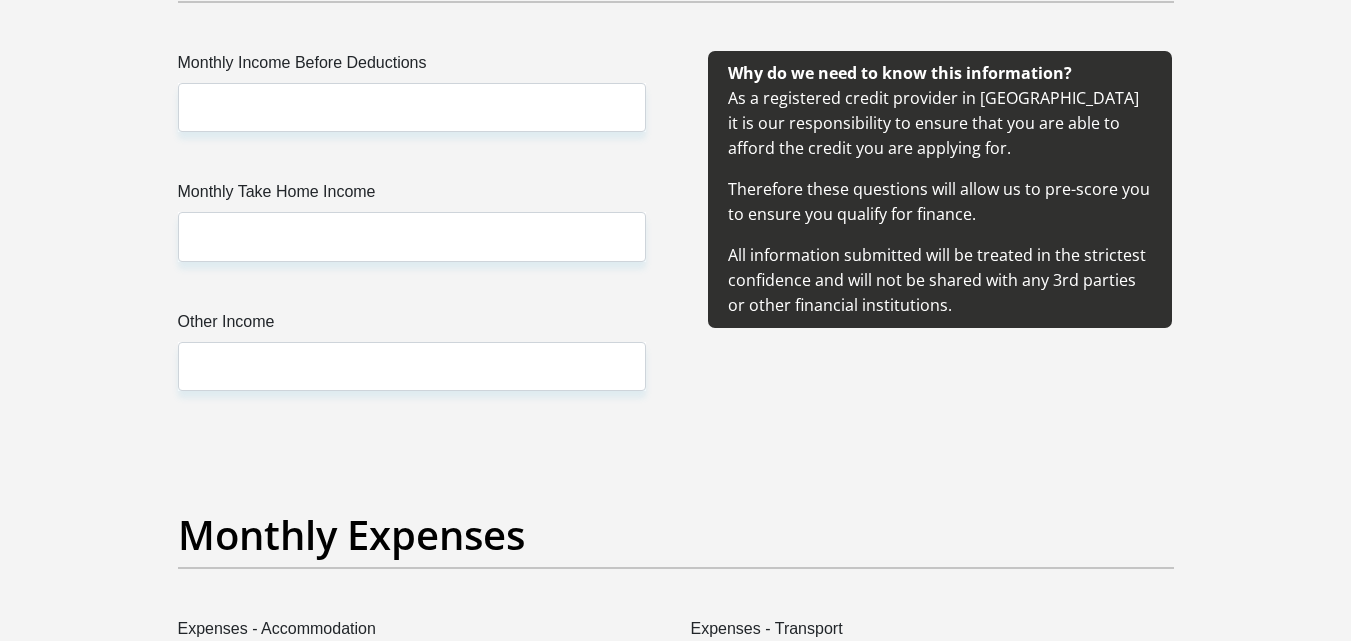 type on "Pretorius16" 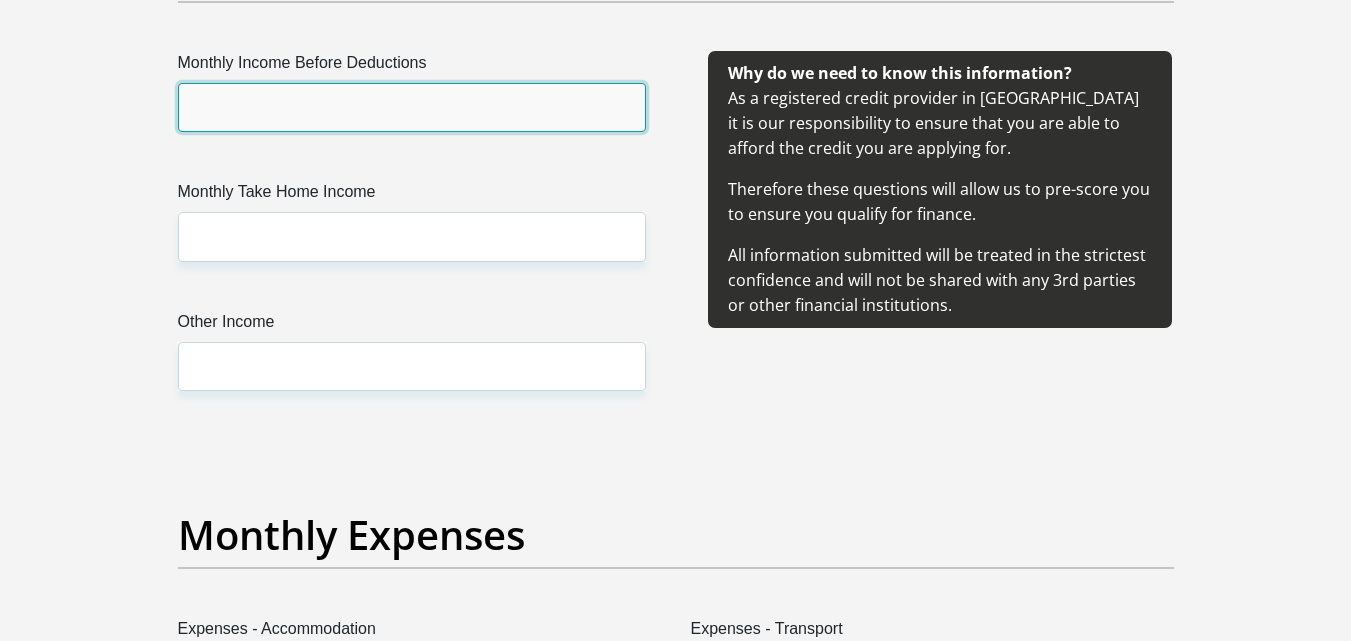 click on "Monthly Income Before Deductions" at bounding box center [412, 107] 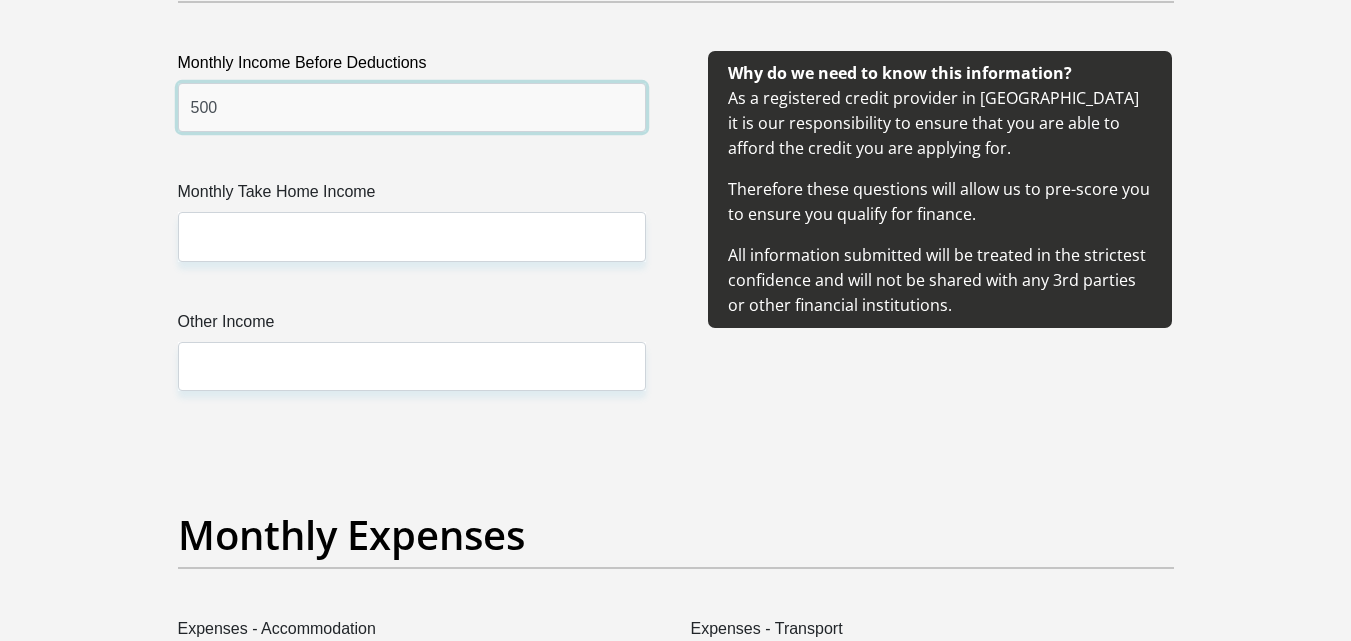 type on "500" 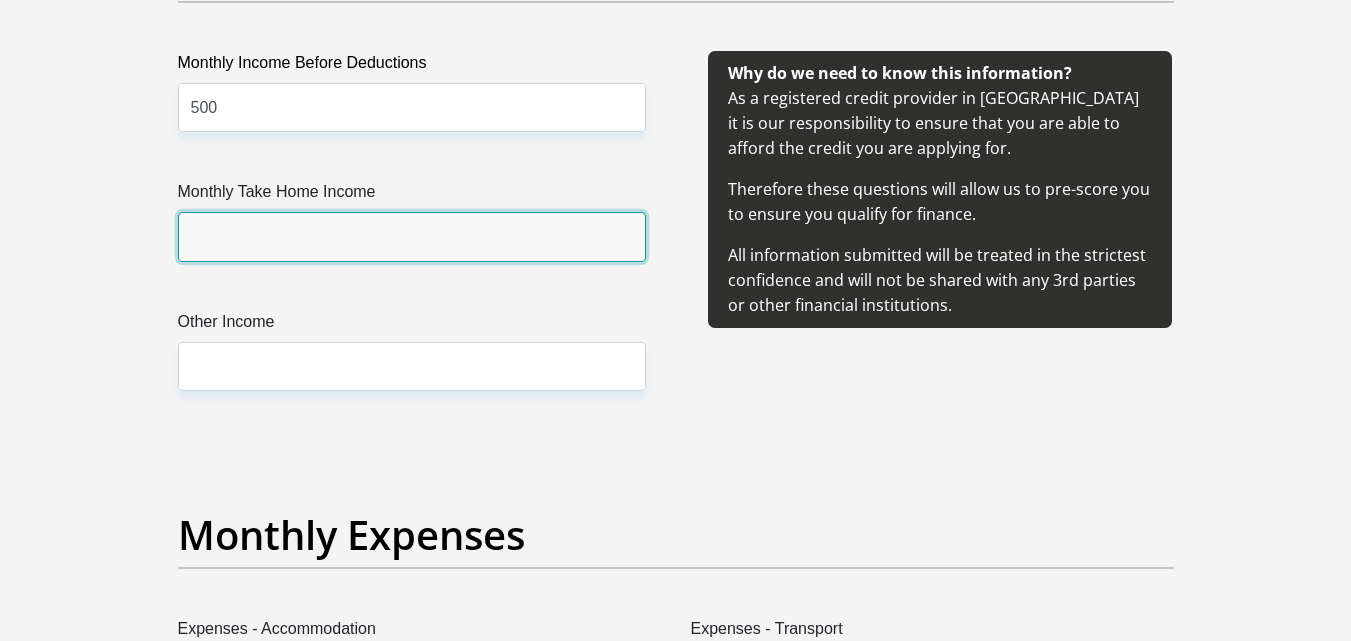 click on "Monthly Take Home Income" at bounding box center (412, 236) 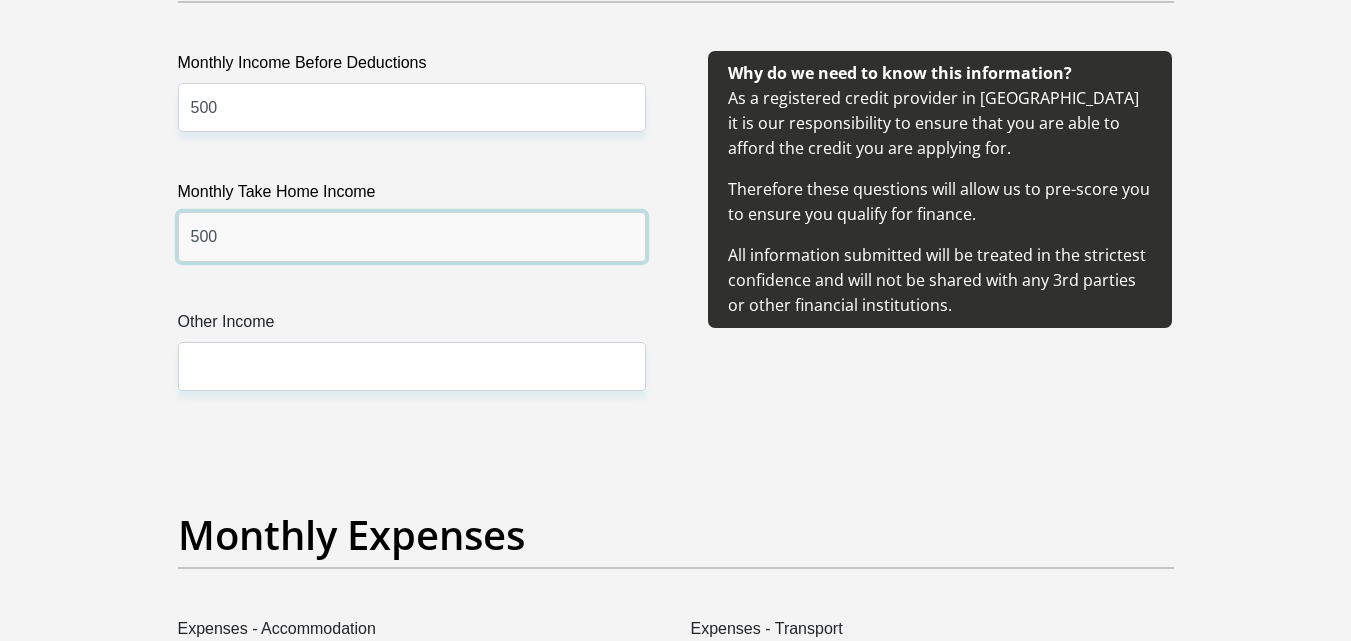 type on "500" 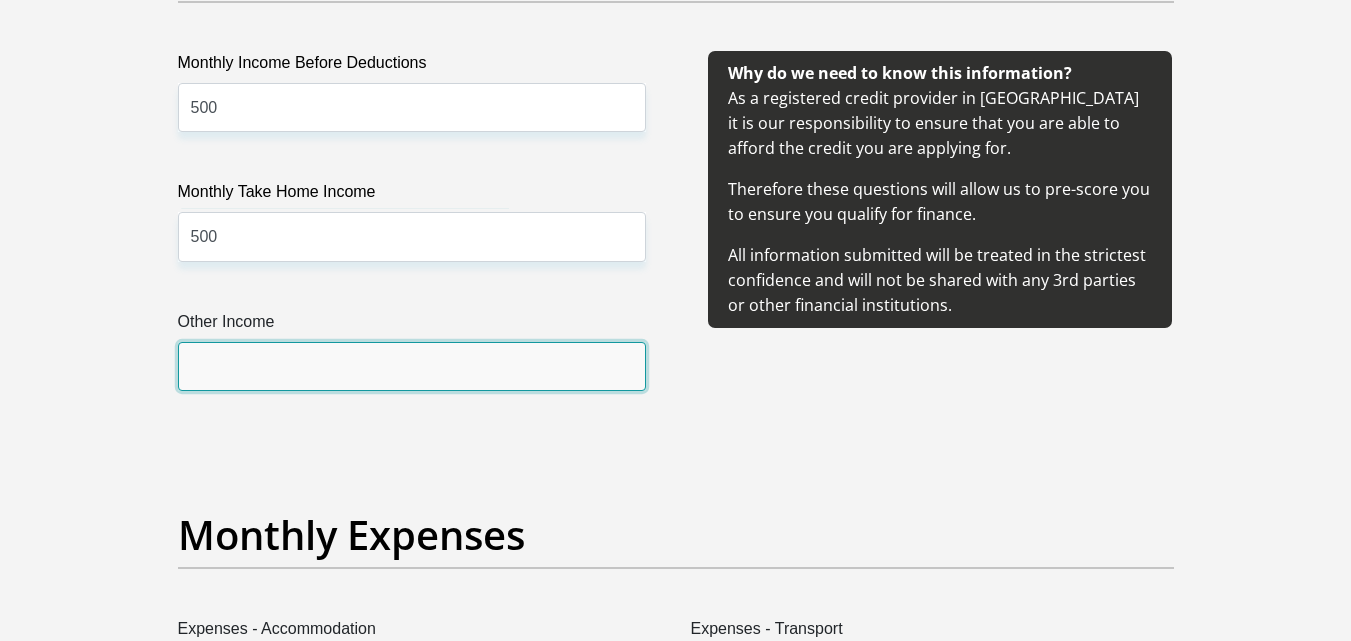 click on "Other Income" at bounding box center (412, 366) 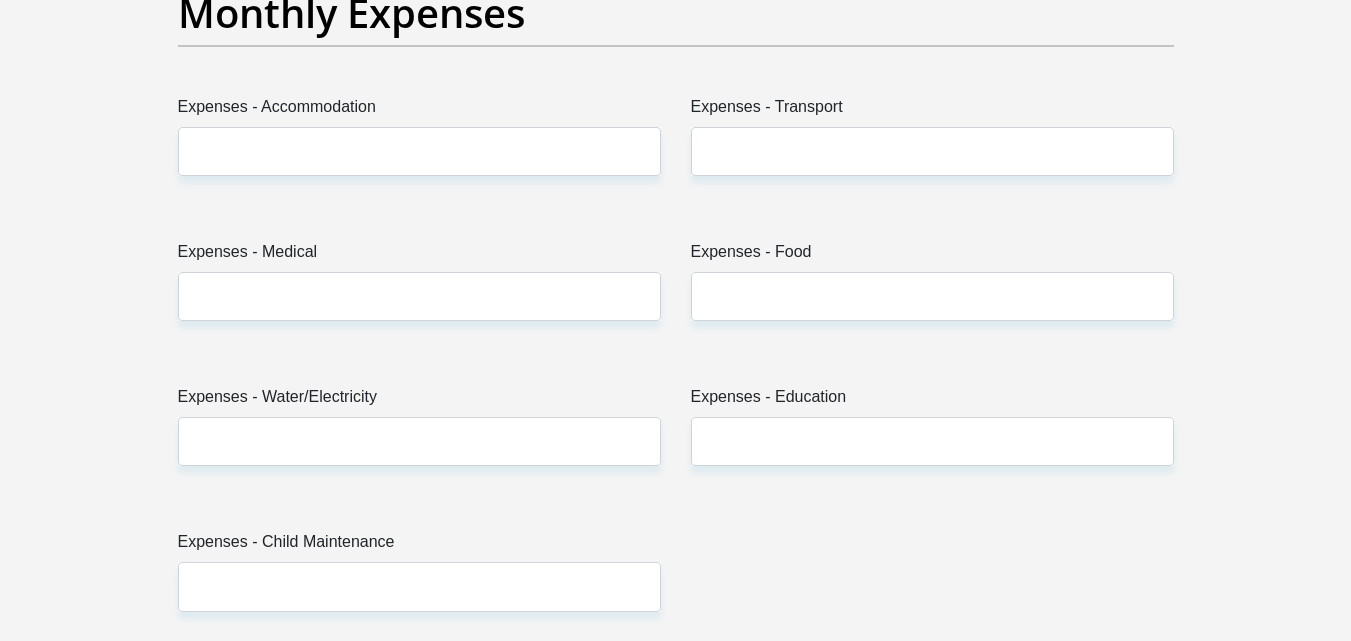 scroll, scrollTop: 2929, scrollLeft: 0, axis: vertical 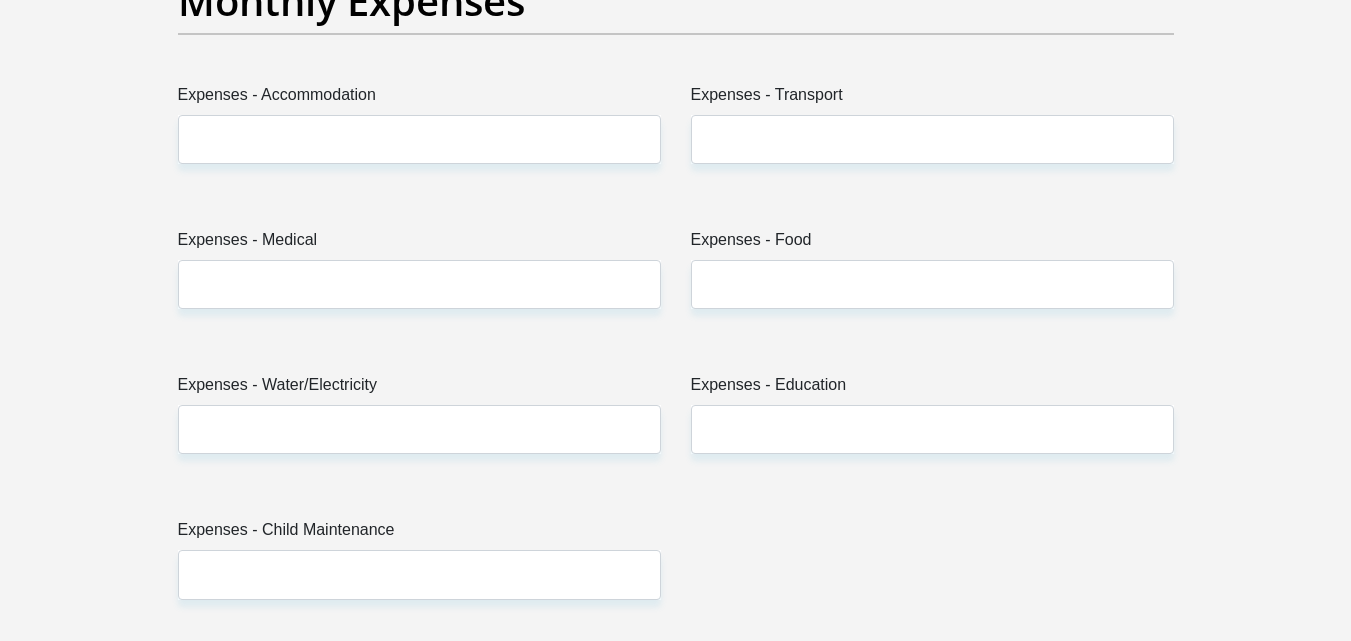 type on "250" 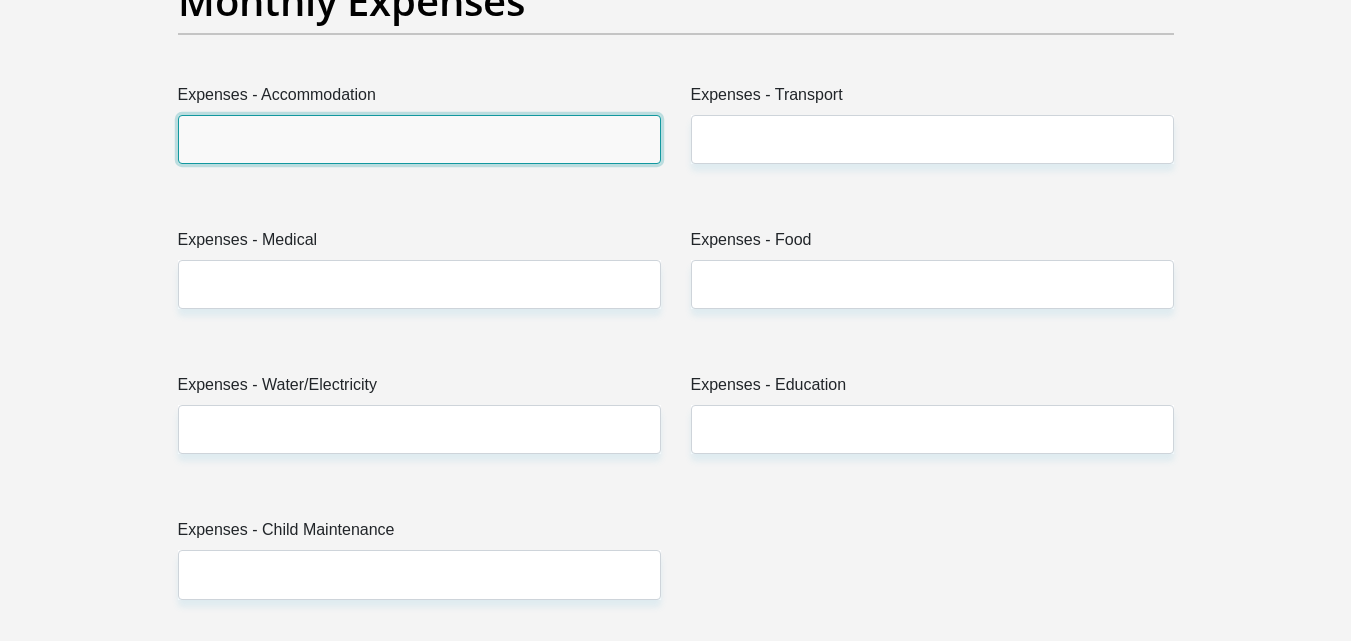 click on "Expenses - Accommodation" at bounding box center (419, 139) 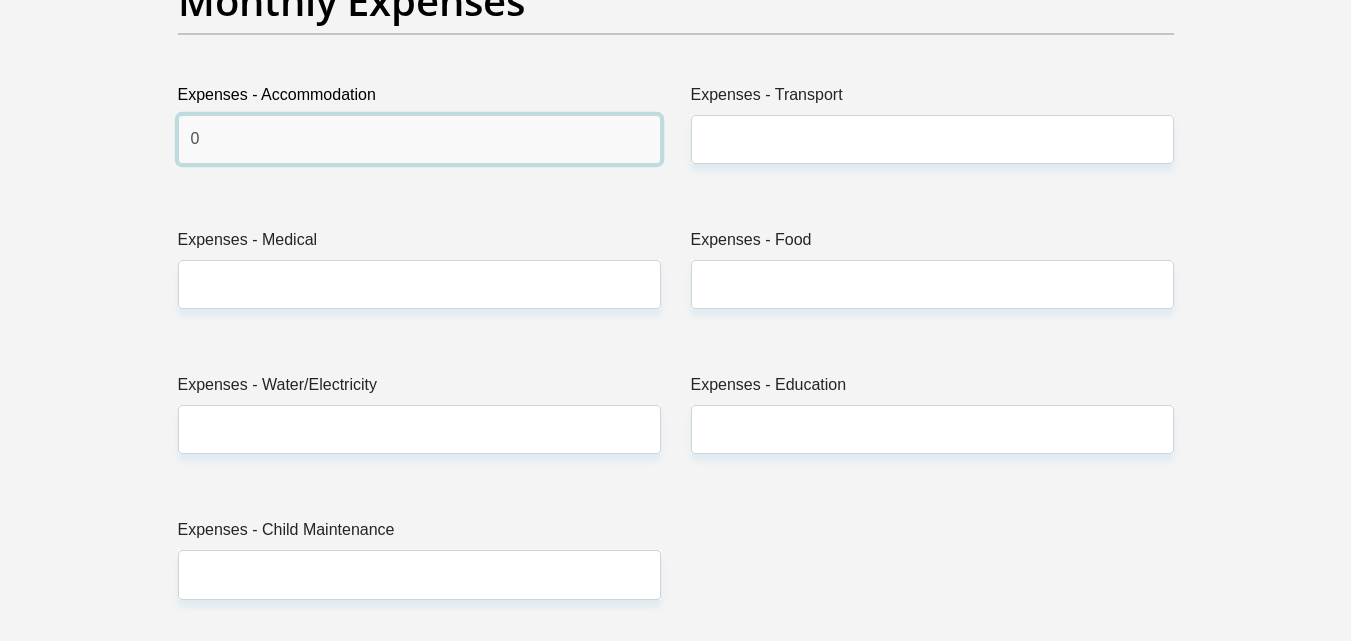 type on "0" 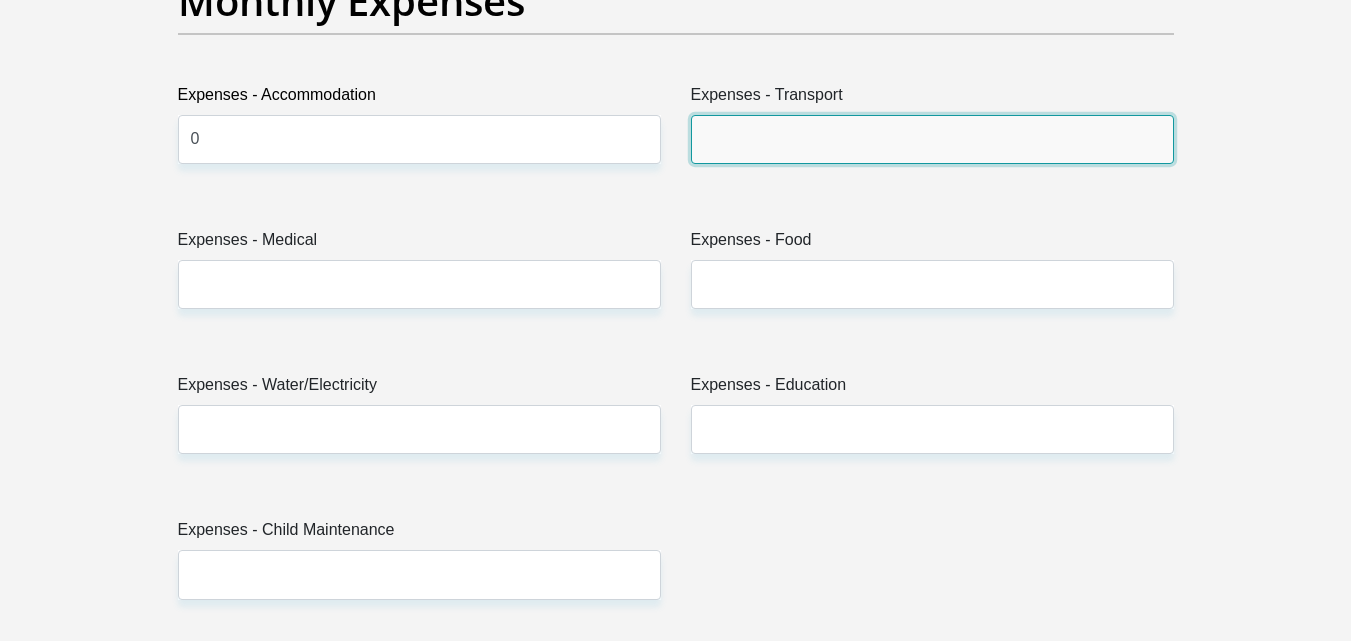 click on "Expenses - Transport" at bounding box center [932, 139] 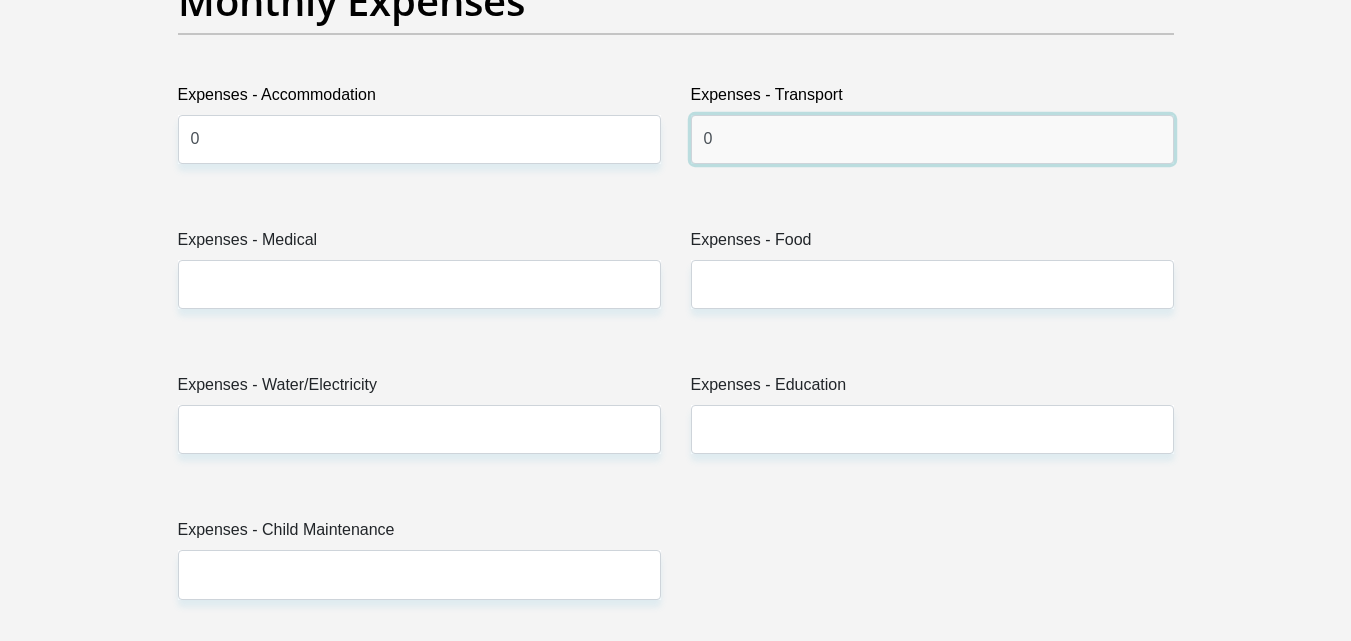 type on "0" 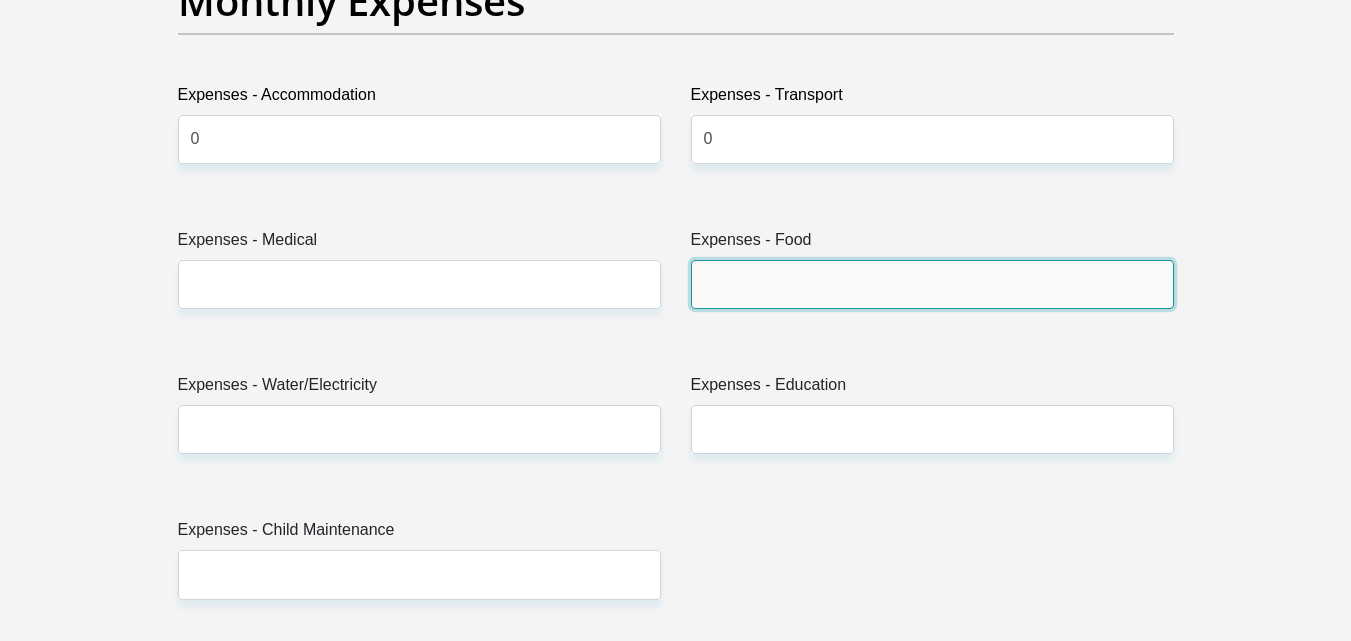 click on "Expenses - Food" at bounding box center [932, 284] 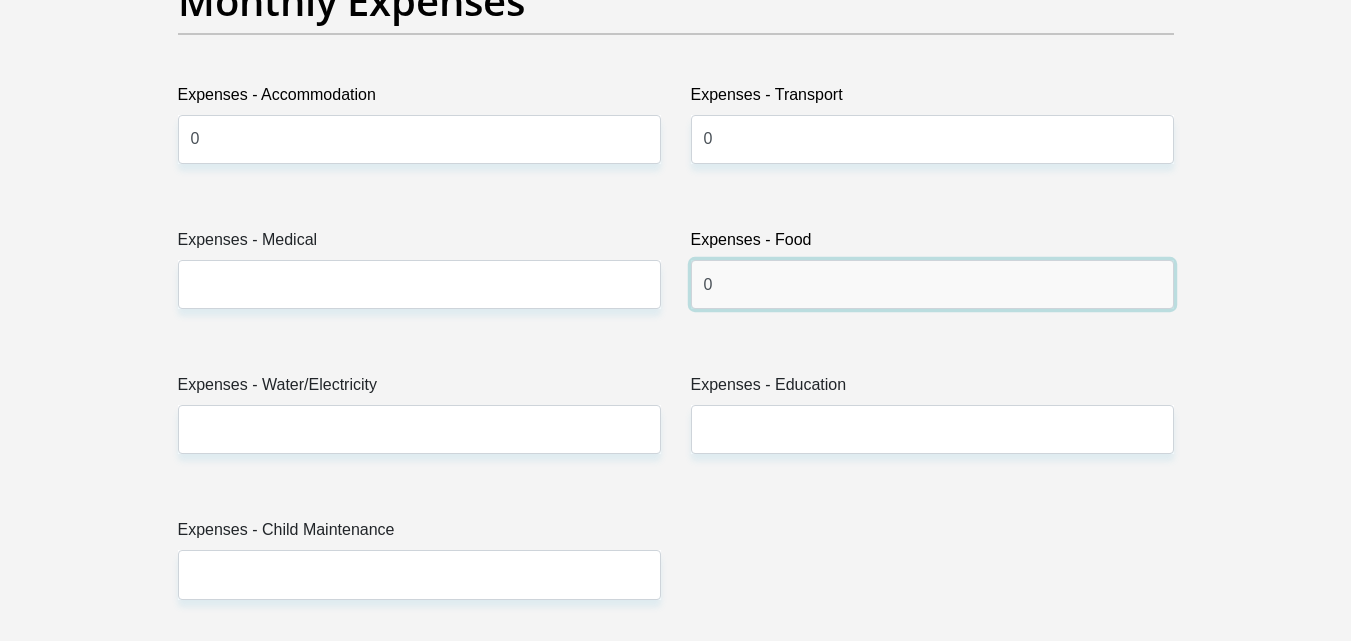 type on "0" 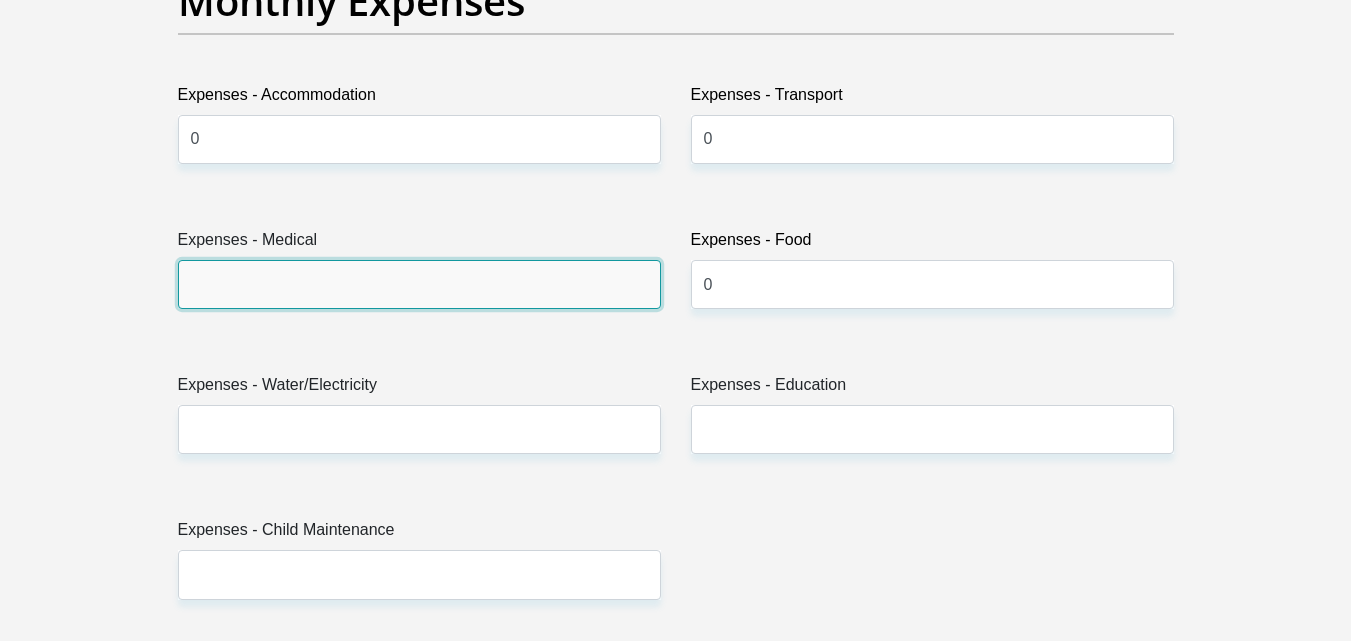 click on "Expenses - Medical" at bounding box center (419, 284) 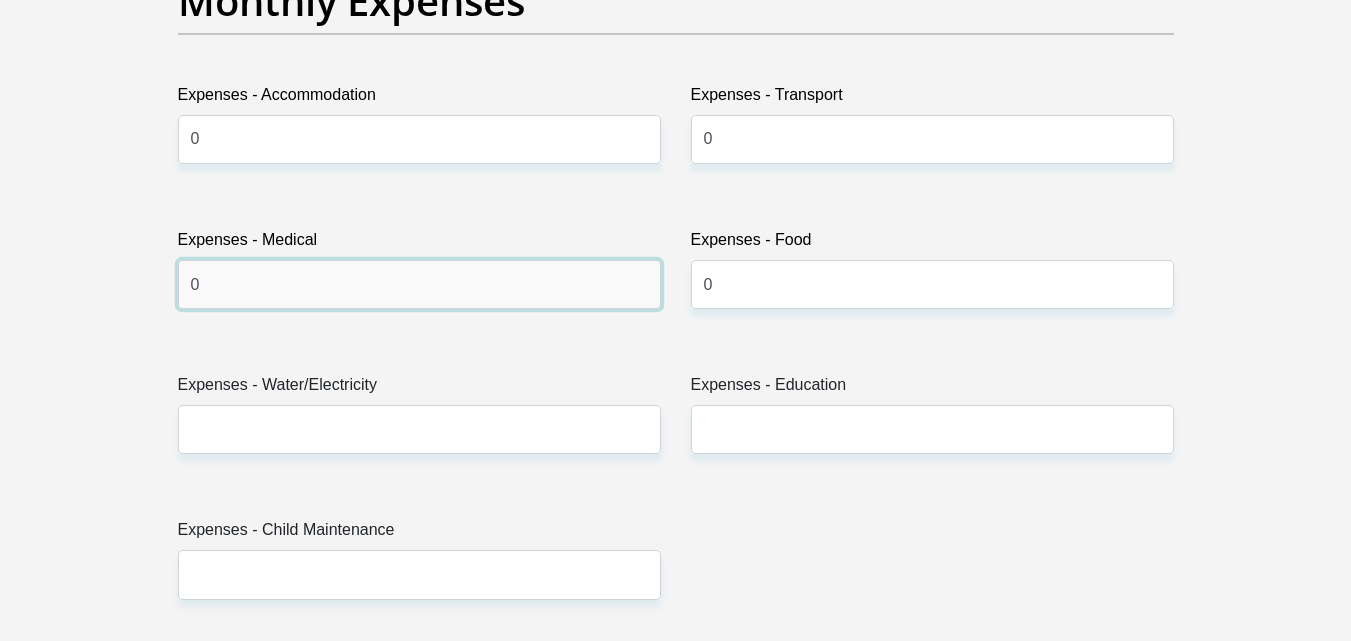type on "0" 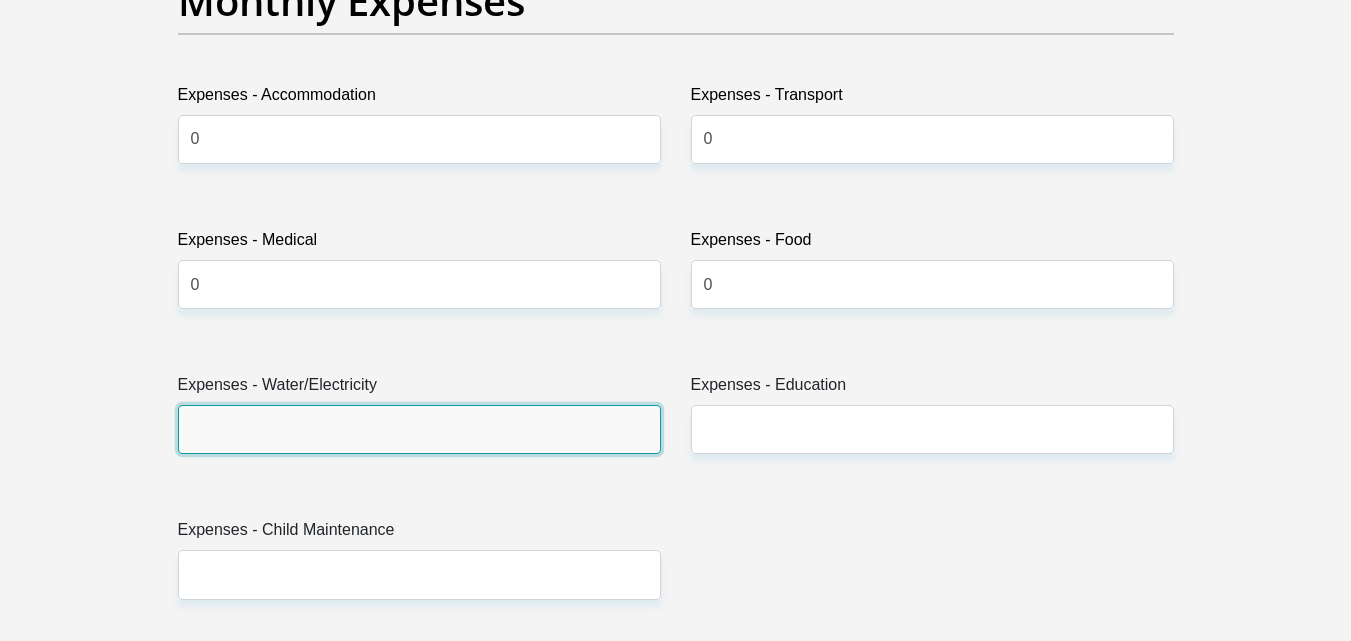 click on "Expenses - Water/Electricity" at bounding box center [419, 429] 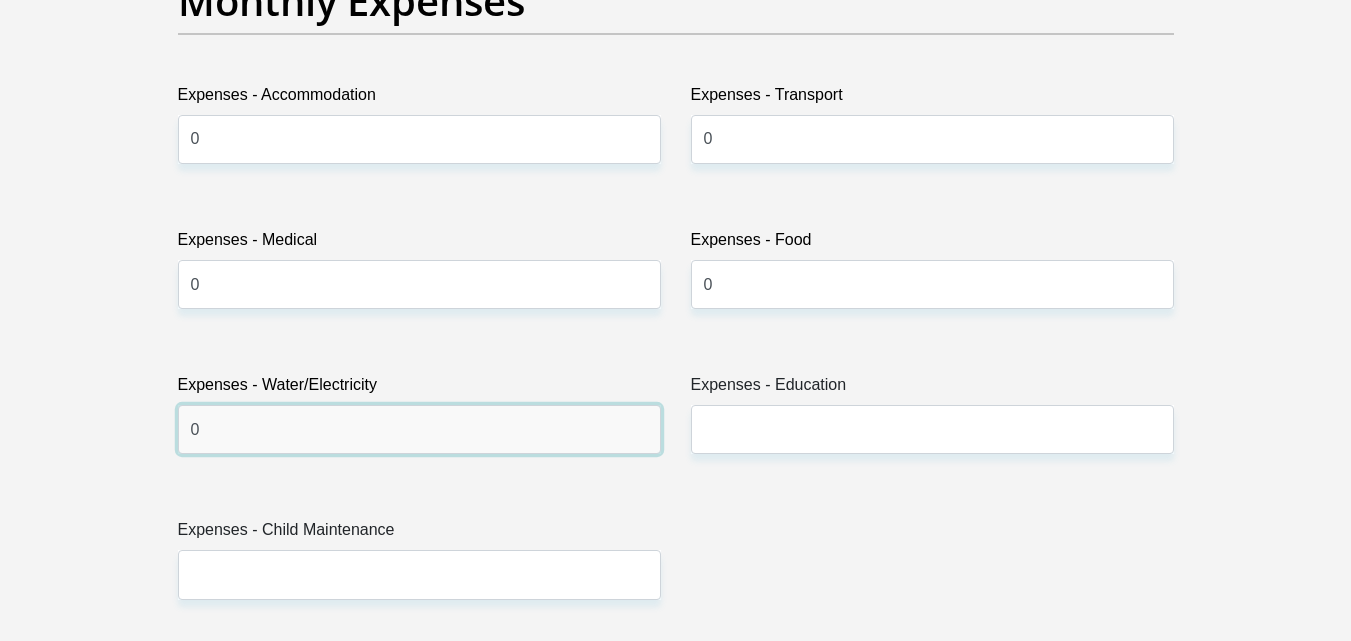 type on "0" 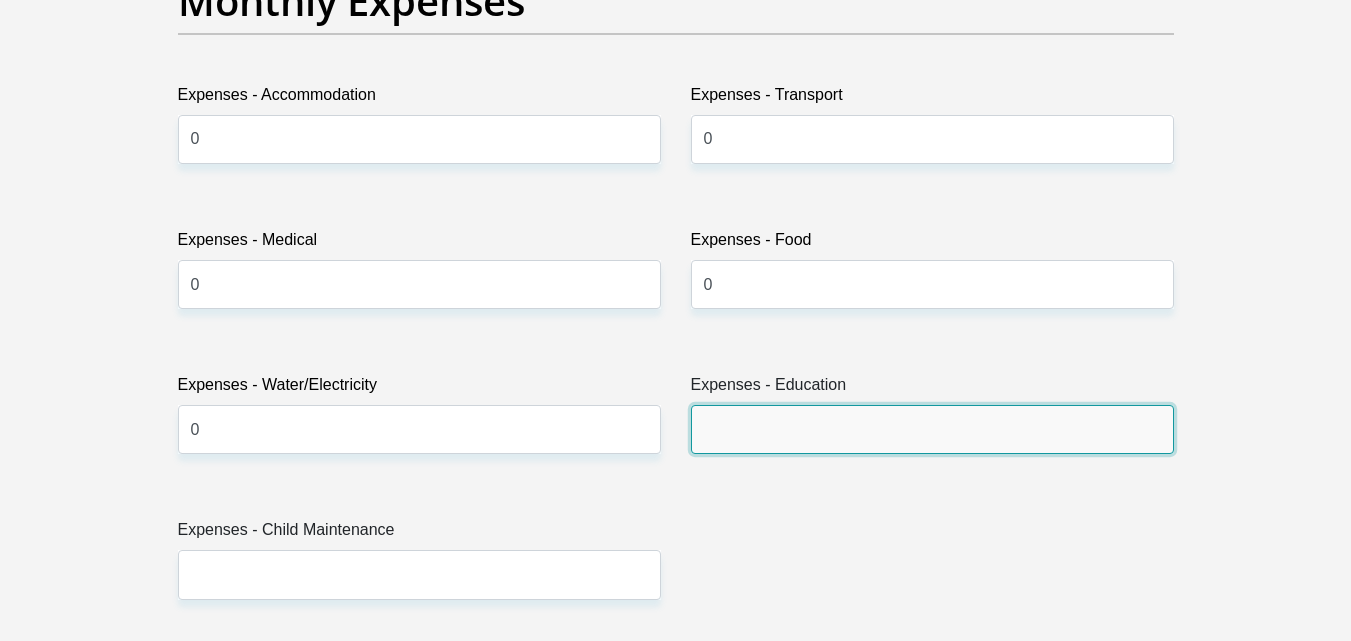 click on "Expenses - Education" at bounding box center (932, 429) 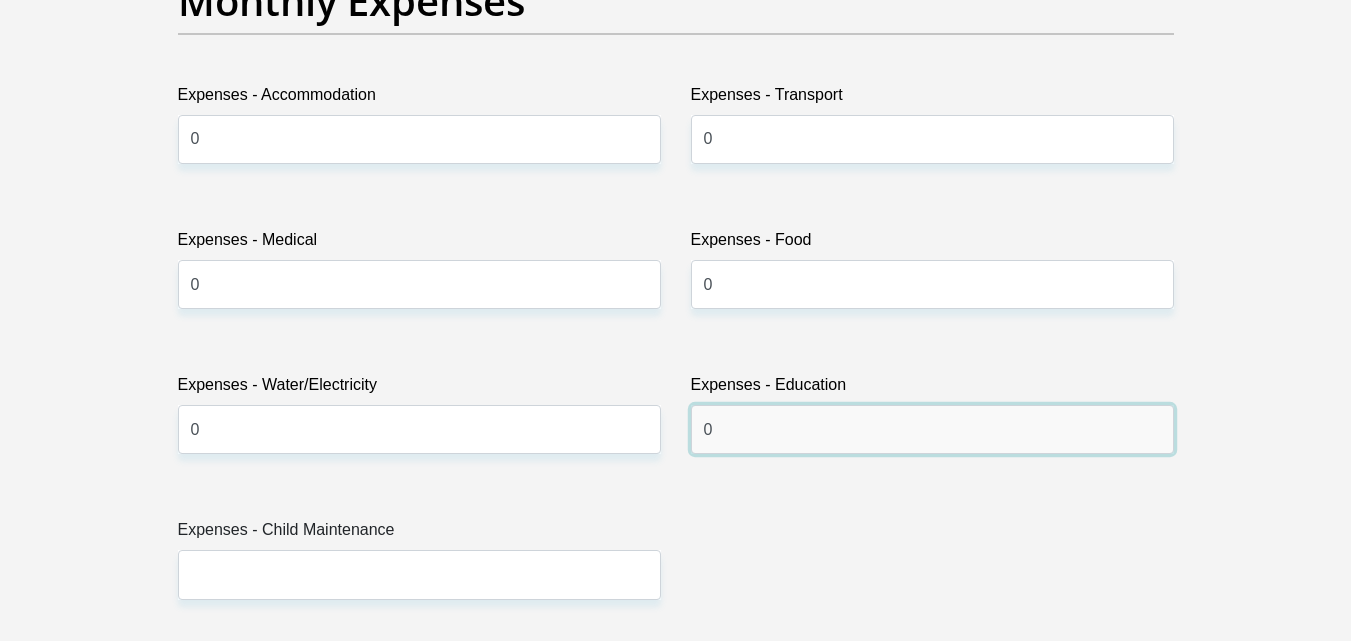 type on "0" 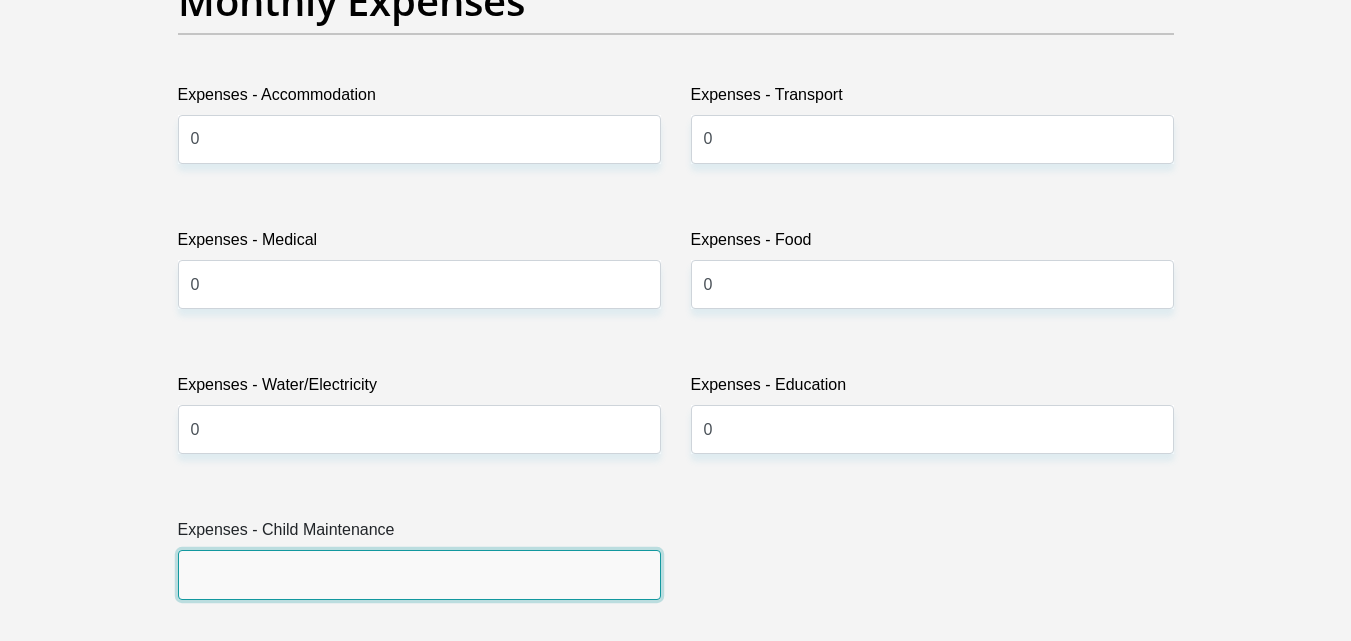 click on "Expenses - Child Maintenance" at bounding box center (419, 574) 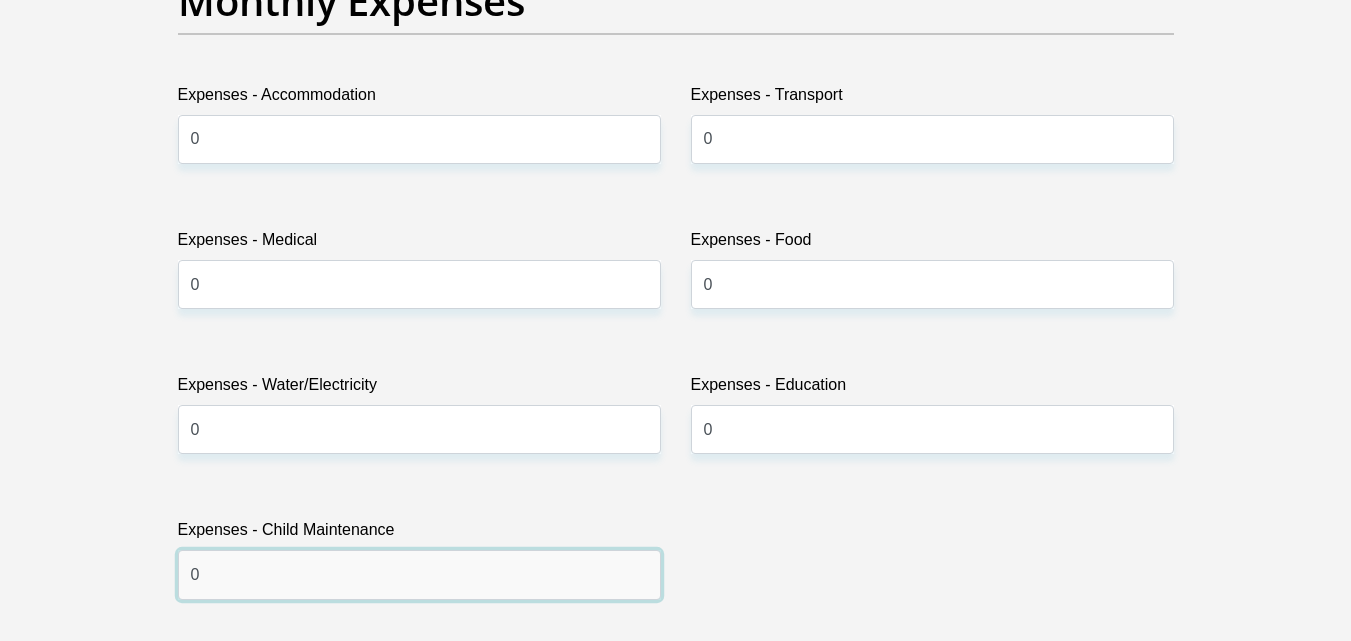 type on "0" 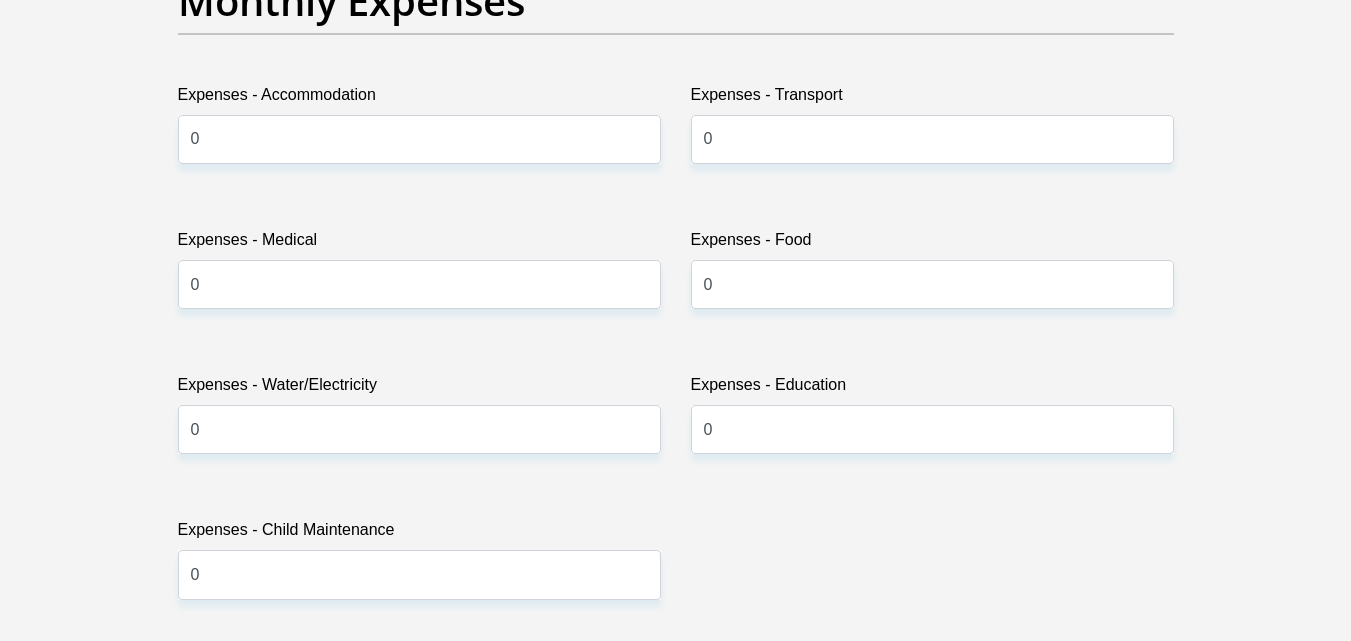 click on "Expenses - Child Maintenance" at bounding box center [419, 534] 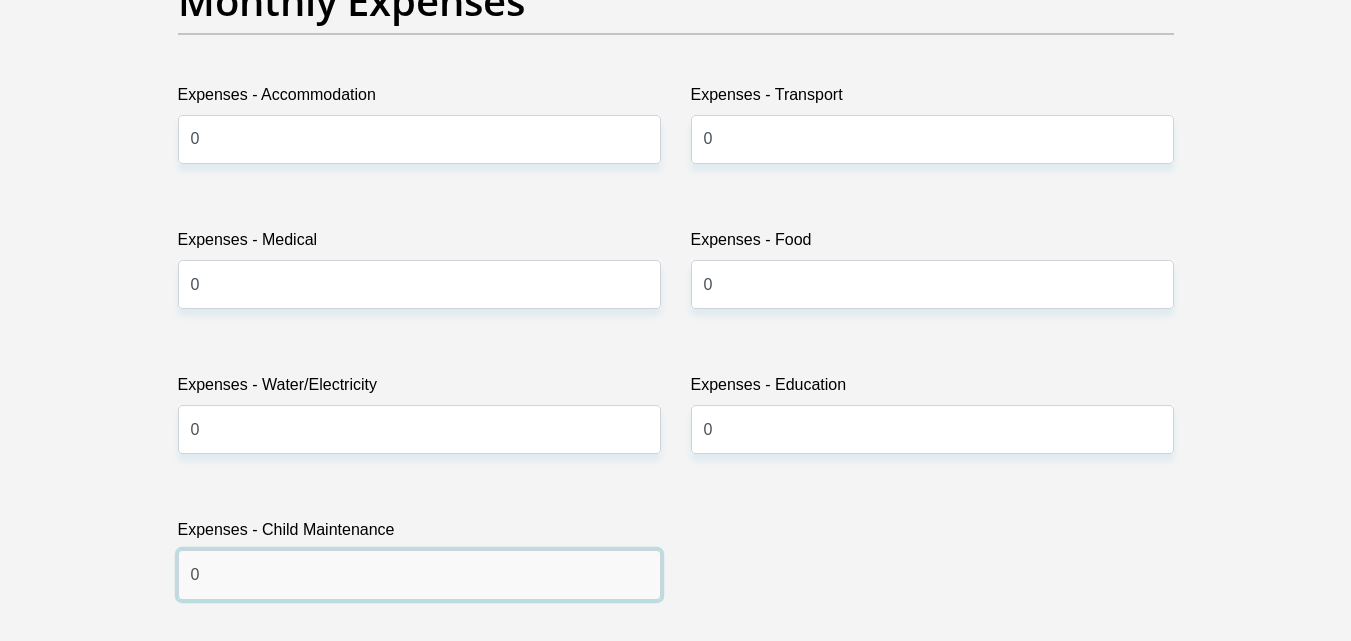 click on "0" at bounding box center (419, 574) 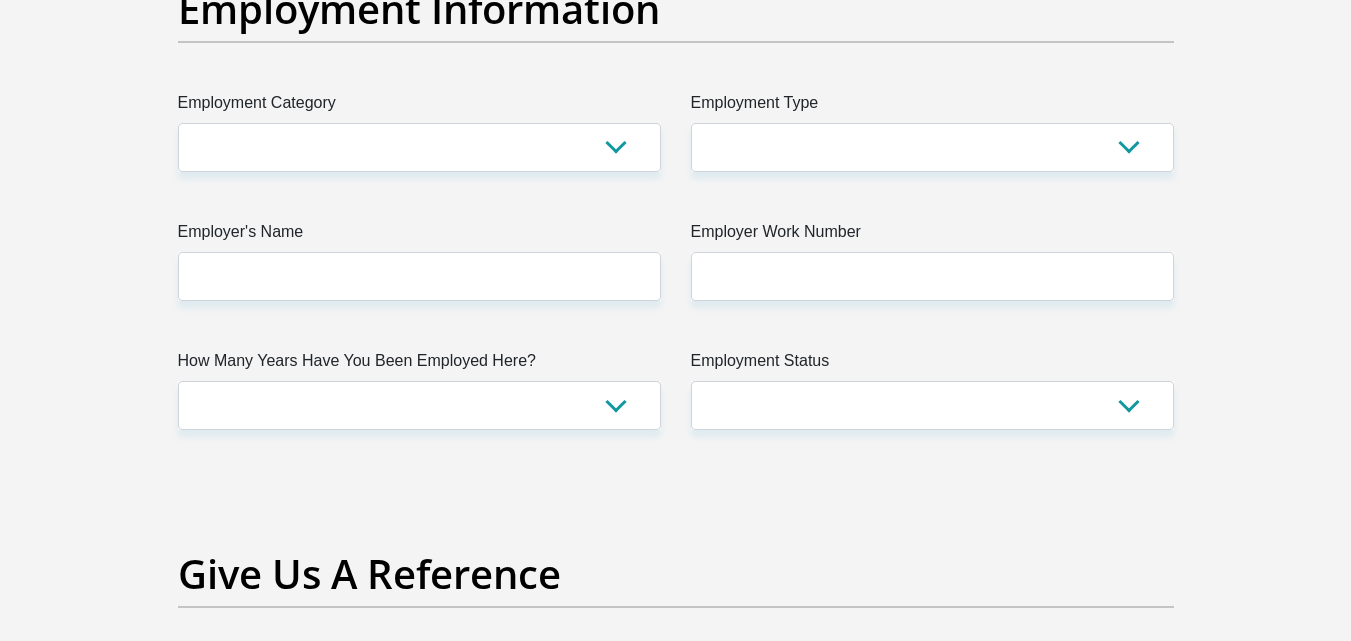 scroll, scrollTop: 3688, scrollLeft: 0, axis: vertical 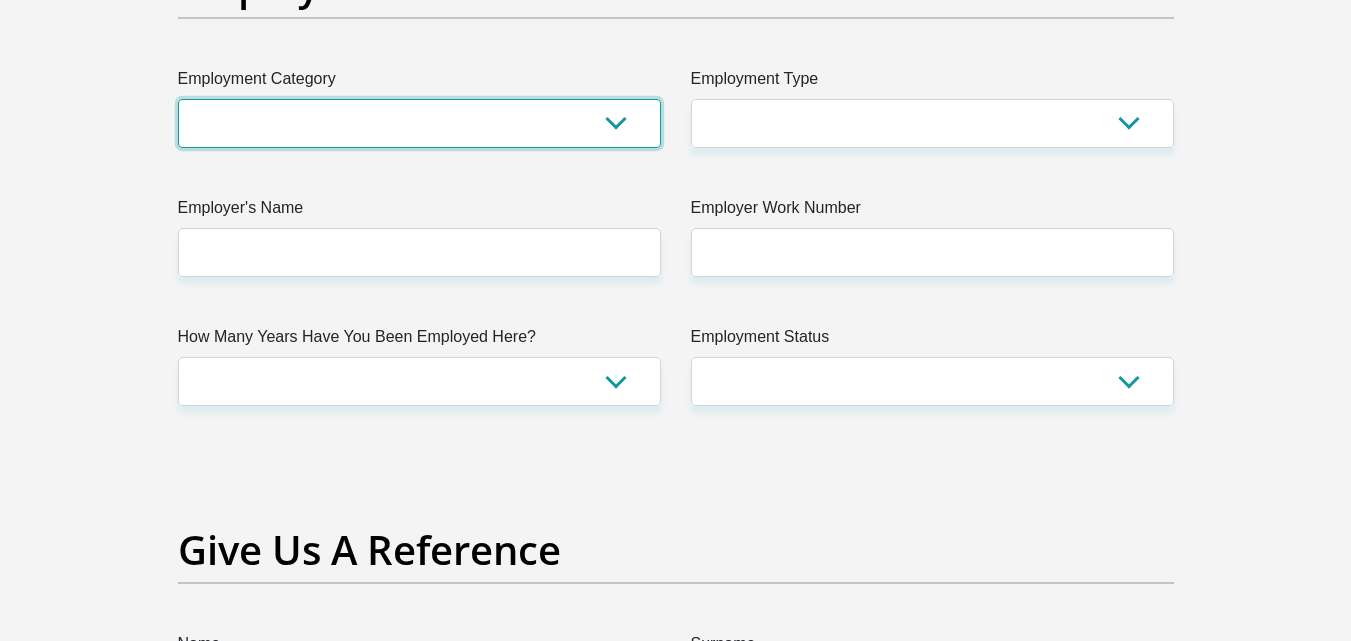 click on "AGRICULTURE
ALCOHOL & TOBACCO
CONSTRUCTION MATERIALS
METALLURGY
EQUIPMENT FOR RENEWABLE ENERGY
SPECIALIZED CONTRACTORS
CAR
GAMING (INCL. INTERNET
OTHER WHOLESALE
UNLICENSED PHARMACEUTICALS
CURRENCY EXCHANGE HOUSES
OTHER FINANCIAL INSTITUTIONS & INSURANCE
REAL ESTATE AGENTS
OIL & GAS
OTHER MATERIALS (E.G. IRON ORE)
PRECIOUS STONES & PRECIOUS METALS
POLITICAL ORGANIZATIONS
RELIGIOUS ORGANIZATIONS(NOT SECTS)
ACTI. HAVING BUSINESS DEAL WITH PUBLIC ADMINISTRATION
LAUNDROMATS" at bounding box center (419, 123) 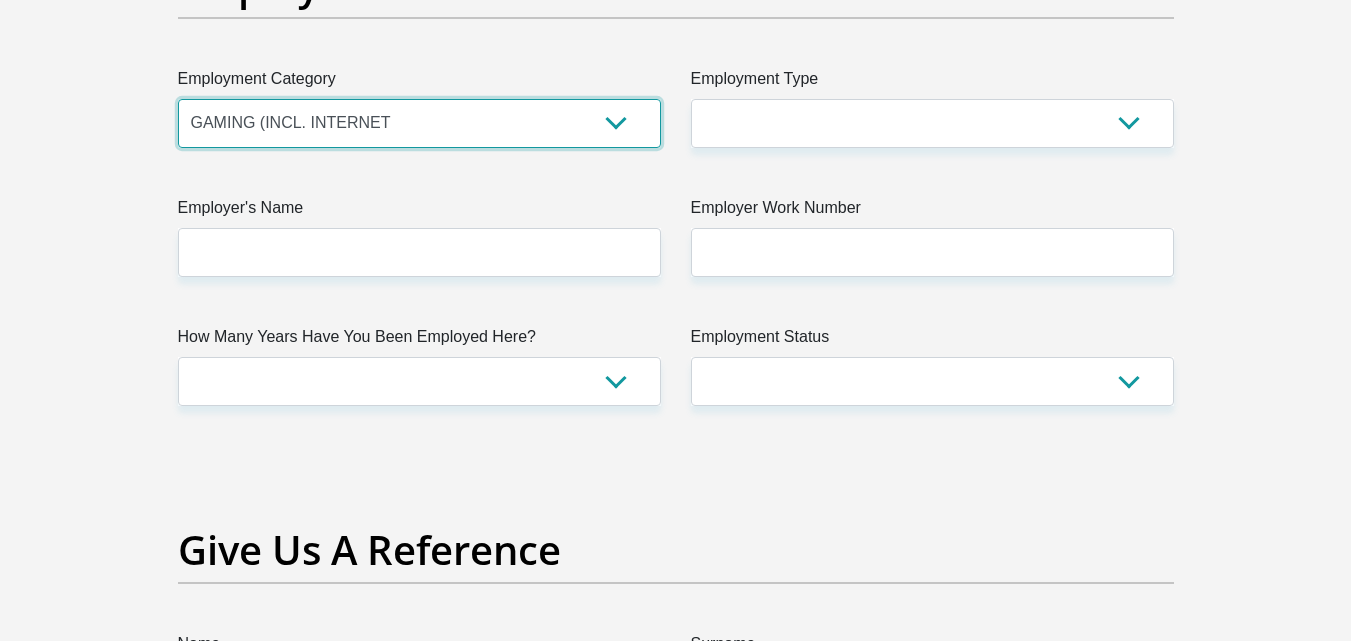 click on "AGRICULTURE
ALCOHOL & TOBACCO
CONSTRUCTION MATERIALS
METALLURGY
EQUIPMENT FOR RENEWABLE ENERGY
SPECIALIZED CONTRACTORS
CAR
GAMING (INCL. INTERNET
OTHER WHOLESALE
UNLICENSED PHARMACEUTICALS
CURRENCY EXCHANGE HOUSES
OTHER FINANCIAL INSTITUTIONS & INSURANCE
REAL ESTATE AGENTS
OIL & GAS
OTHER MATERIALS (E.G. IRON ORE)
PRECIOUS STONES & PRECIOUS METALS
POLITICAL ORGANIZATIONS
RELIGIOUS ORGANIZATIONS(NOT SECTS)
ACTI. HAVING BUSINESS DEAL WITH PUBLIC ADMINISTRATION
LAUNDROMATS" at bounding box center [419, 123] 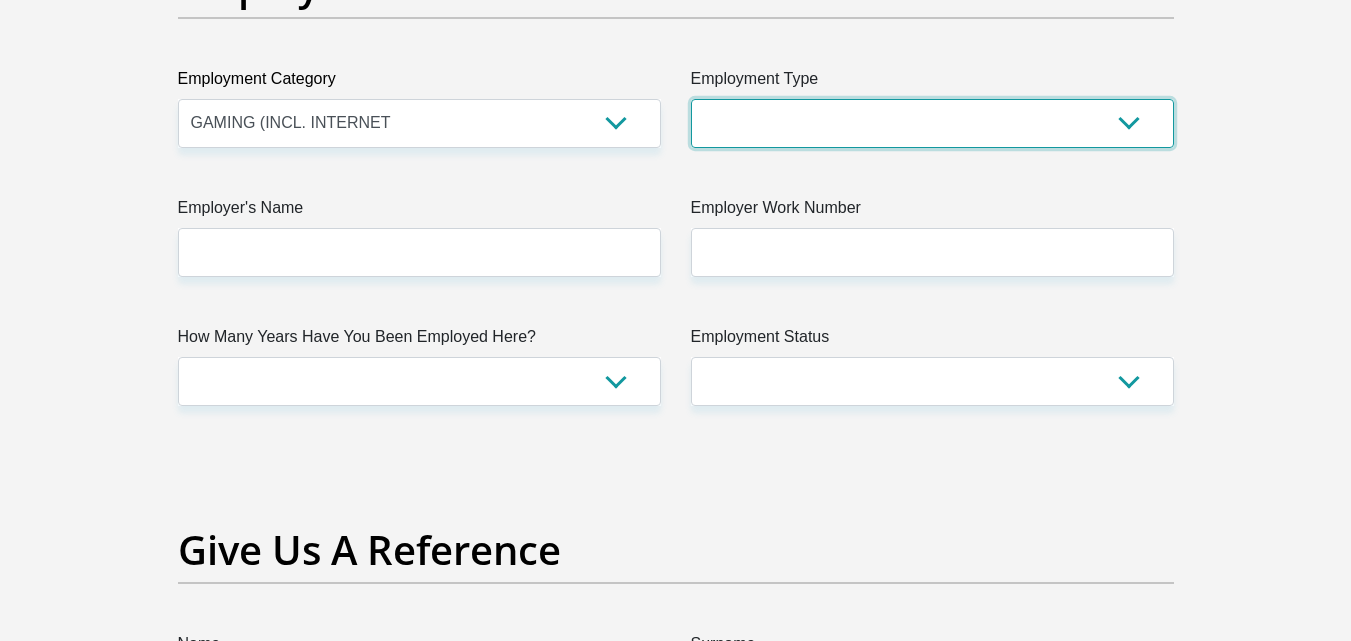 click on "College/Lecturer
Craft Seller
Creative
Driver
Executive
Farmer
Forces - Non Commissioned
Forces - Officer
Hawker
Housewife
Labourer
Licenced Professional
Manager
Miner
Non Licenced Professional
Office Staff/Clerk
Outside Worker
Pensioner
Permanent Teacher
Production/Manufacturing
Sales
Self-Employed
Semi-Professional Worker
Service Industry  Social Worker  Student" at bounding box center [932, 123] 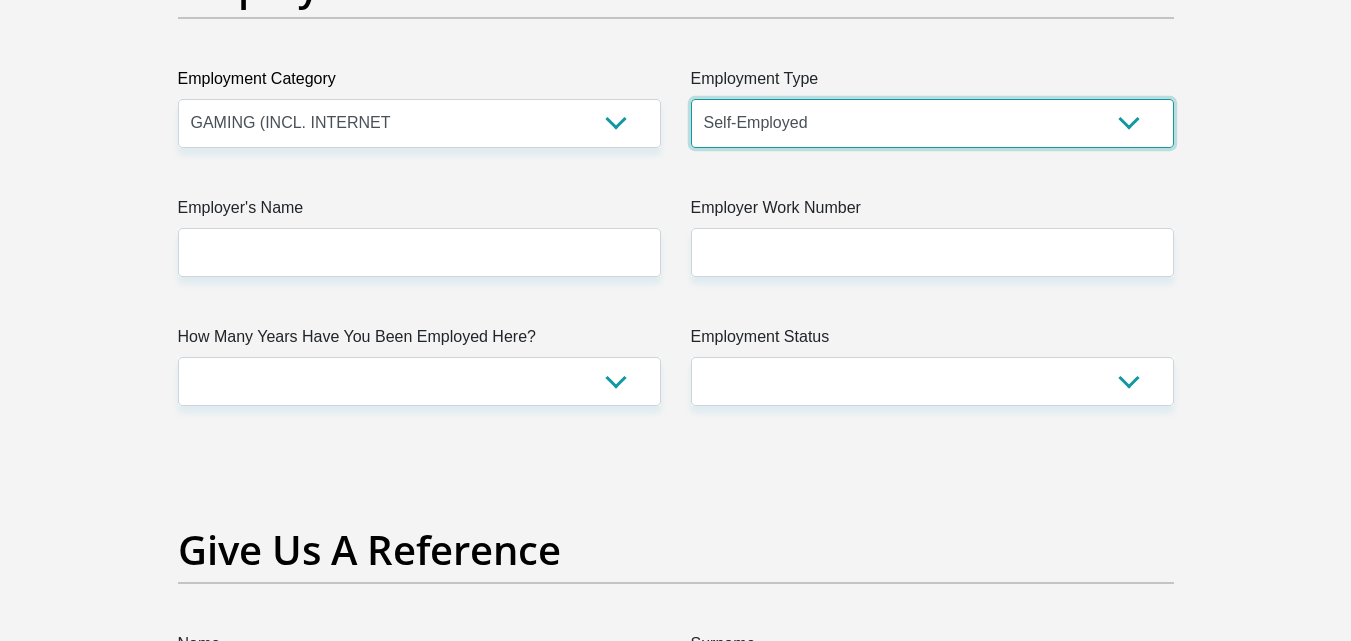click on "College/Lecturer
Craft Seller
Creative
Driver
Executive
Farmer
Forces - Non Commissioned
Forces - Officer
Hawker
Housewife
Labourer
Licenced Professional
Manager
Miner
Non Licenced Professional
Office Staff/Clerk
Outside Worker
Pensioner
Permanent Teacher
Production/Manufacturing
Sales
Self-Employed
Semi-Professional Worker
Service Industry  Social Worker  Student" at bounding box center [932, 123] 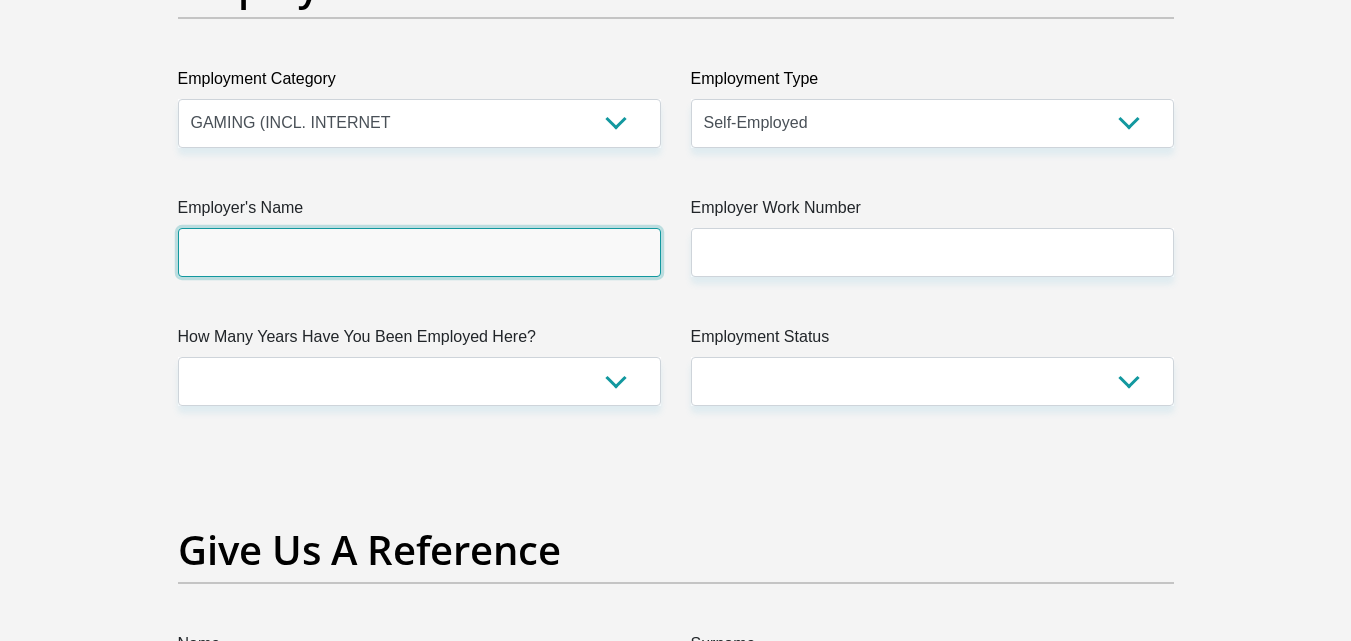 click on "Employer's Name" at bounding box center (419, 252) 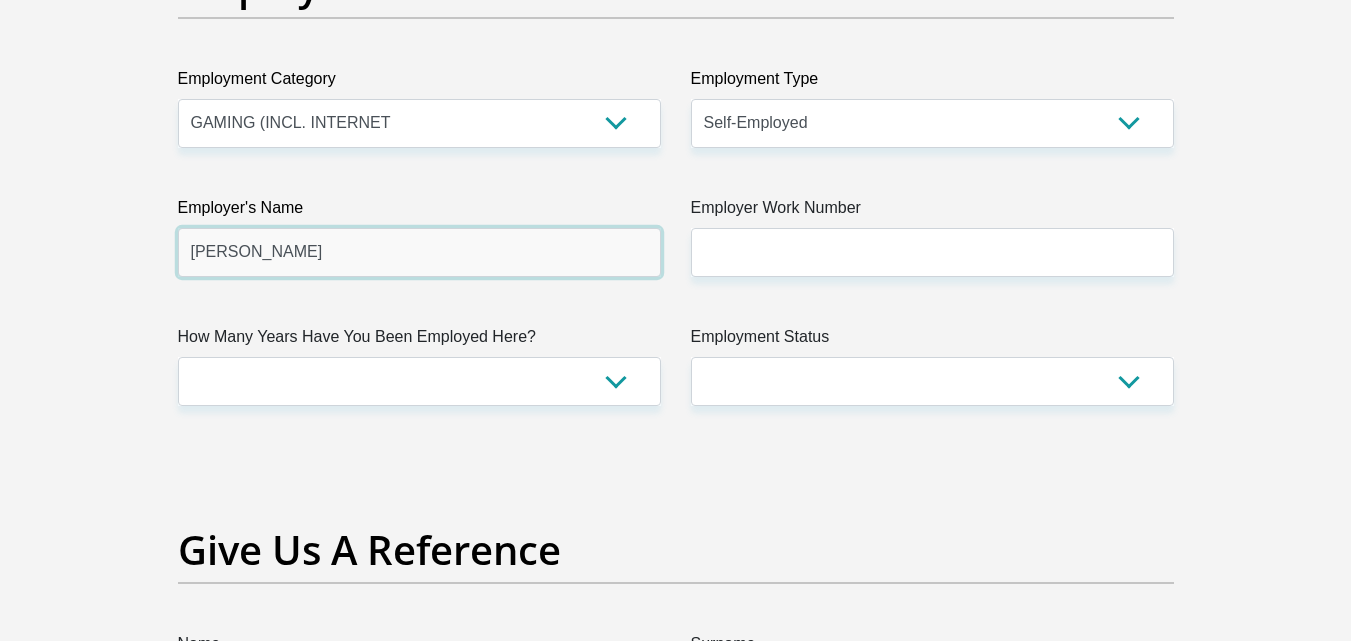 type on "[PERSON_NAME]" 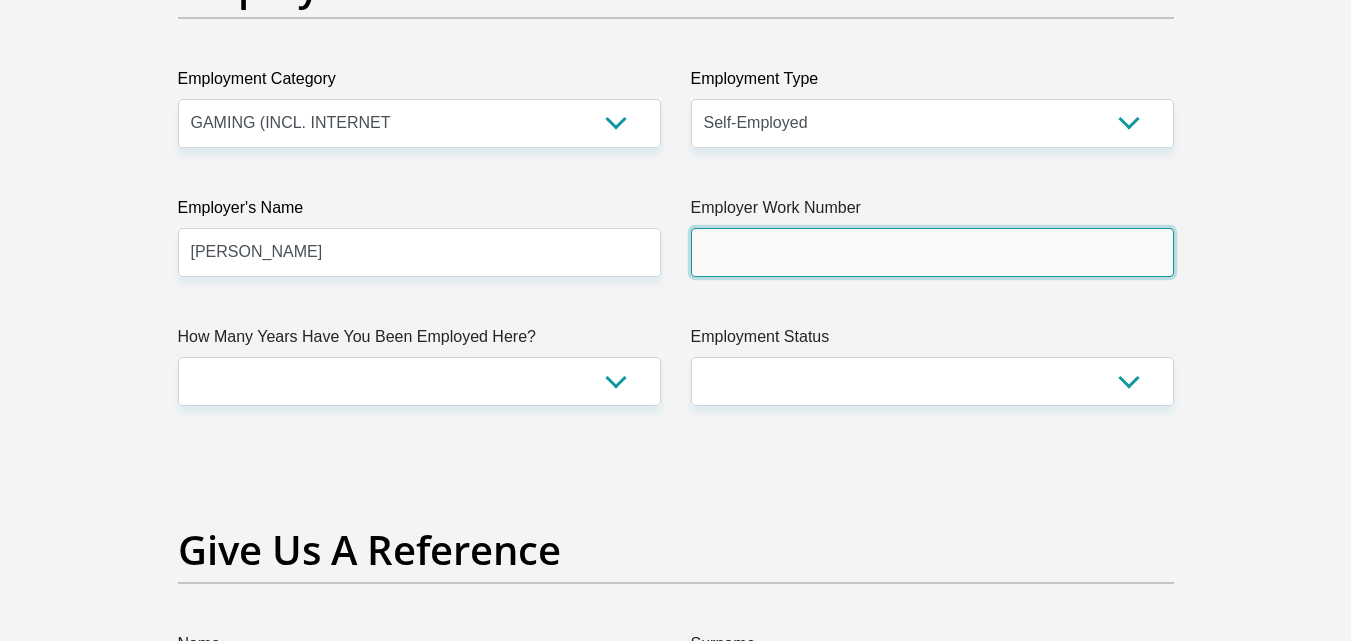 click on "Employer Work Number" at bounding box center (932, 252) 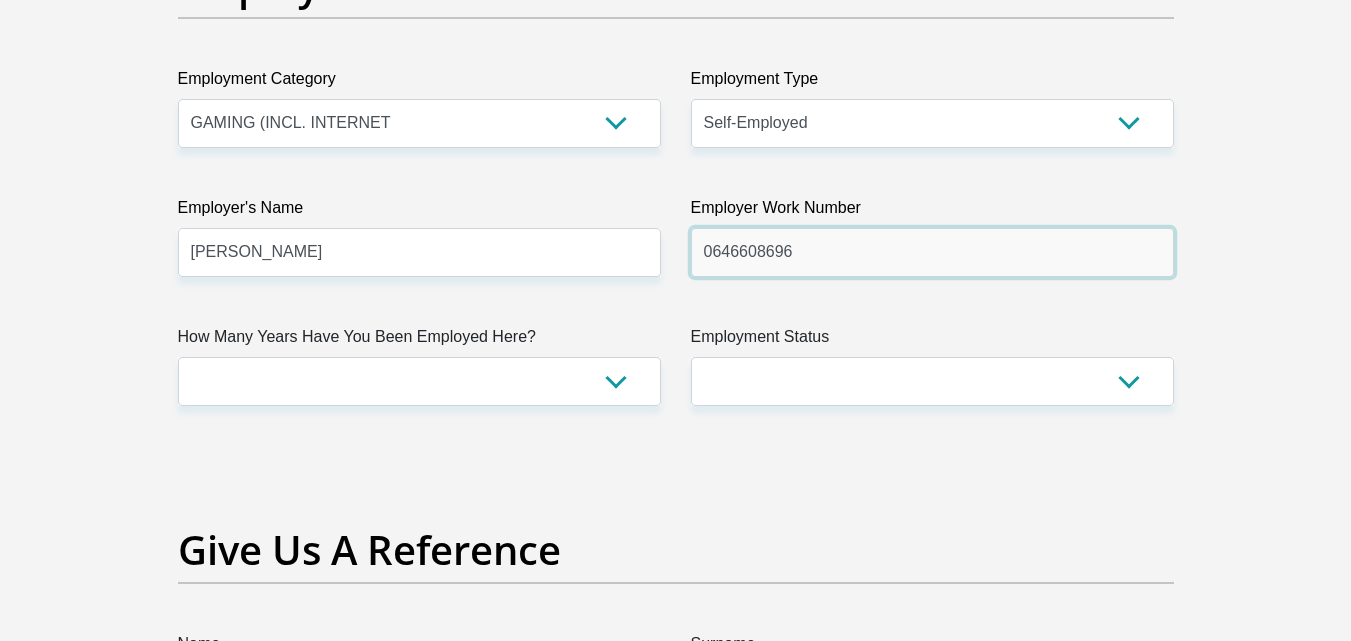 type on "0646608696" 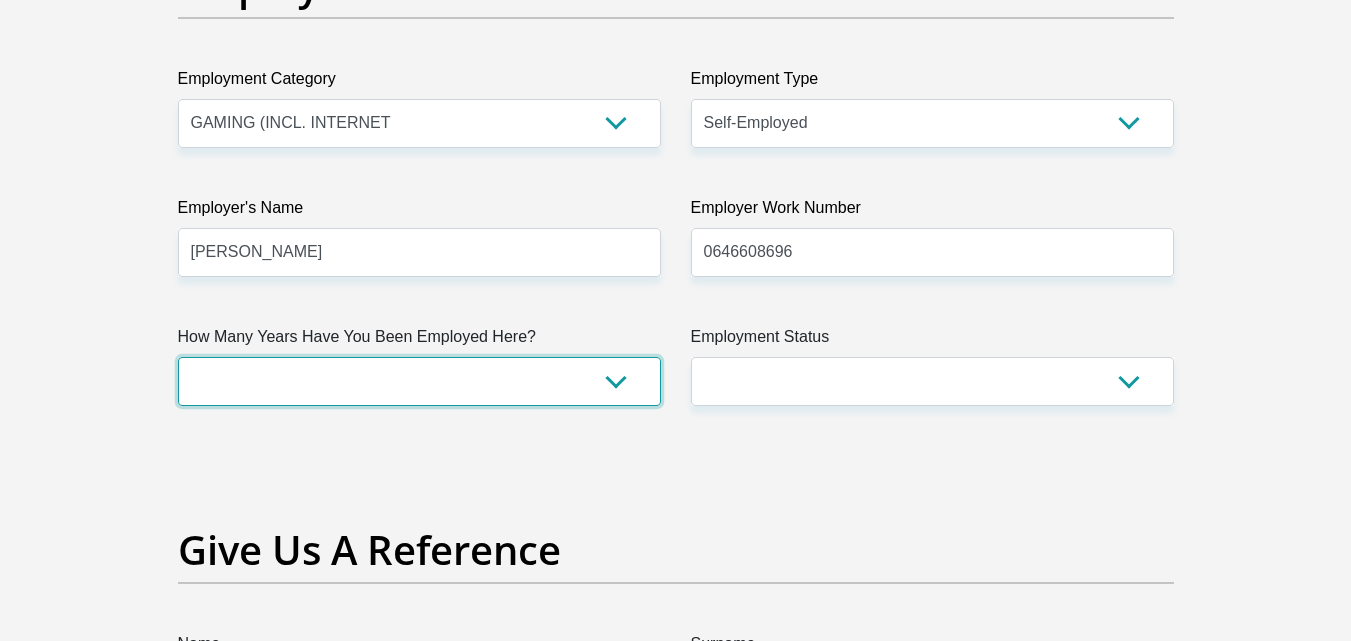 click on "less than 1 year
1-3 years
3-5 years
5+ years" at bounding box center [419, 381] 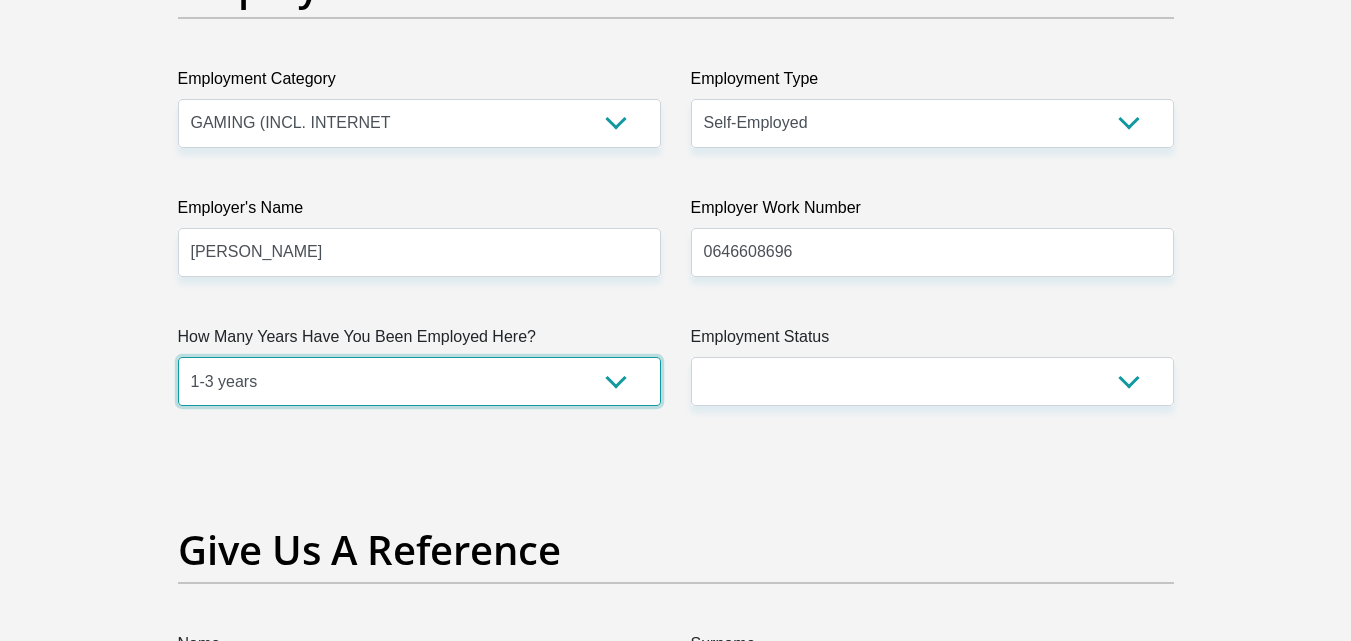 click on "less than 1 year
1-3 years
3-5 years
5+ years" at bounding box center [419, 381] 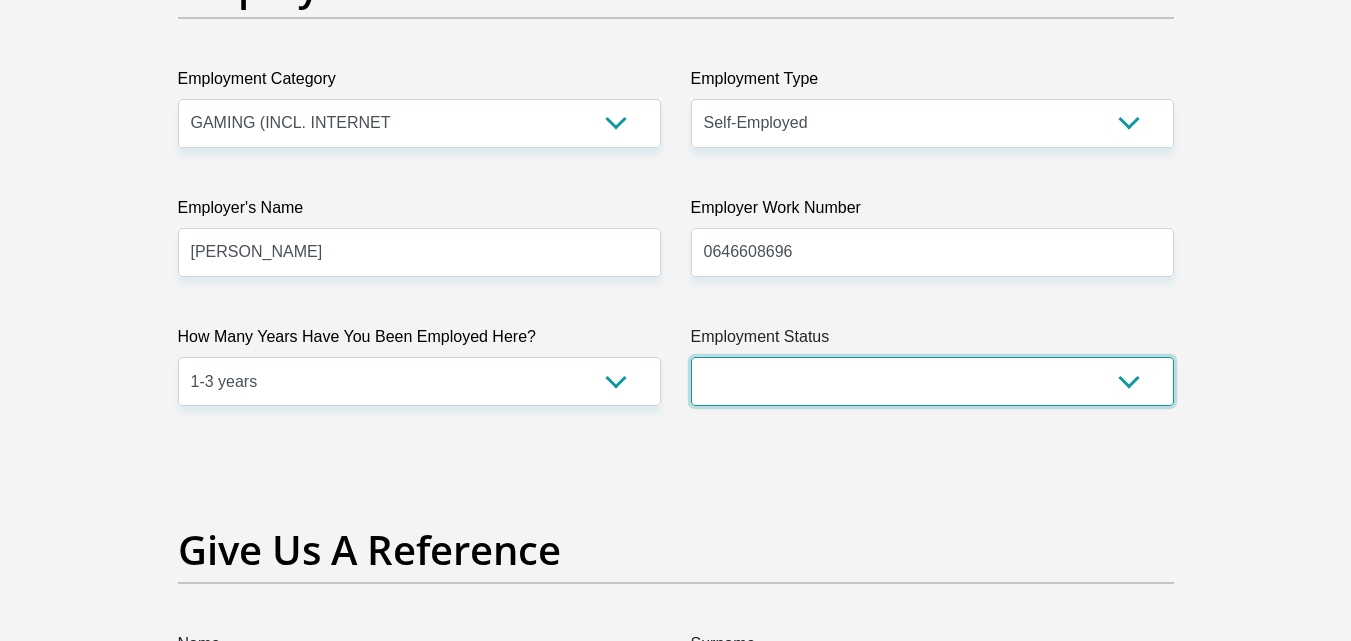 click on "Permanent/Full-time
Part-time/Casual
[DEMOGRAPHIC_DATA] Worker
Self-Employed
Housewife
Retired
Student
Medically Boarded
Disability
Unemployed" at bounding box center (932, 381) 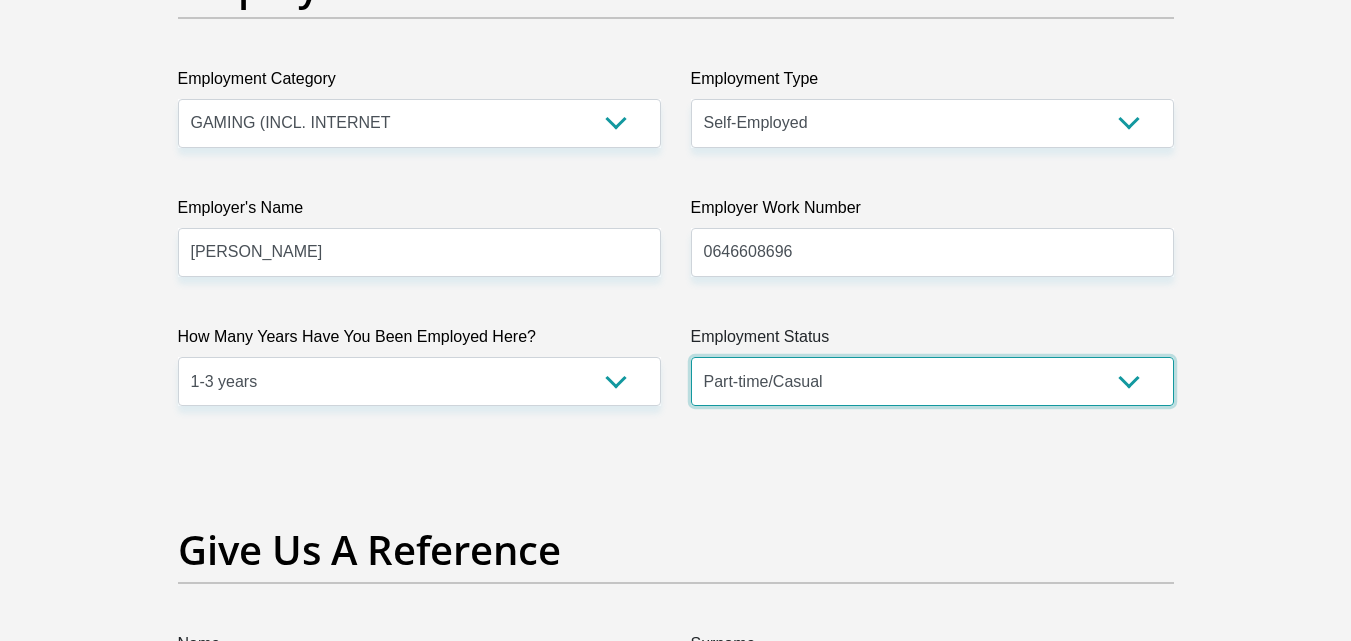click on "Permanent/Full-time
Part-time/Casual
[DEMOGRAPHIC_DATA] Worker
Self-Employed
Housewife
Retired
Student
Medically Boarded
Disability
Unemployed" at bounding box center (932, 381) 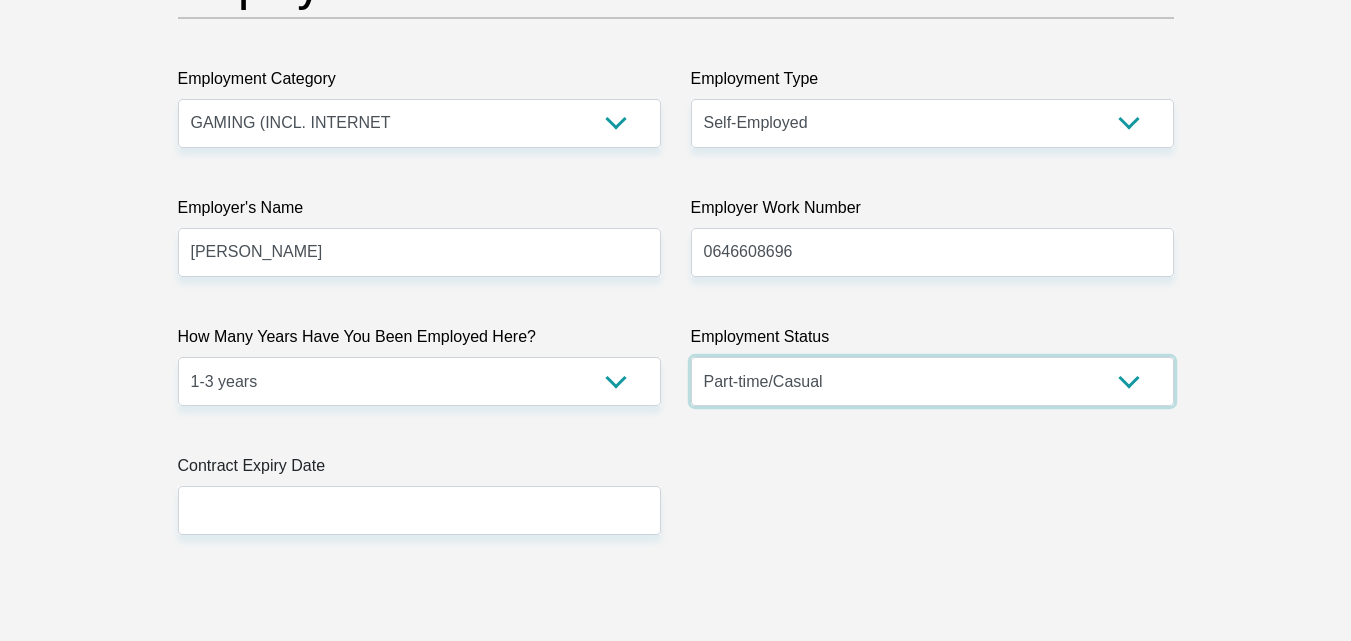 click on "Permanent/Full-time
Part-time/Casual
[DEMOGRAPHIC_DATA] Worker
Self-Employed
Housewife
Retired
Student
Medically Boarded
Disability
Unemployed" at bounding box center (932, 381) 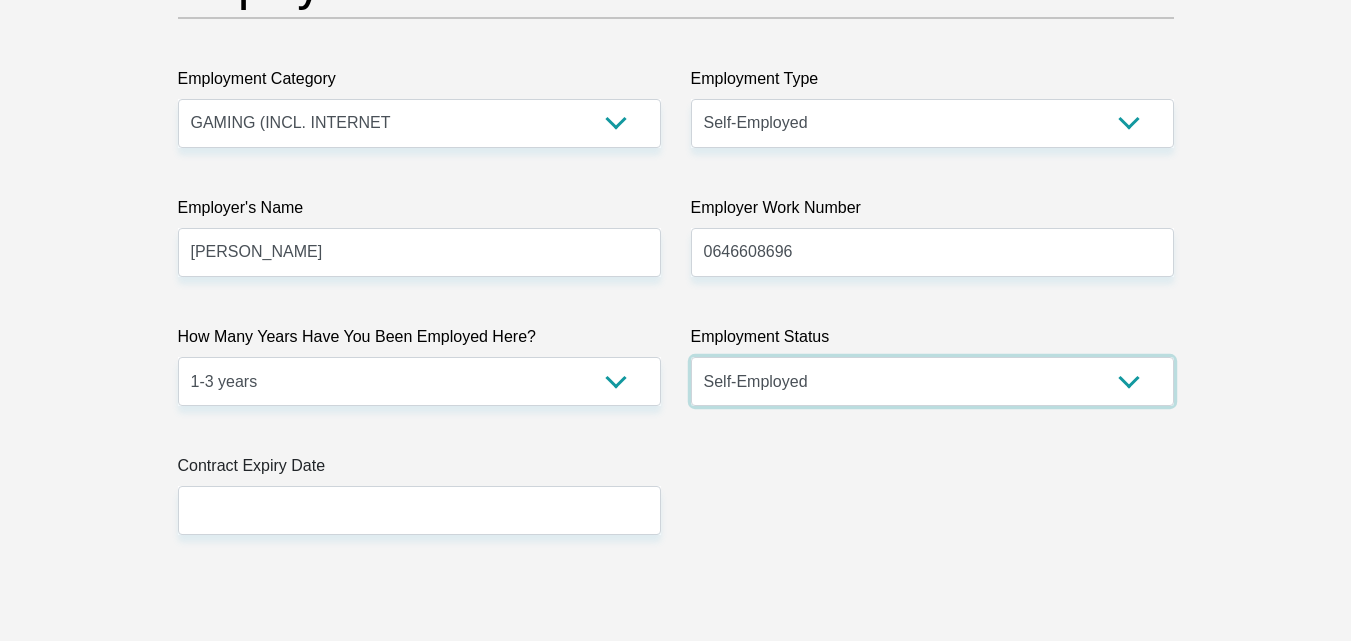 click on "Permanent/Full-time
Part-time/Casual
[DEMOGRAPHIC_DATA] Worker
Self-Employed
Housewife
Retired
Student
Medically Boarded
Disability
Unemployed" at bounding box center [932, 381] 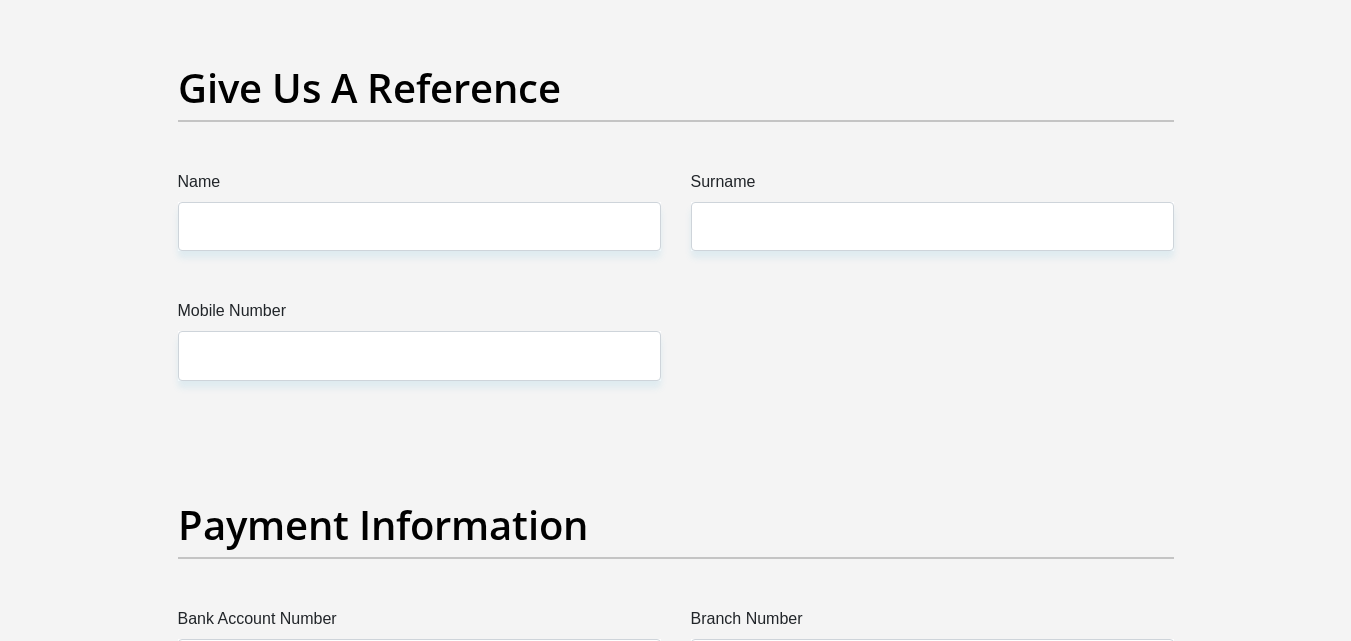 scroll, scrollTop: 4281, scrollLeft: 0, axis: vertical 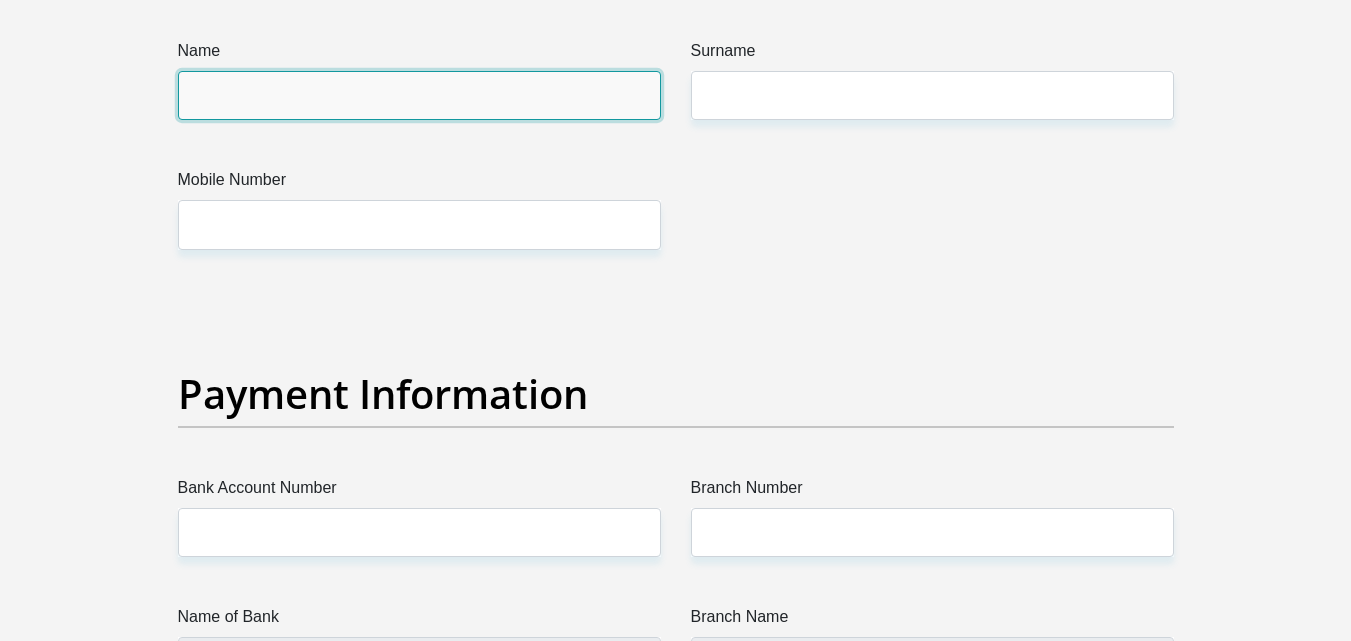 click on "Name" at bounding box center (419, 95) 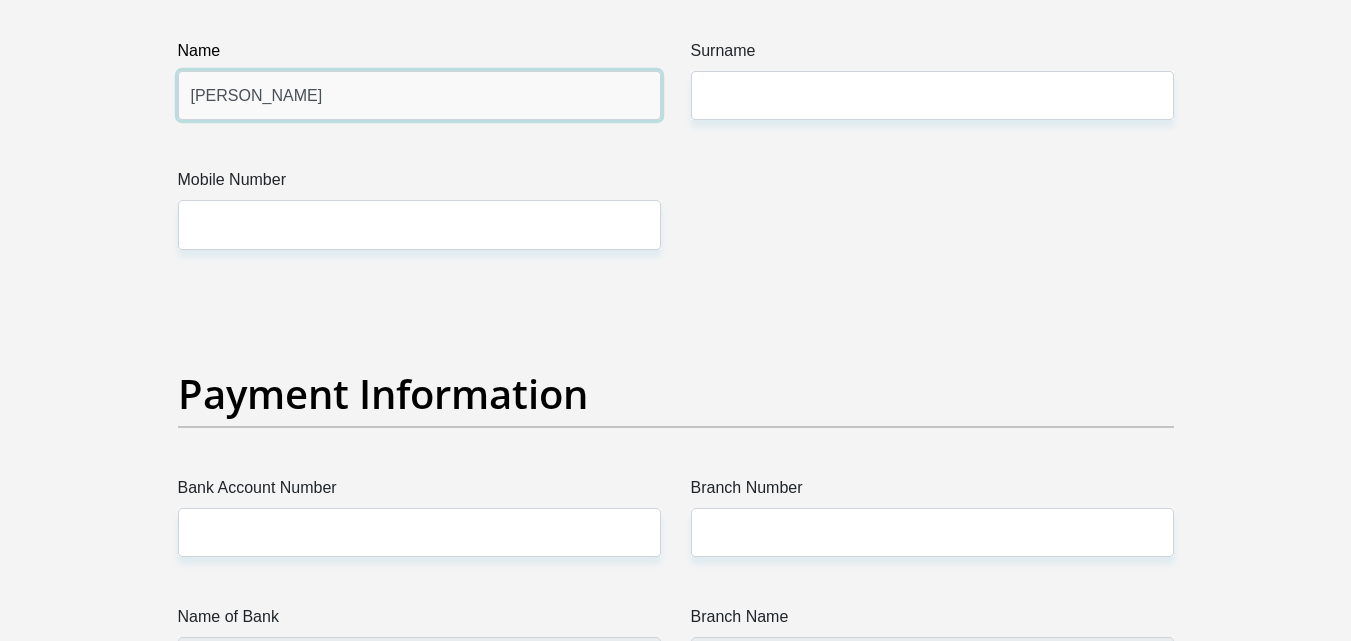 type on "[PERSON_NAME]" 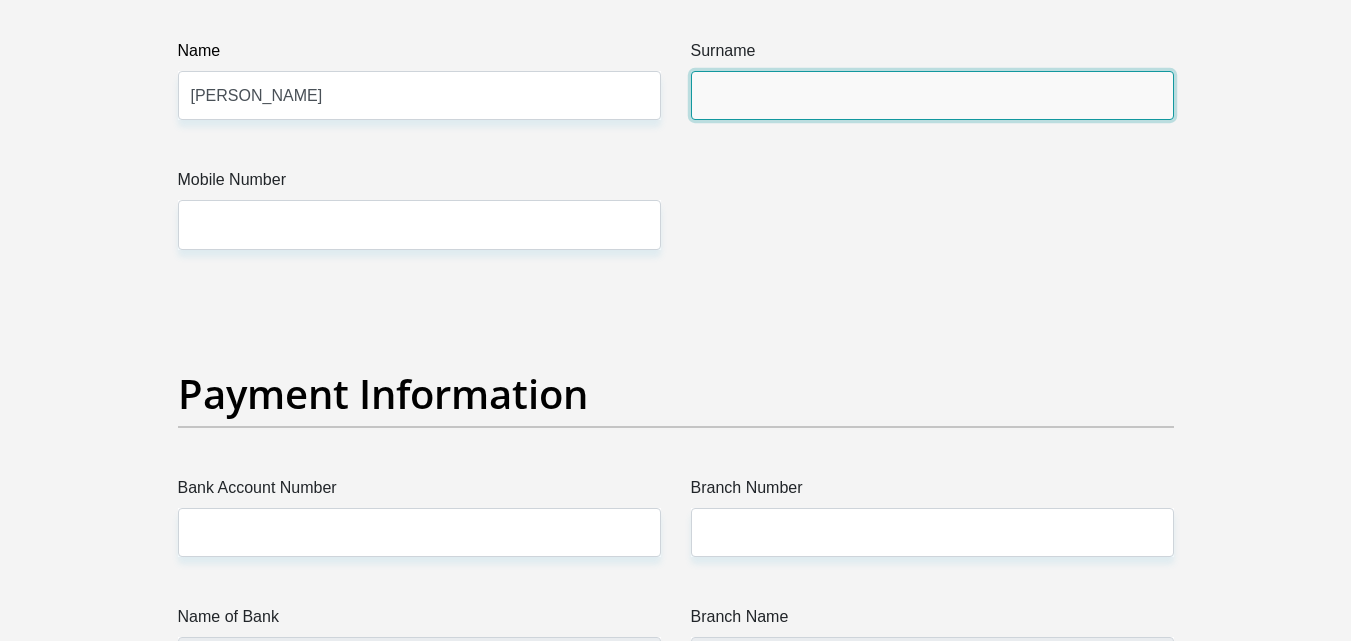 click on "Surname" at bounding box center (932, 95) 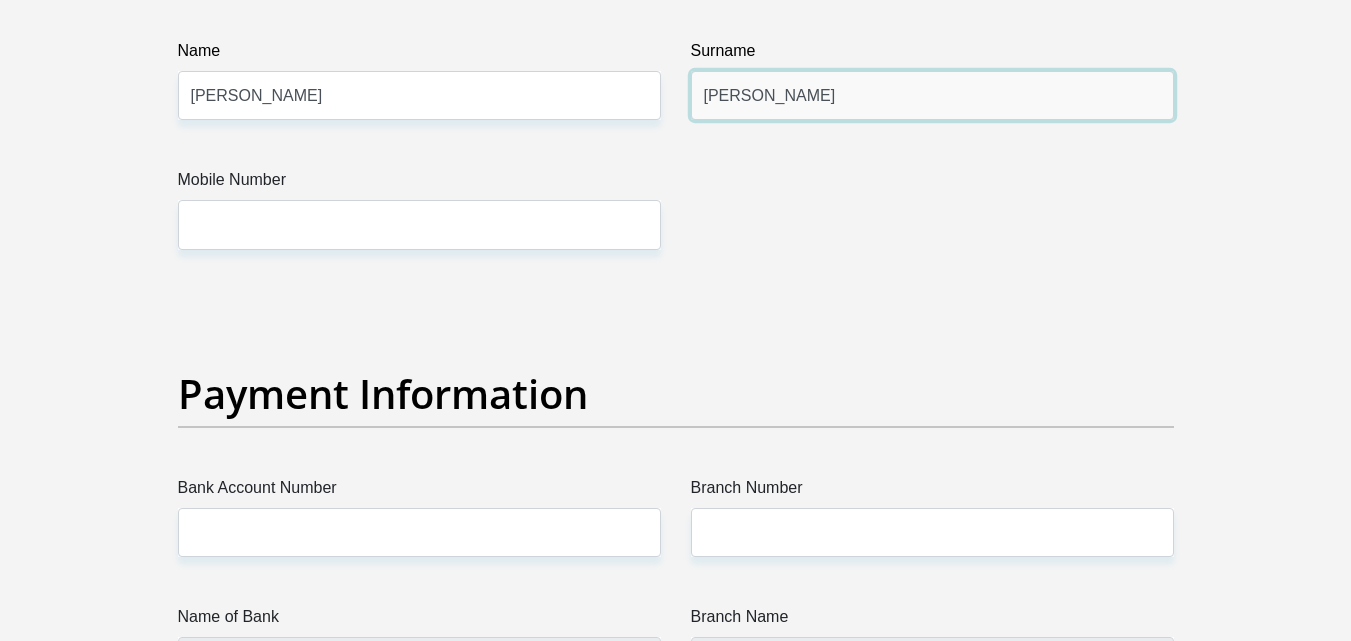type on "[PERSON_NAME]" 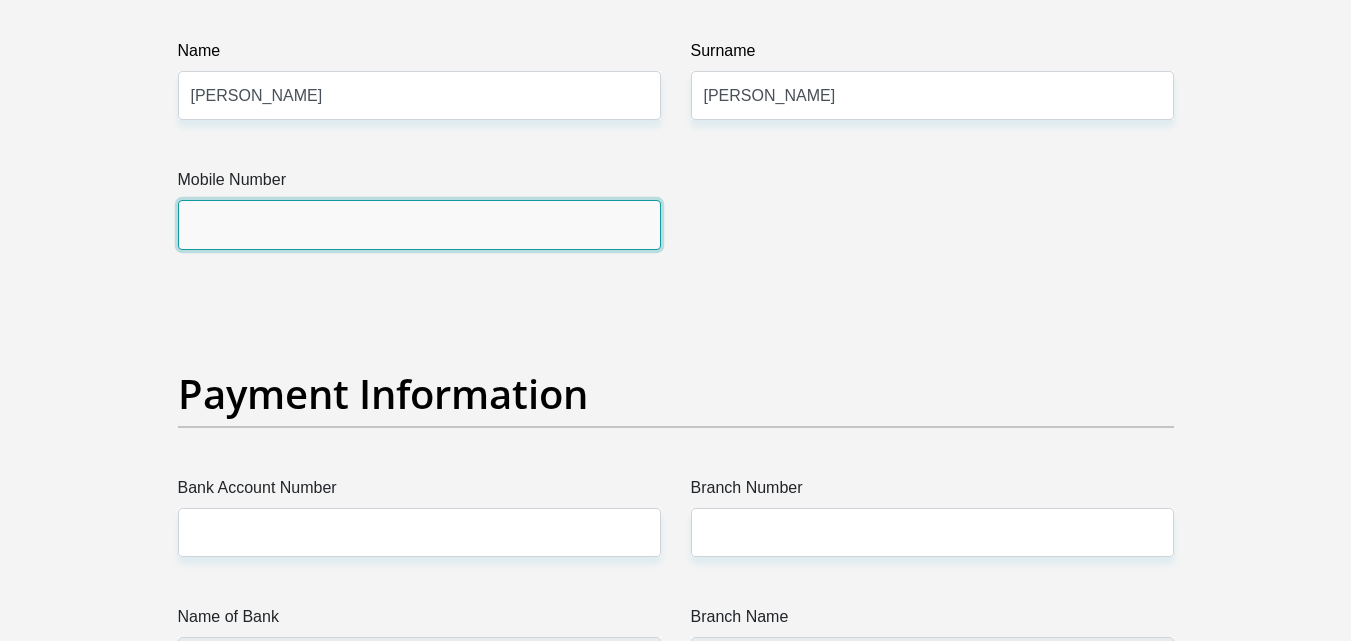 click on "Mobile Number" at bounding box center [419, 224] 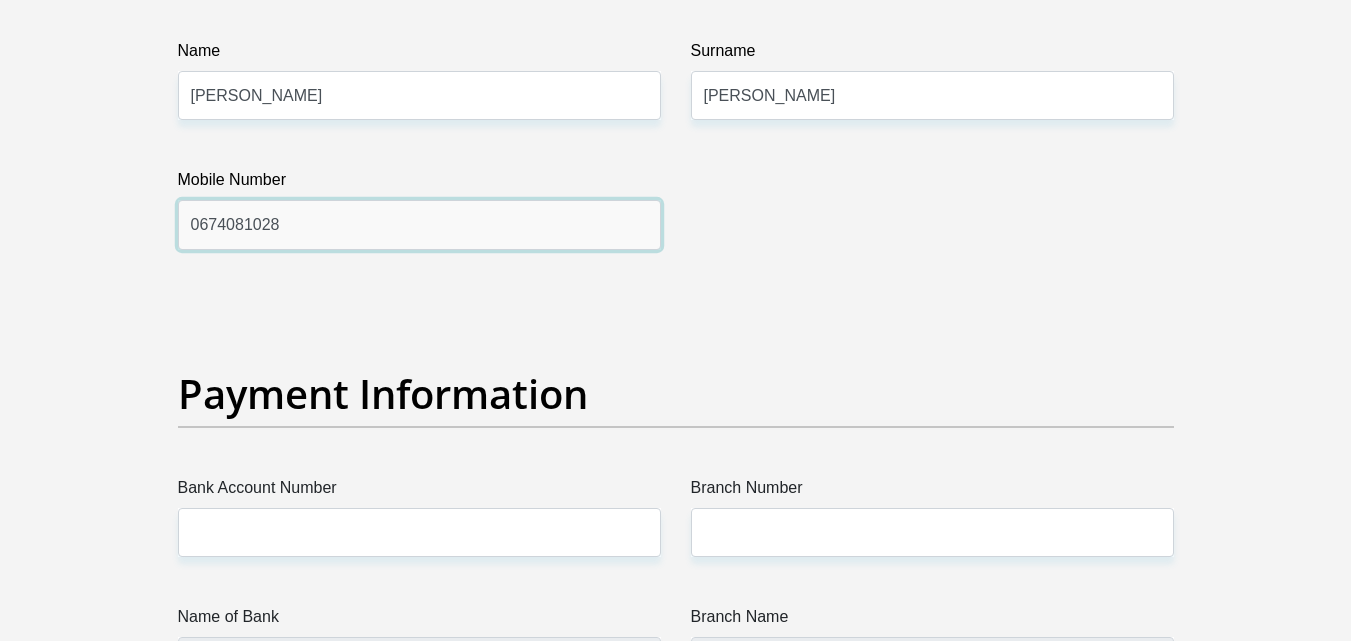 type on "0674081028" 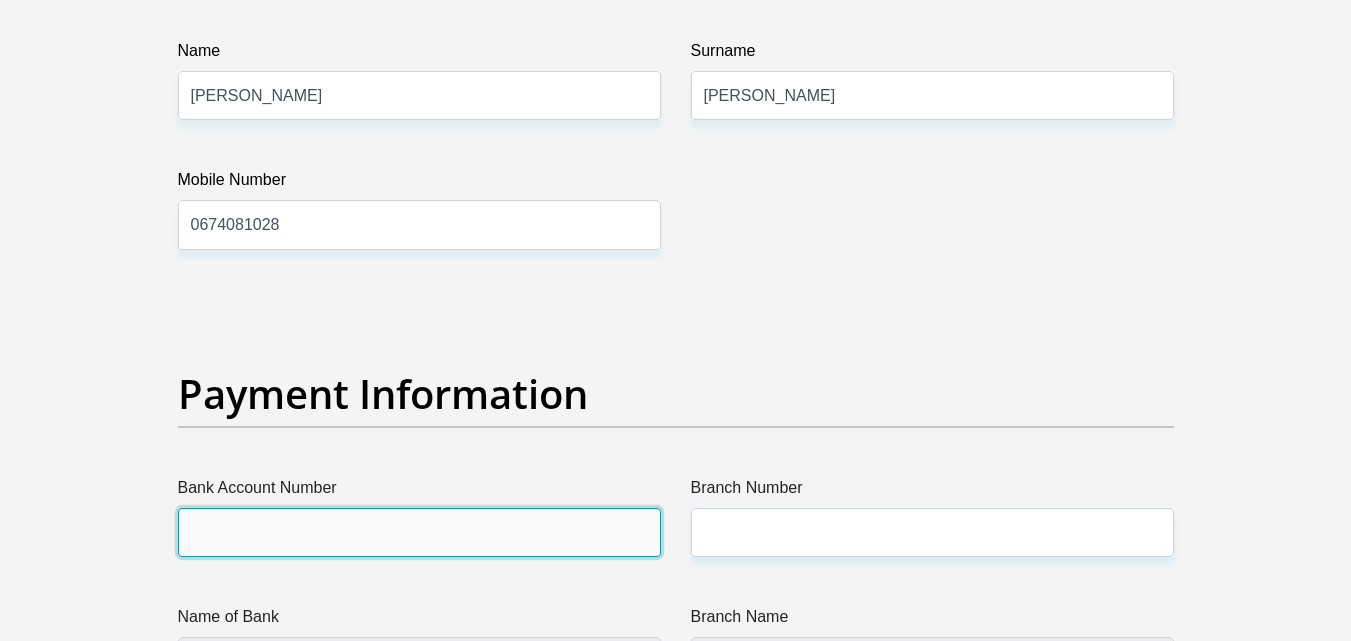 click on "Bank Account Number" at bounding box center (419, 532) 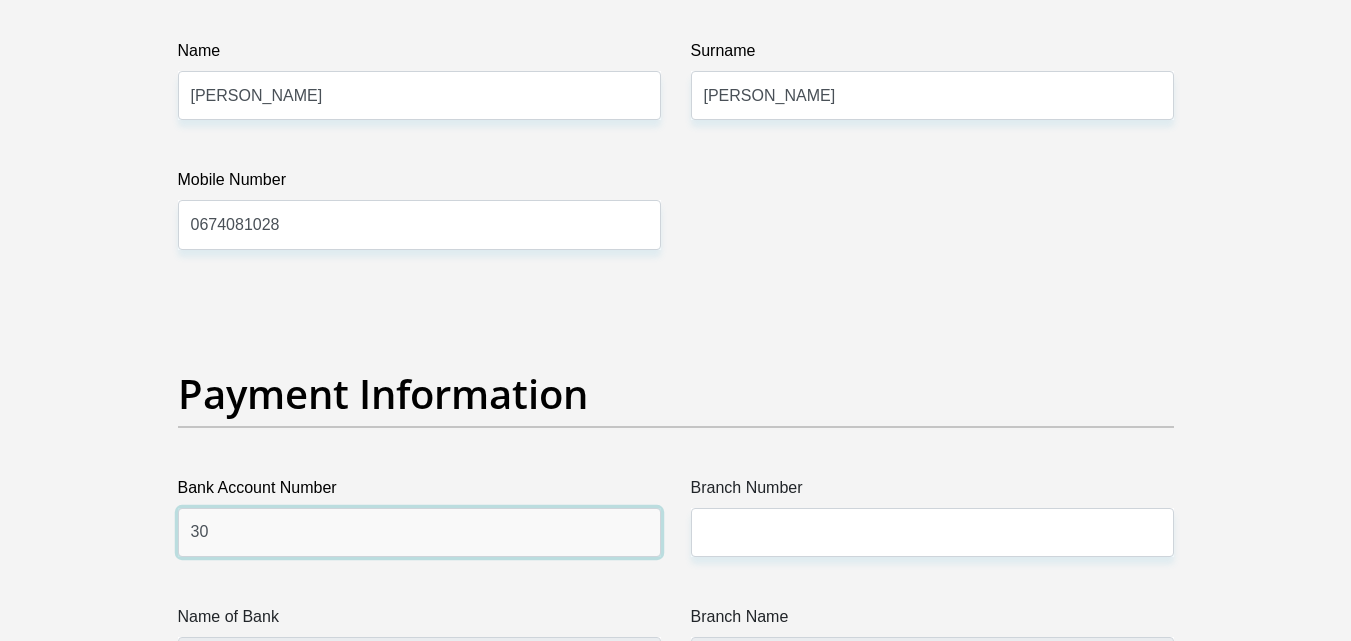 type on "3" 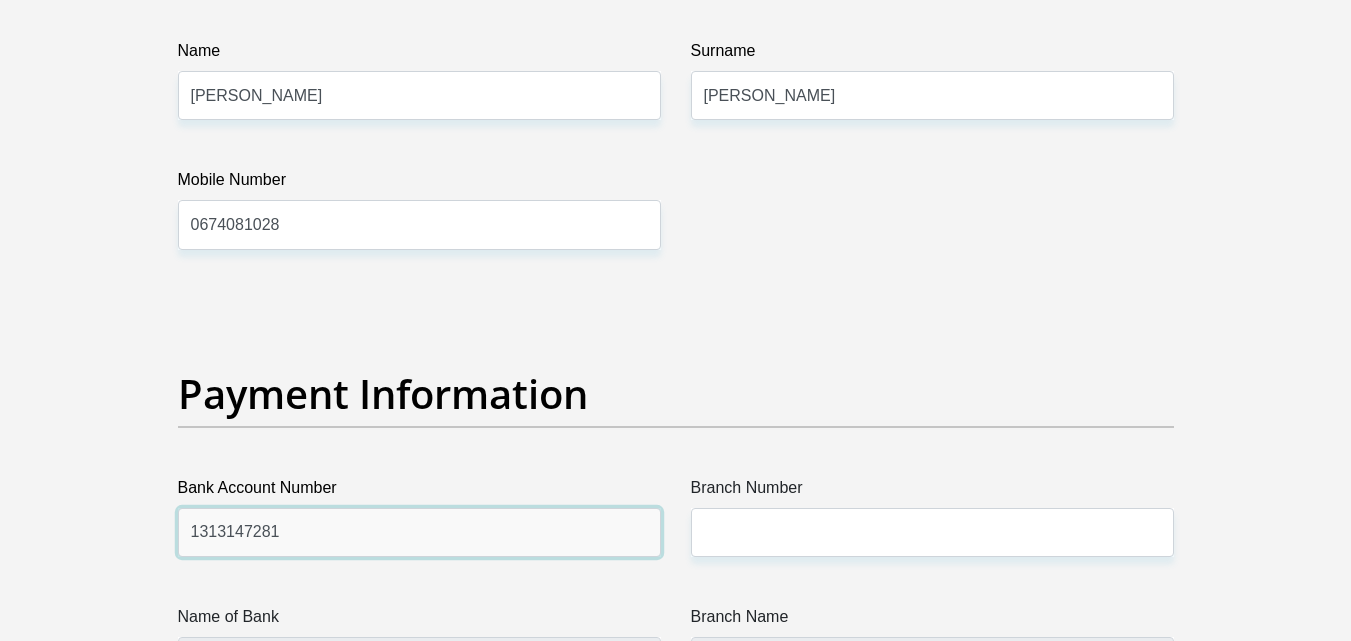 type on "1313147281" 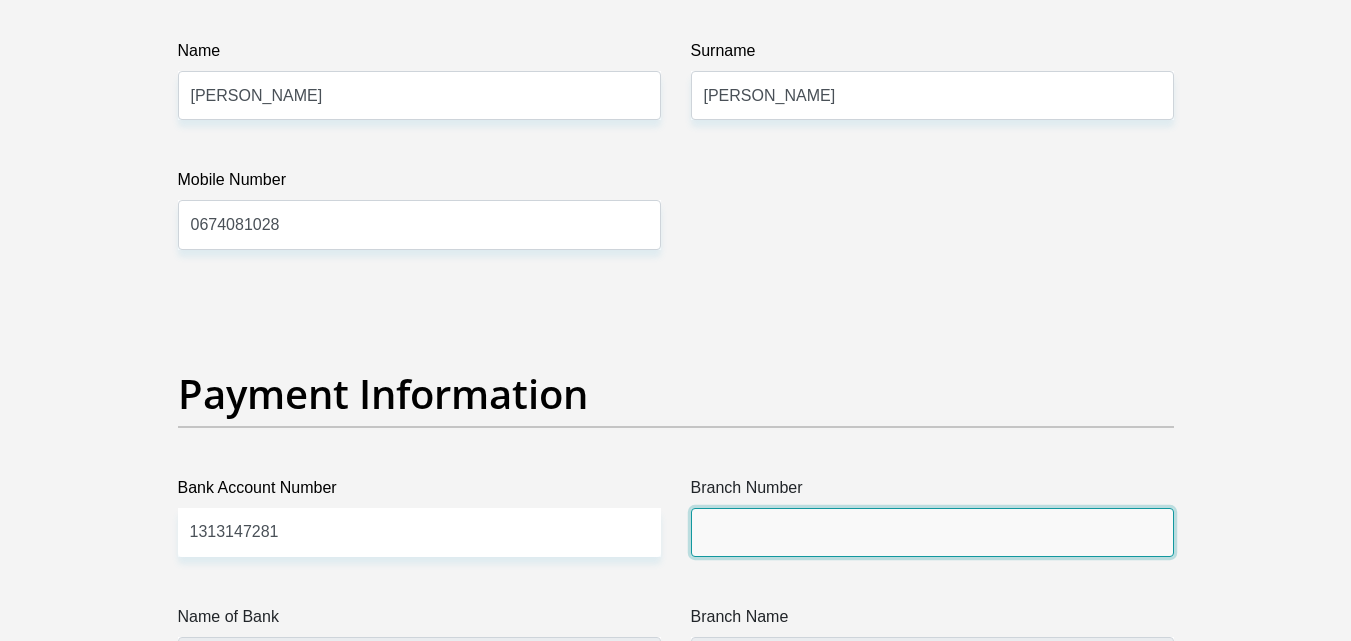 click on "Branch Number" at bounding box center (932, 532) 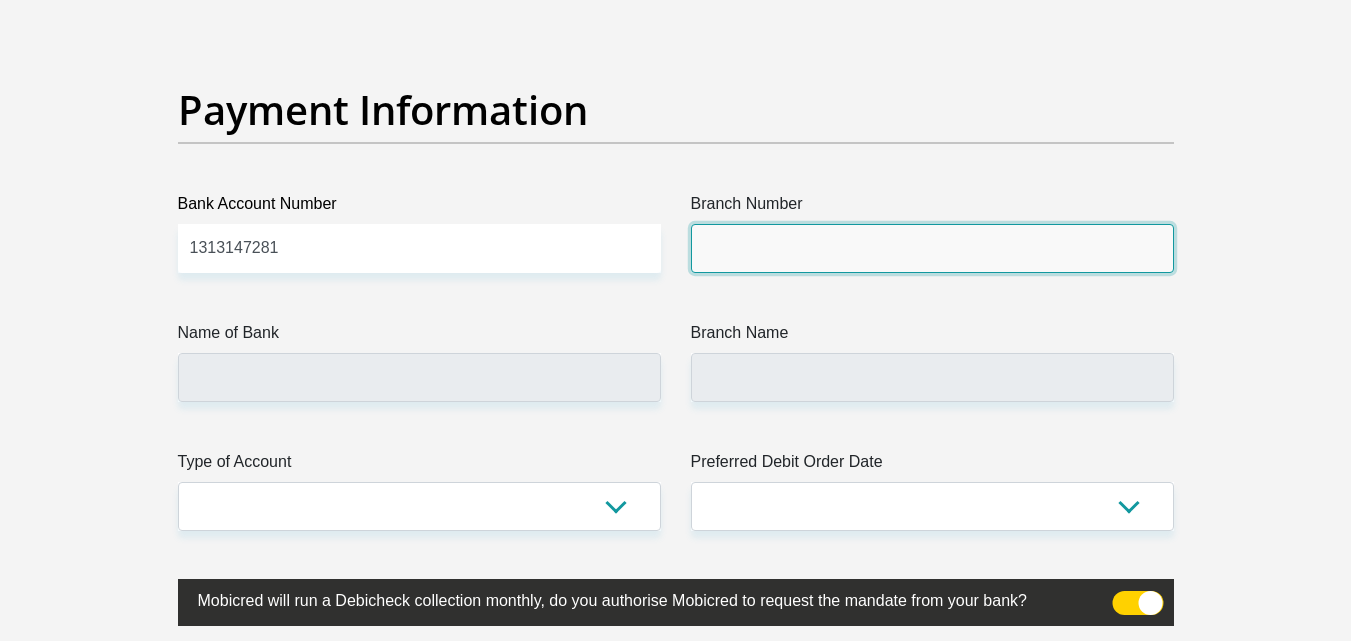 scroll, scrollTop: 4577, scrollLeft: 0, axis: vertical 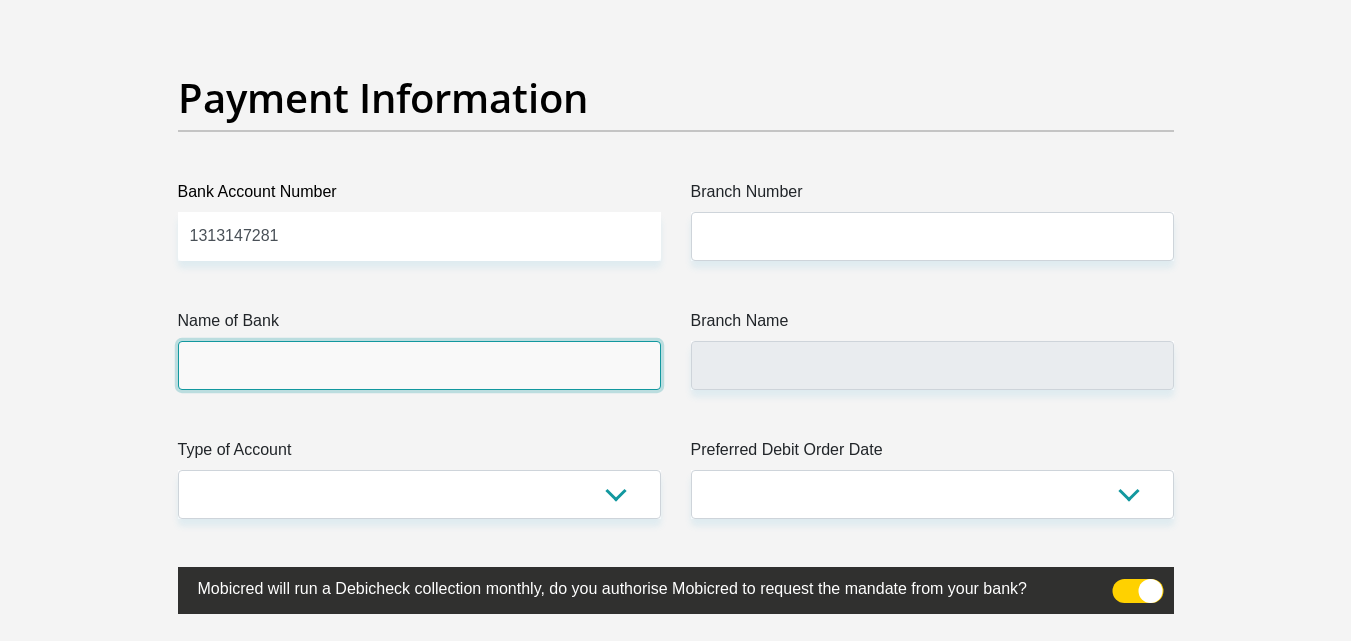 click on "Name of Bank" at bounding box center [419, 365] 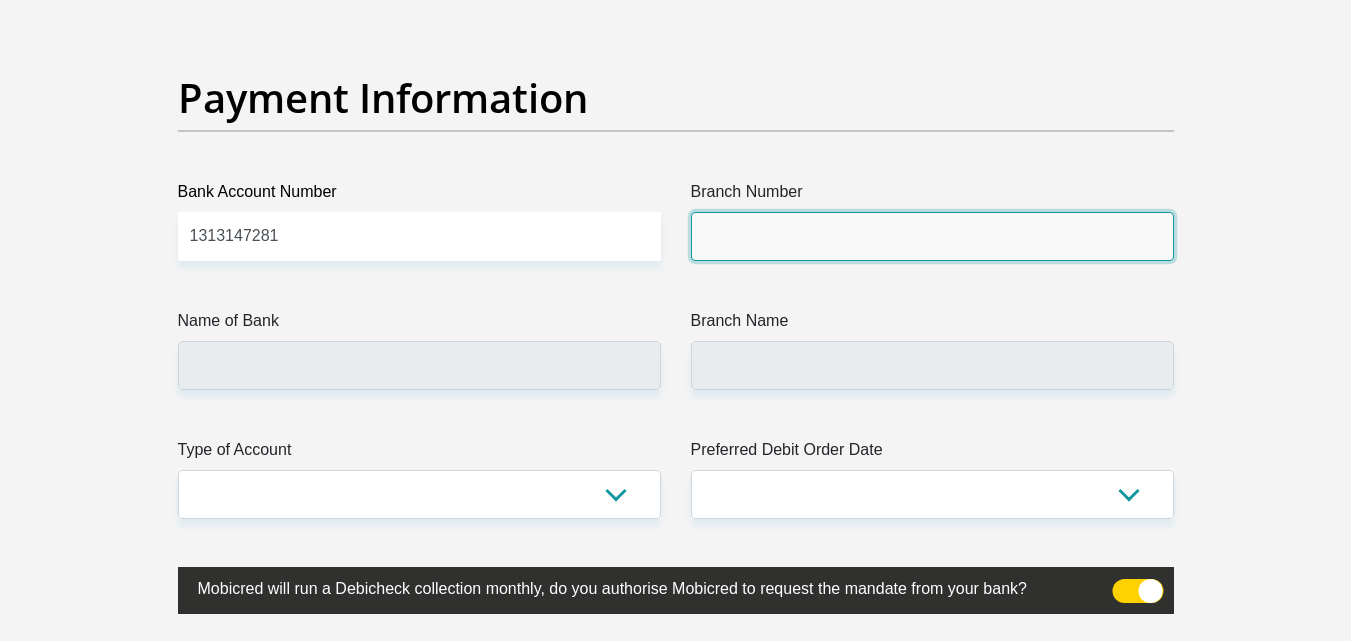 click on "Branch Number" at bounding box center [932, 236] 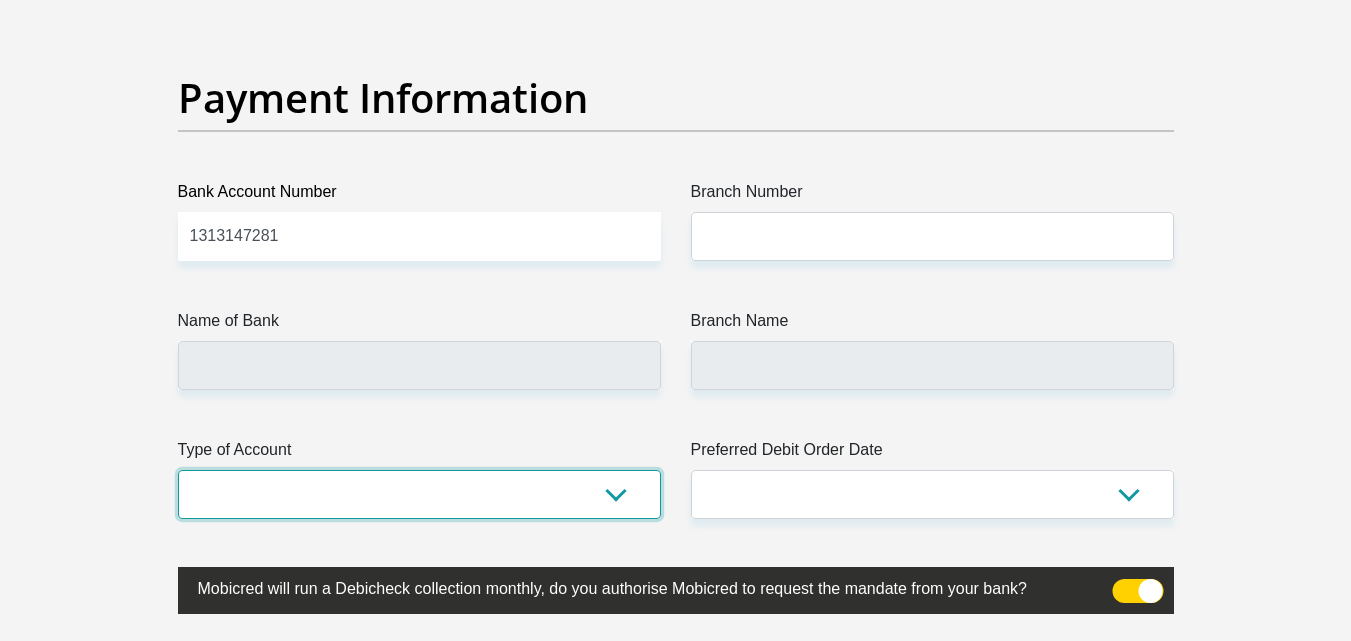 click on "Cheque
Savings" at bounding box center [419, 494] 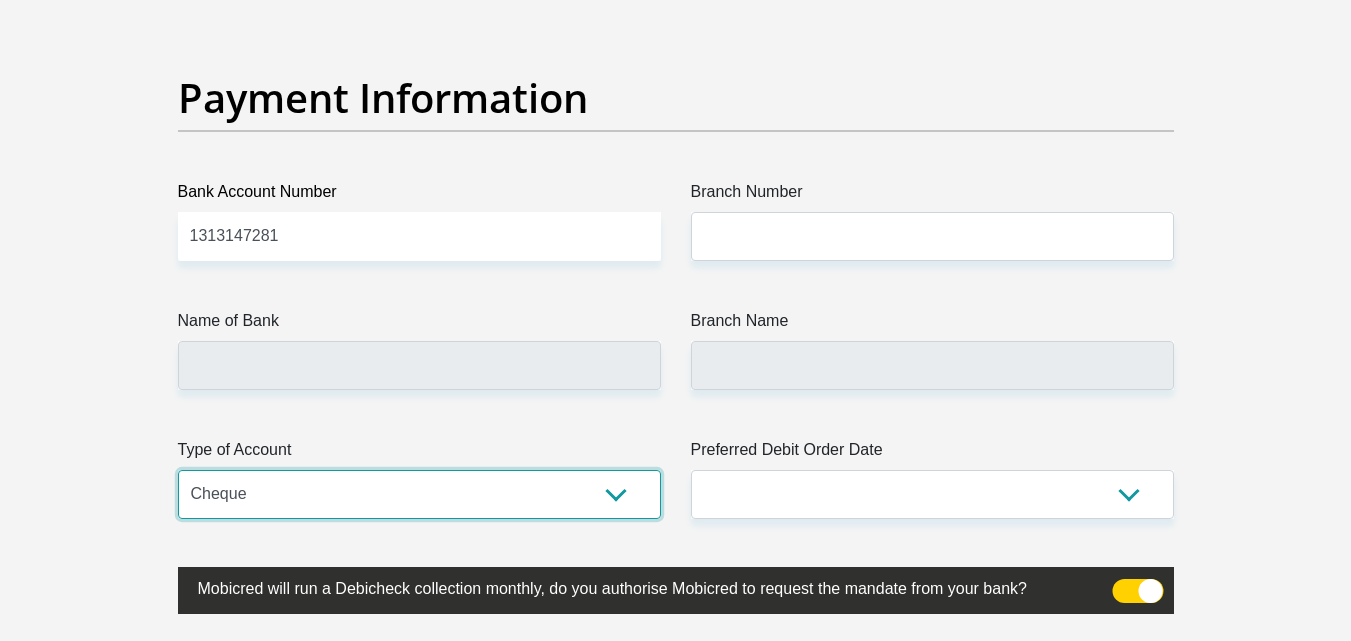 click on "Cheque
Savings" at bounding box center [419, 494] 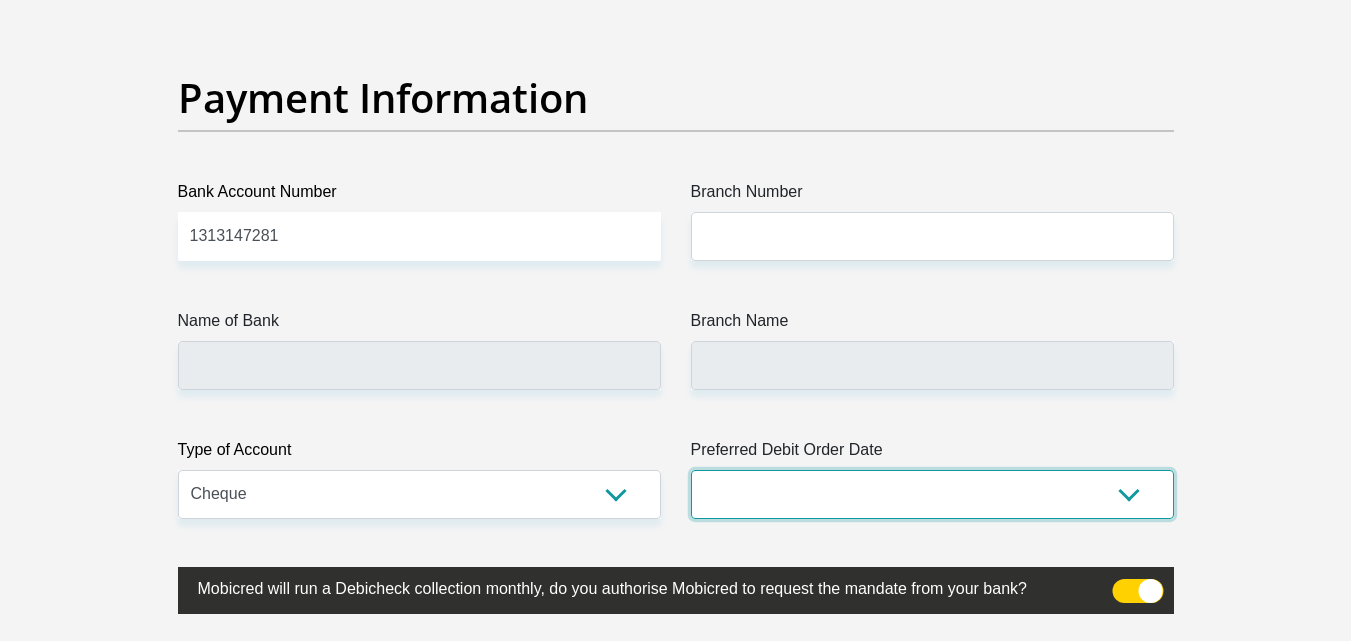 click on "1st
2nd
3rd
4th
5th
7th
18th
19th
20th
21st
22nd
23rd
24th
25th
26th
27th
28th
29th
30th" at bounding box center [932, 494] 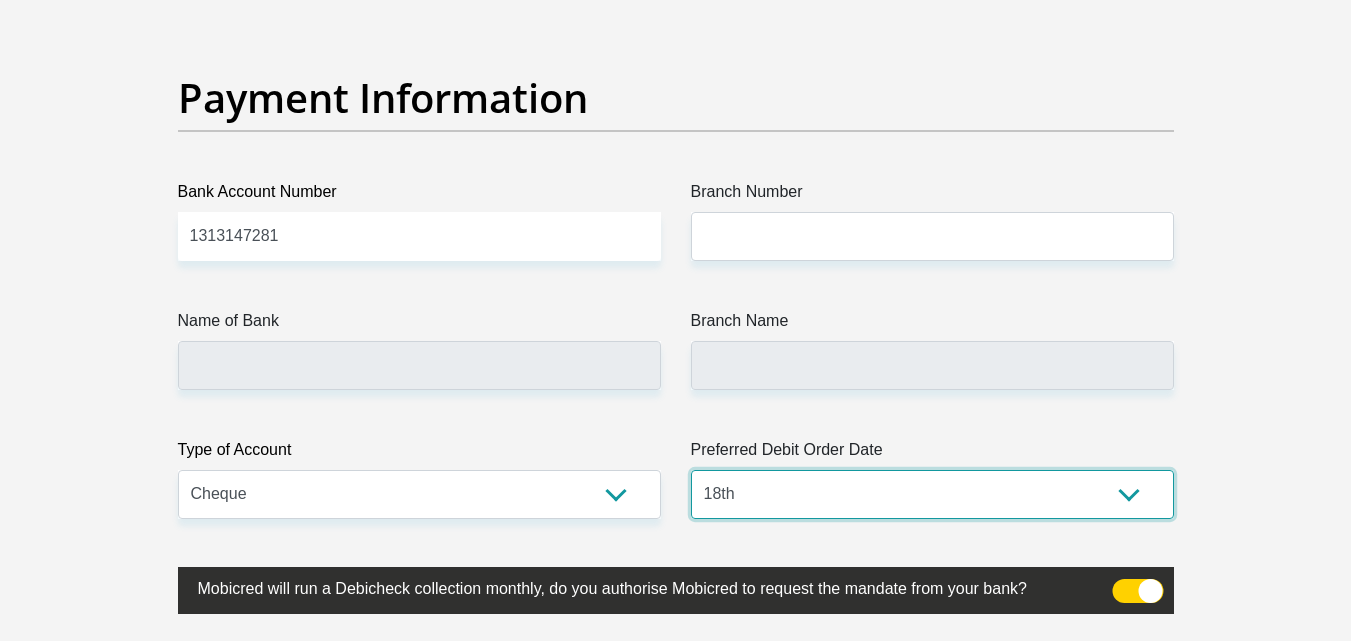 click on "1st
2nd
3rd
4th
5th
7th
18th
19th
20th
21st
22nd
23rd
24th
25th
26th
27th
28th
29th
30th" at bounding box center (932, 494) 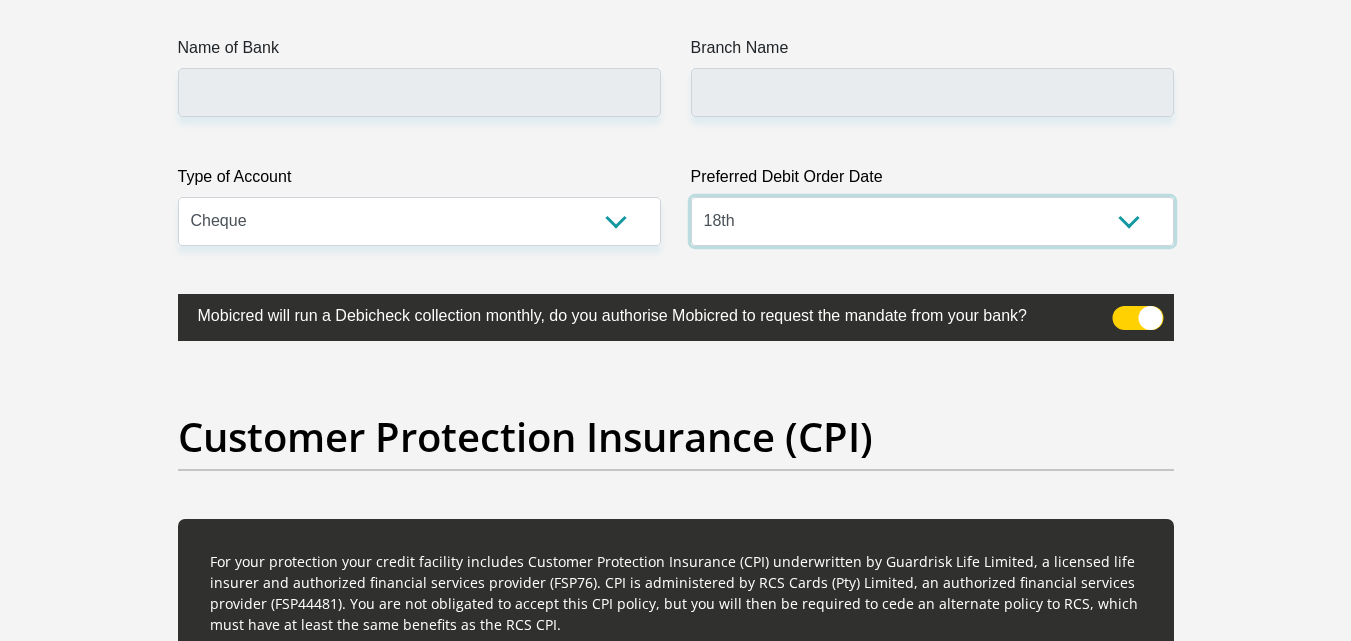 scroll, scrollTop: 4862, scrollLeft: 0, axis: vertical 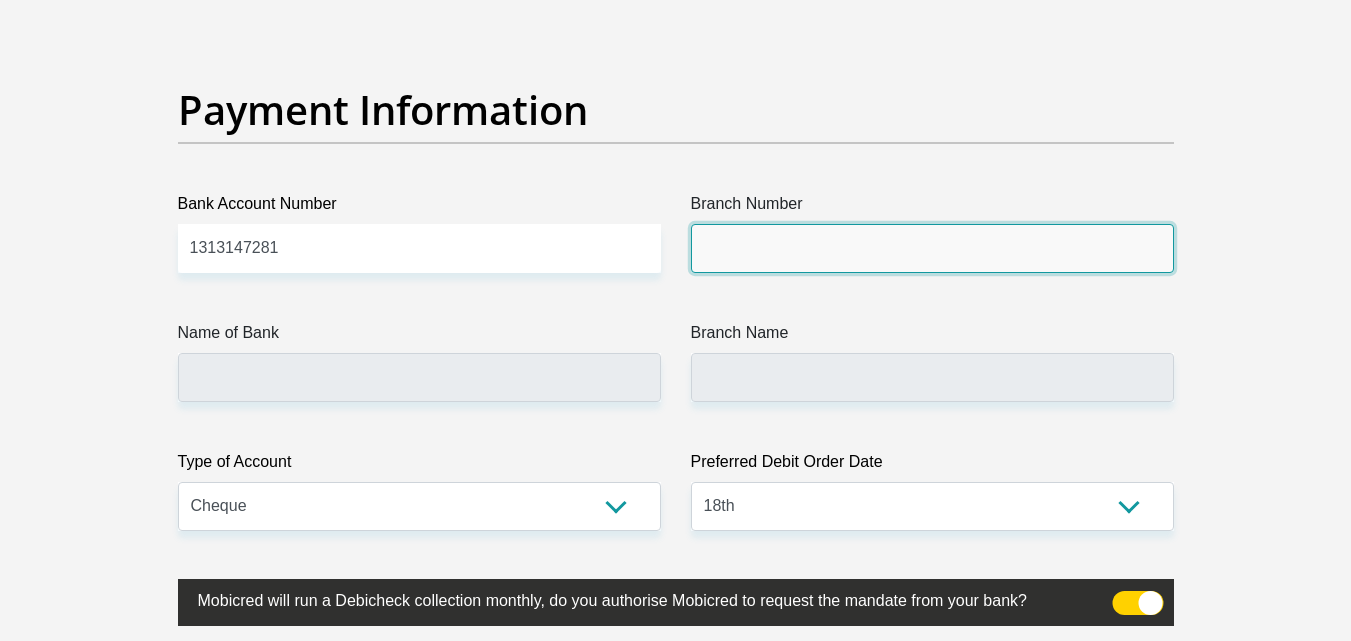 click on "Branch Number" at bounding box center (932, 248) 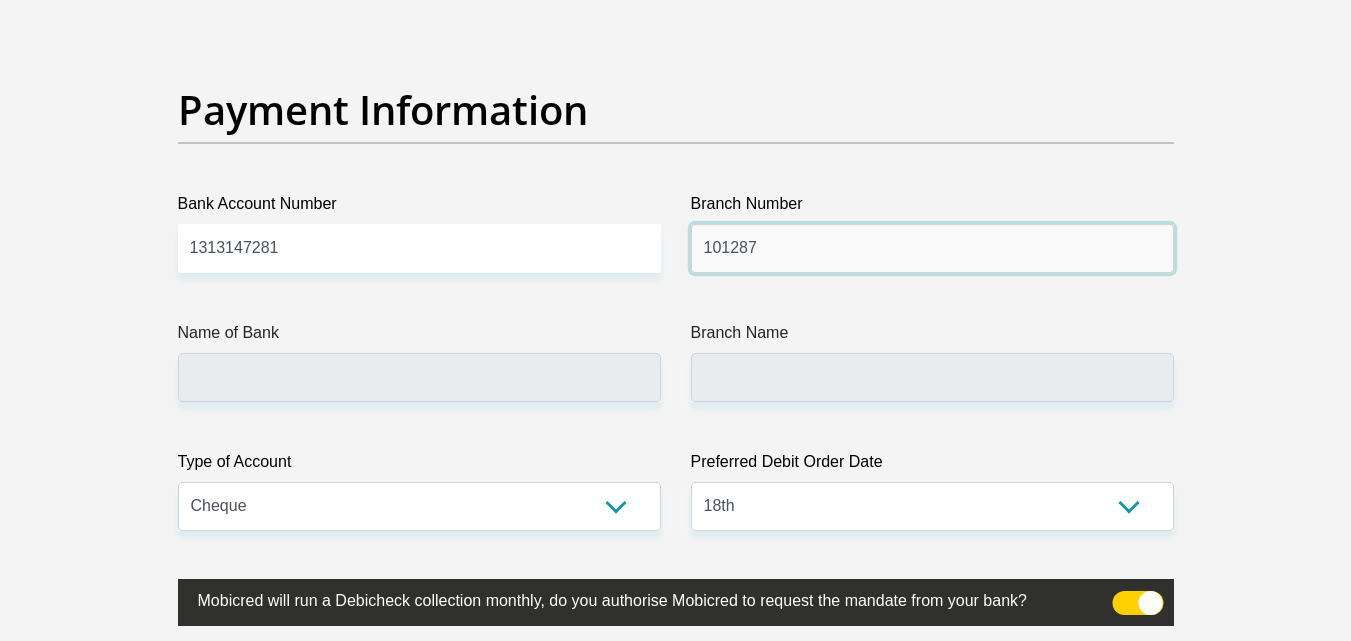 type on "101287" 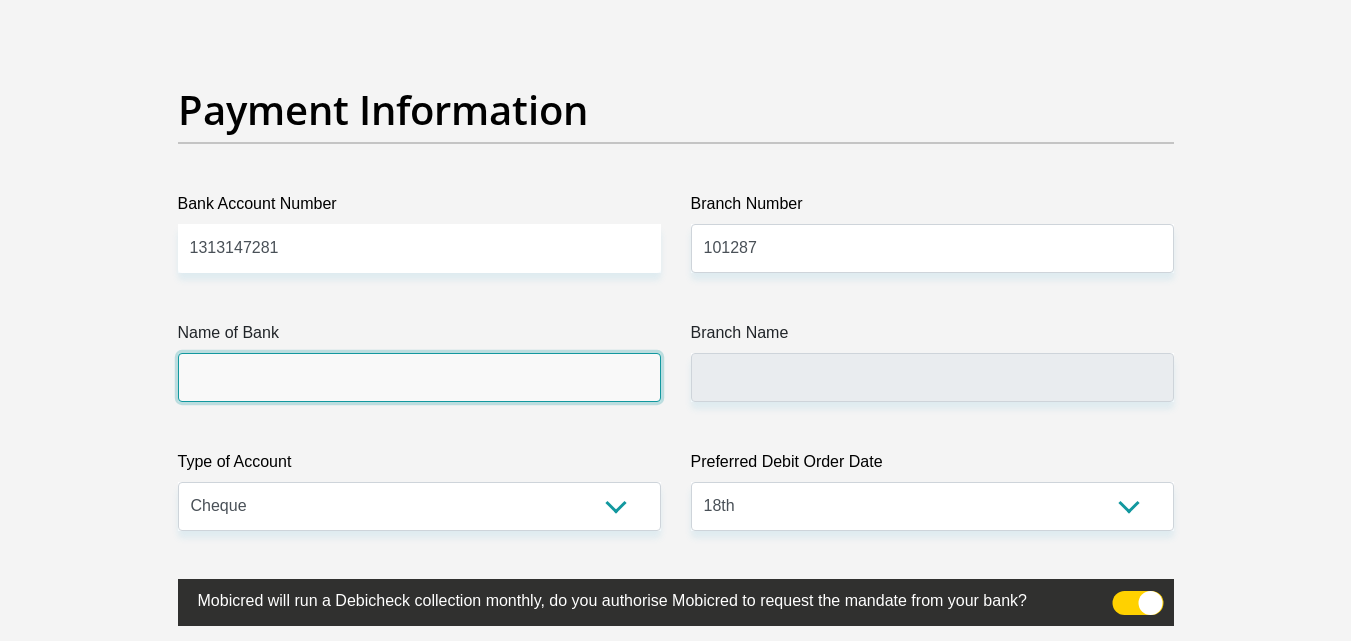 click on "Name of Bank" at bounding box center (419, 377) 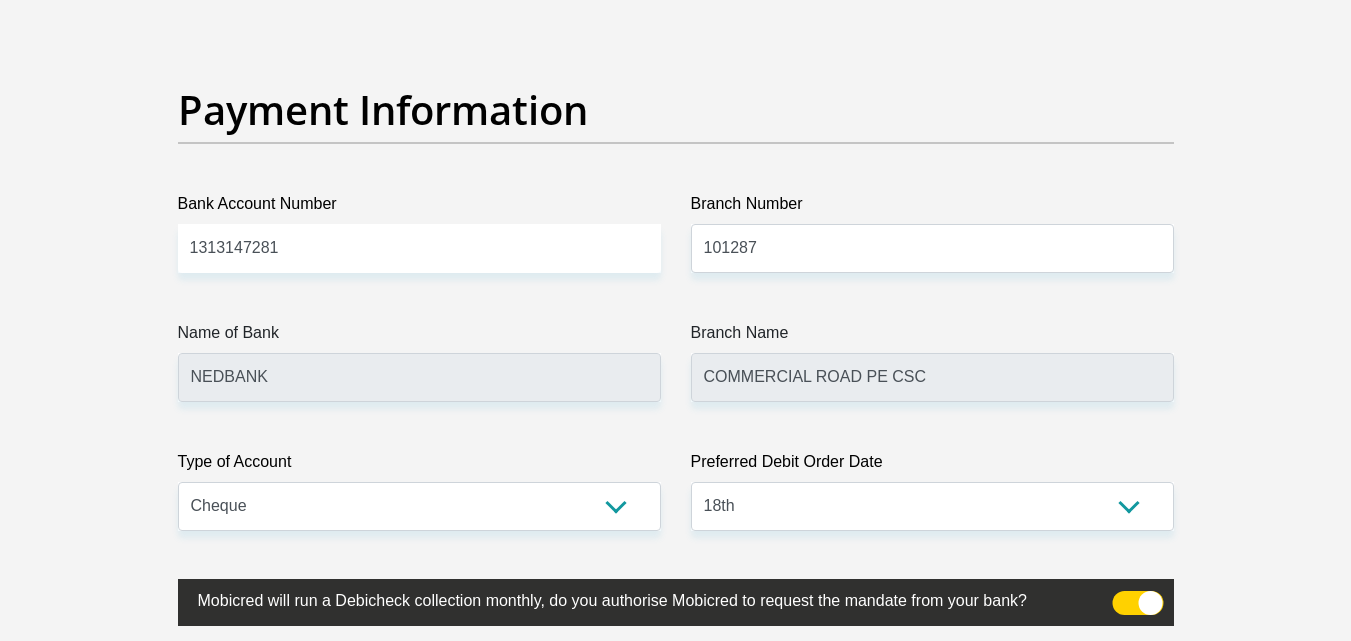 click on "Title
Mr
Ms
Mrs
Dr
[PERSON_NAME]
First Name
[PERSON_NAME]
Surname
[PERSON_NAME]
ID Number
0810145353084
Please input valid ID number
Race
Black
Coloured
Indian
White
Other
Contact Number
0646608696
Please input valid contact number
Nationality
[GEOGRAPHIC_DATA]
[GEOGRAPHIC_DATA]
[GEOGRAPHIC_DATA]  [GEOGRAPHIC_DATA]" at bounding box center [676, -998] 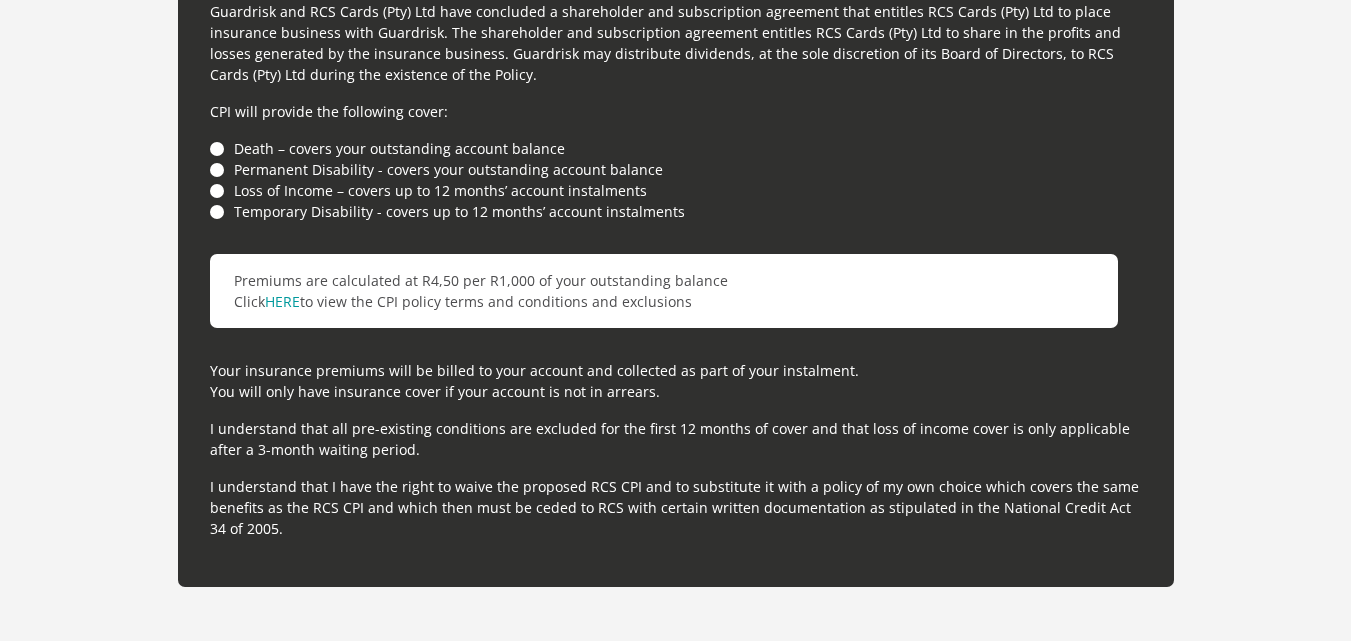 scroll, scrollTop: 6095, scrollLeft: 0, axis: vertical 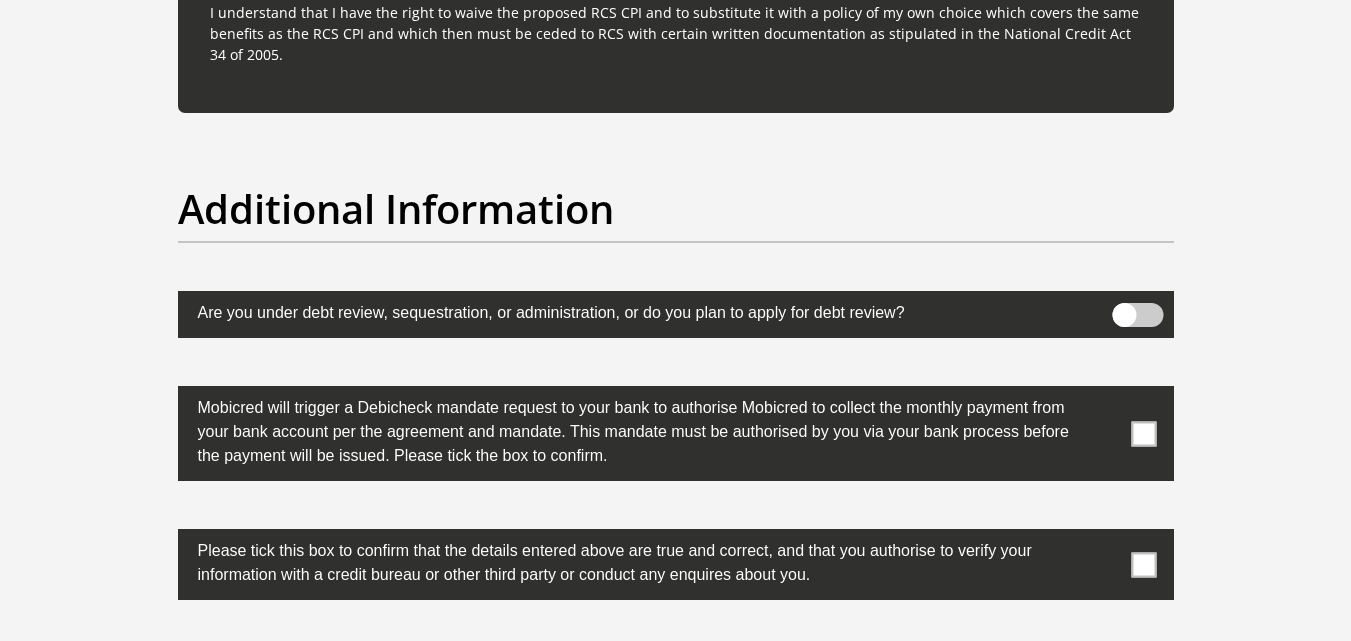 click at bounding box center [676, 433] 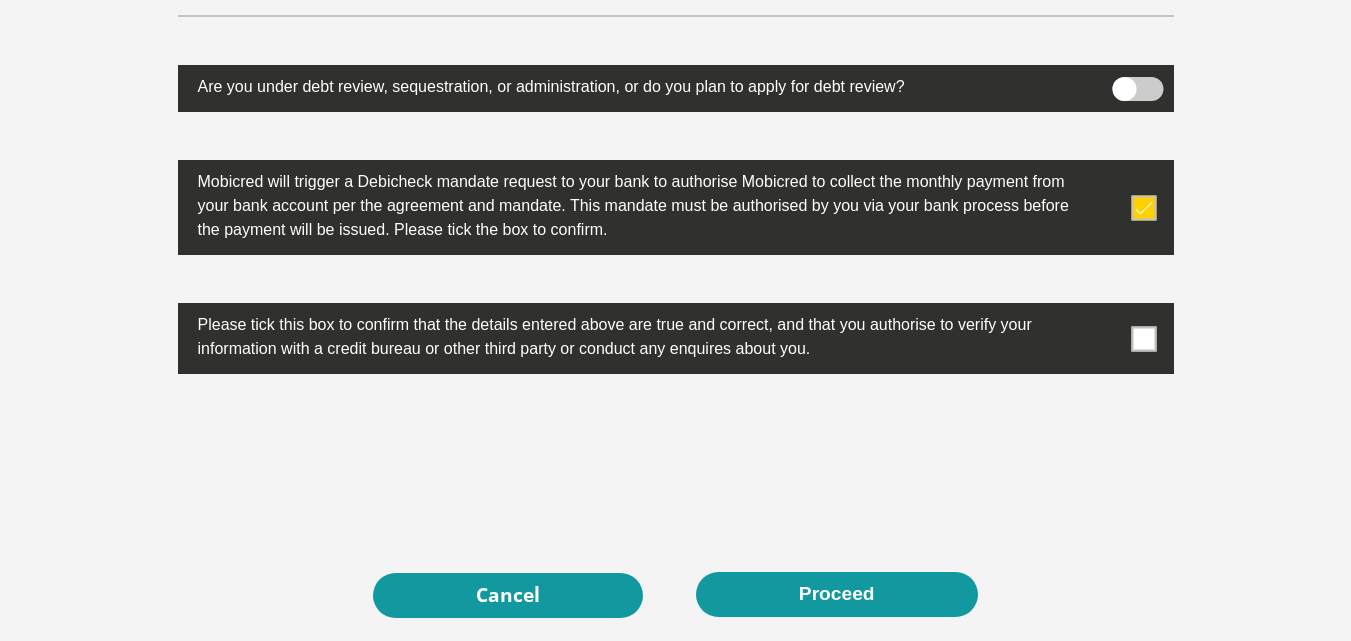 scroll, scrollTop: 6332, scrollLeft: 0, axis: vertical 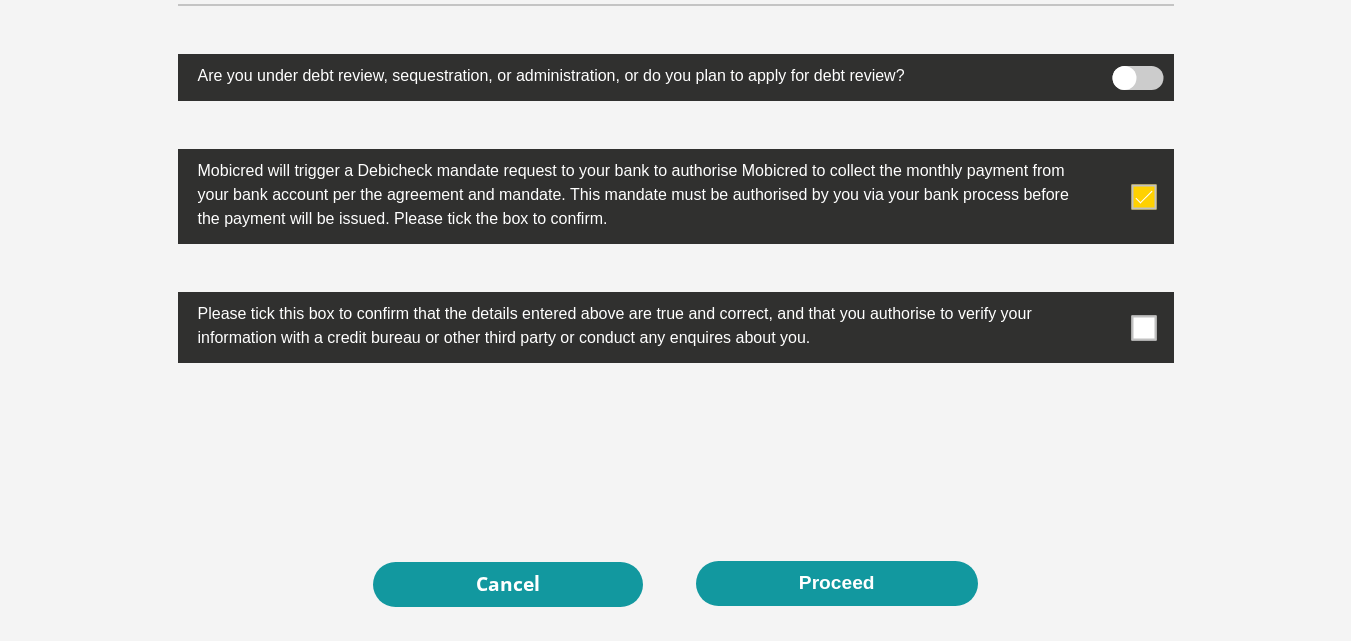 click at bounding box center [1143, 327] 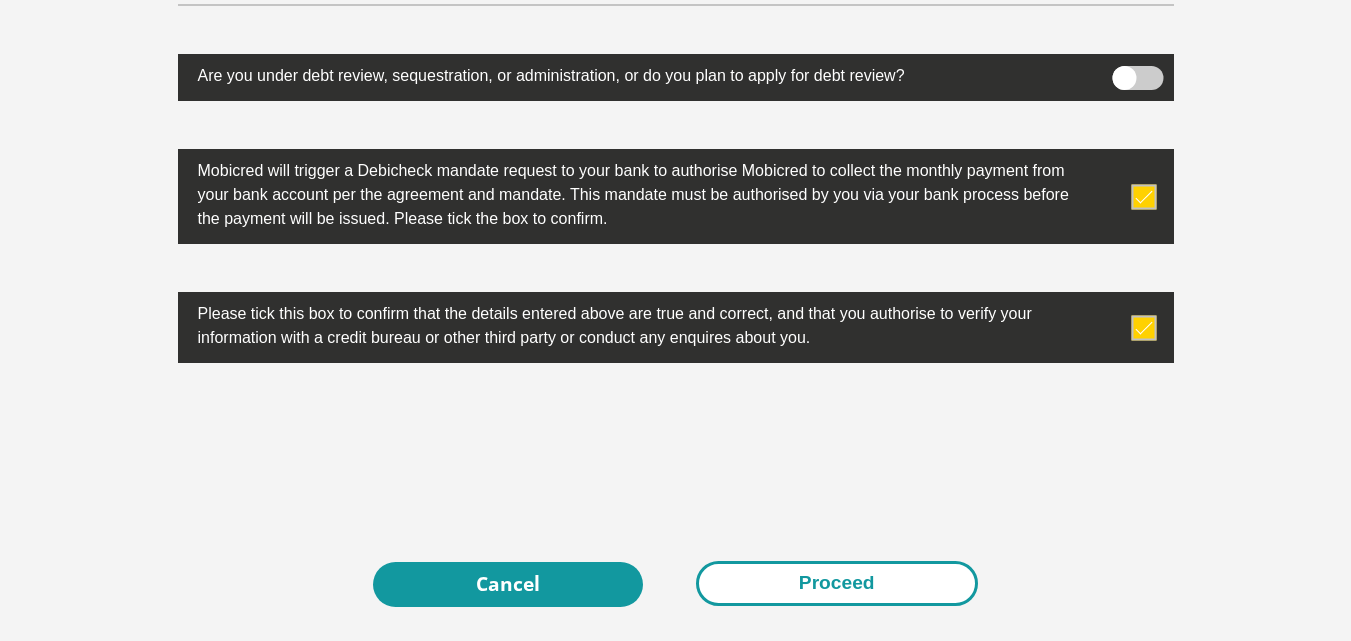 click on "Proceed" at bounding box center (837, 583) 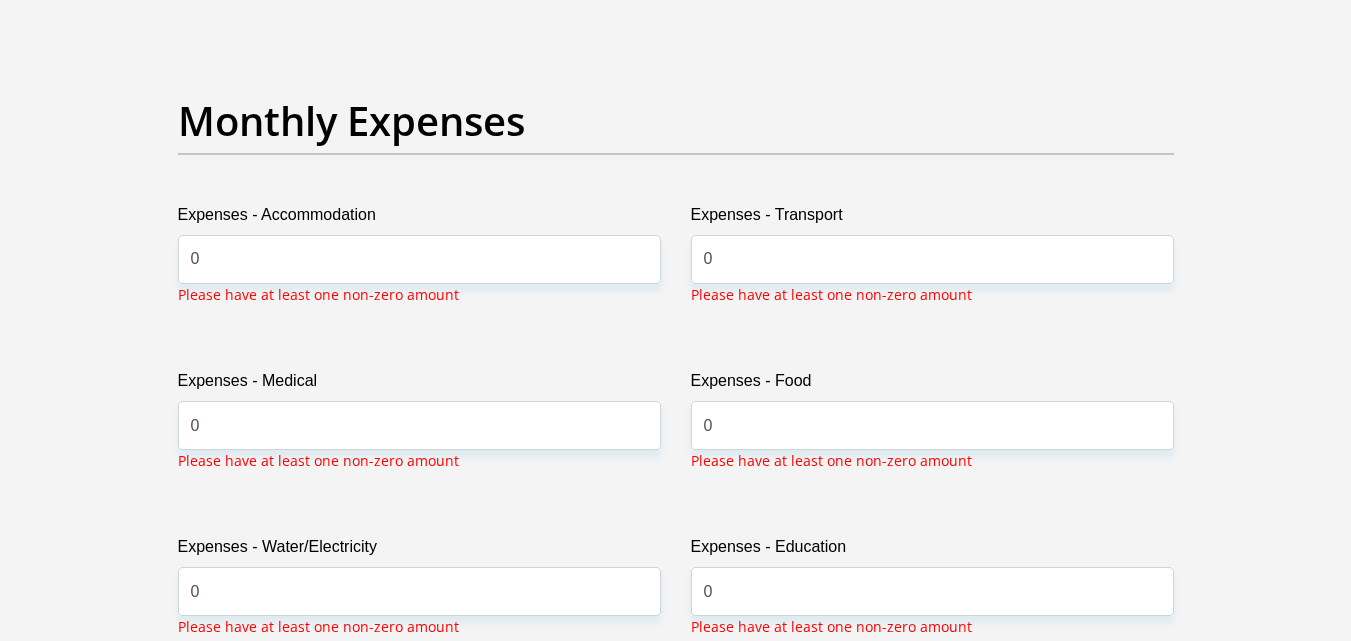 scroll, scrollTop: 2793, scrollLeft: 0, axis: vertical 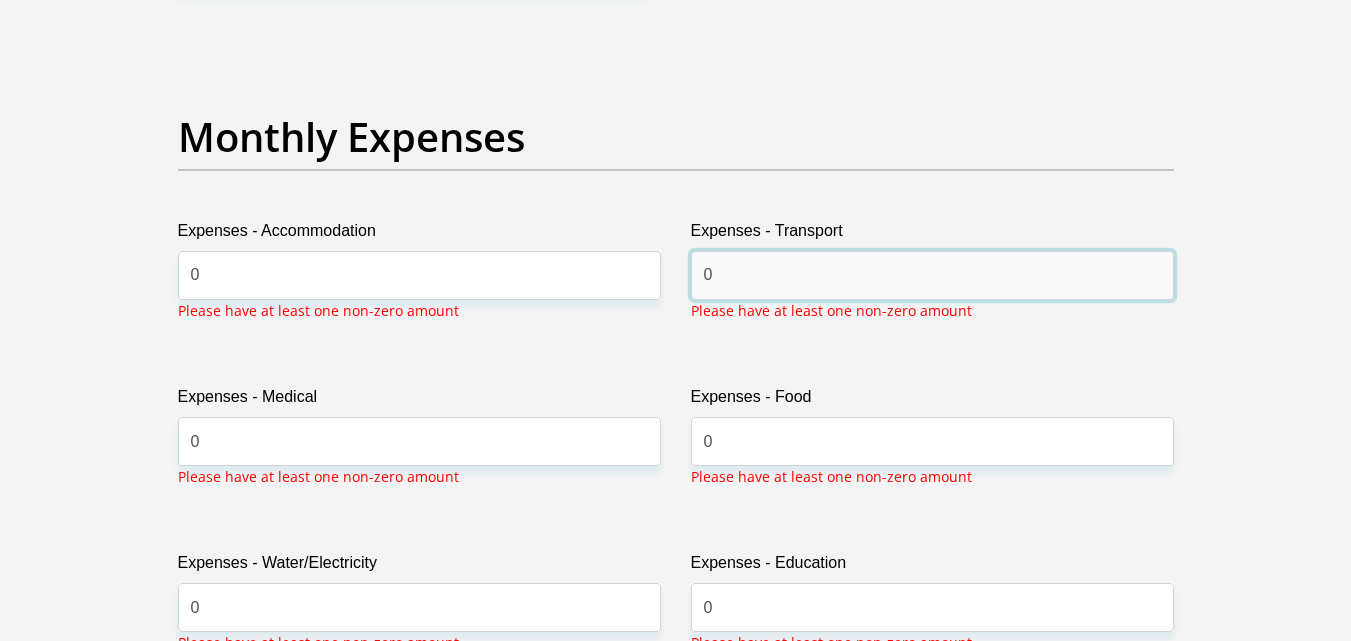 click on "0" at bounding box center [932, 275] 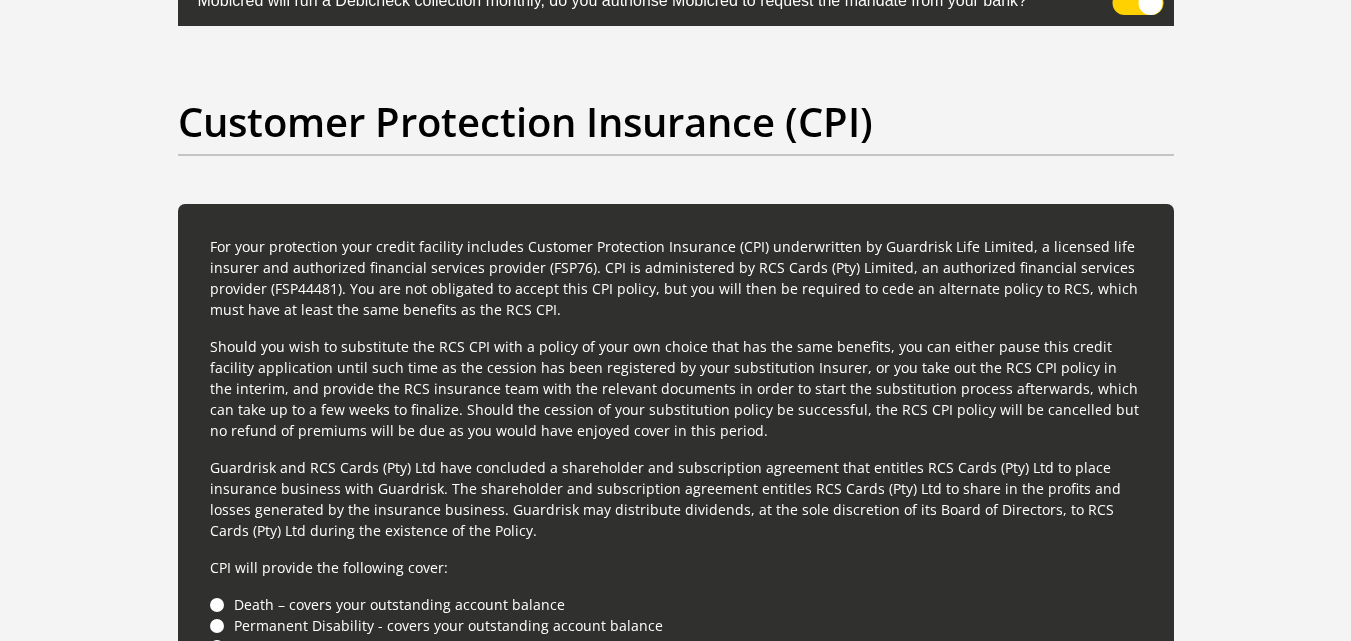 scroll, scrollTop: 5189, scrollLeft: 0, axis: vertical 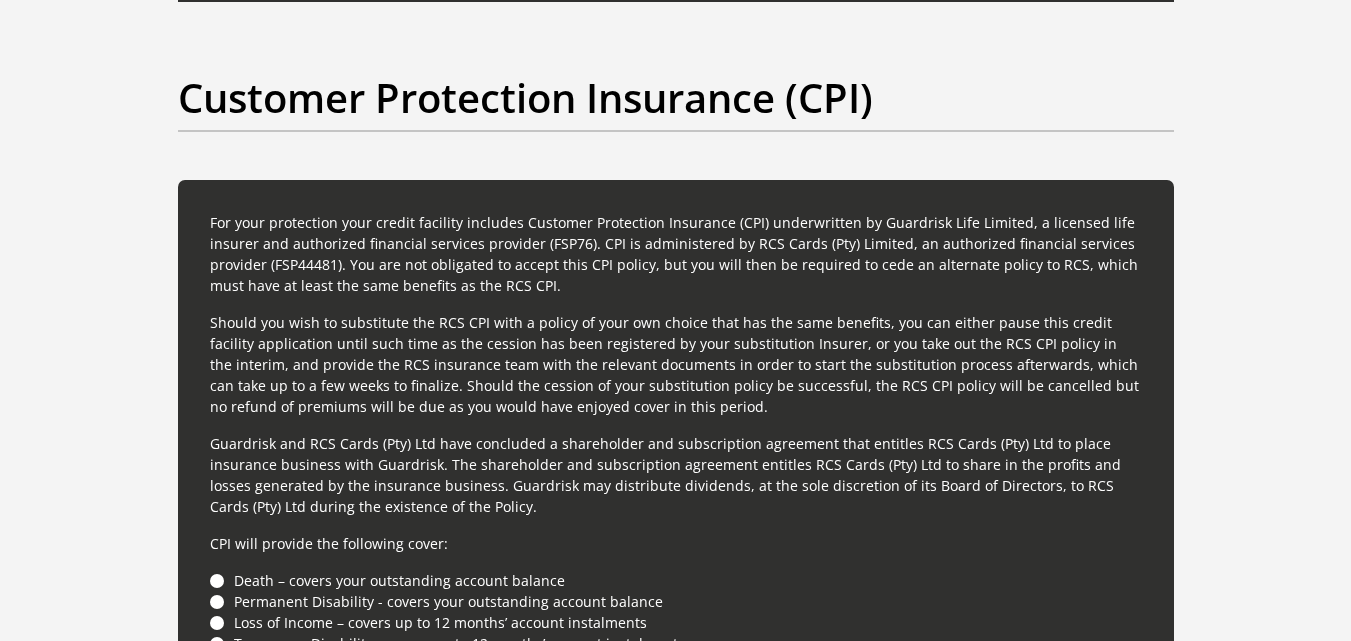 type on "100" 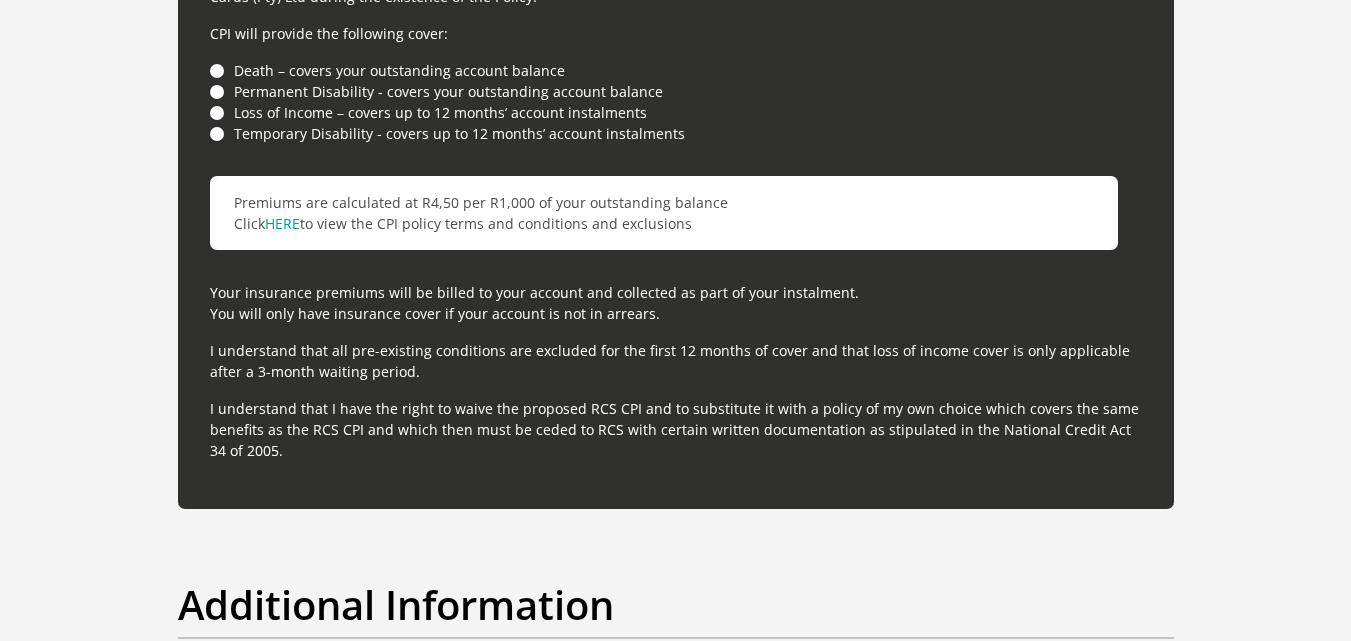 scroll, scrollTop: 6534, scrollLeft: 0, axis: vertical 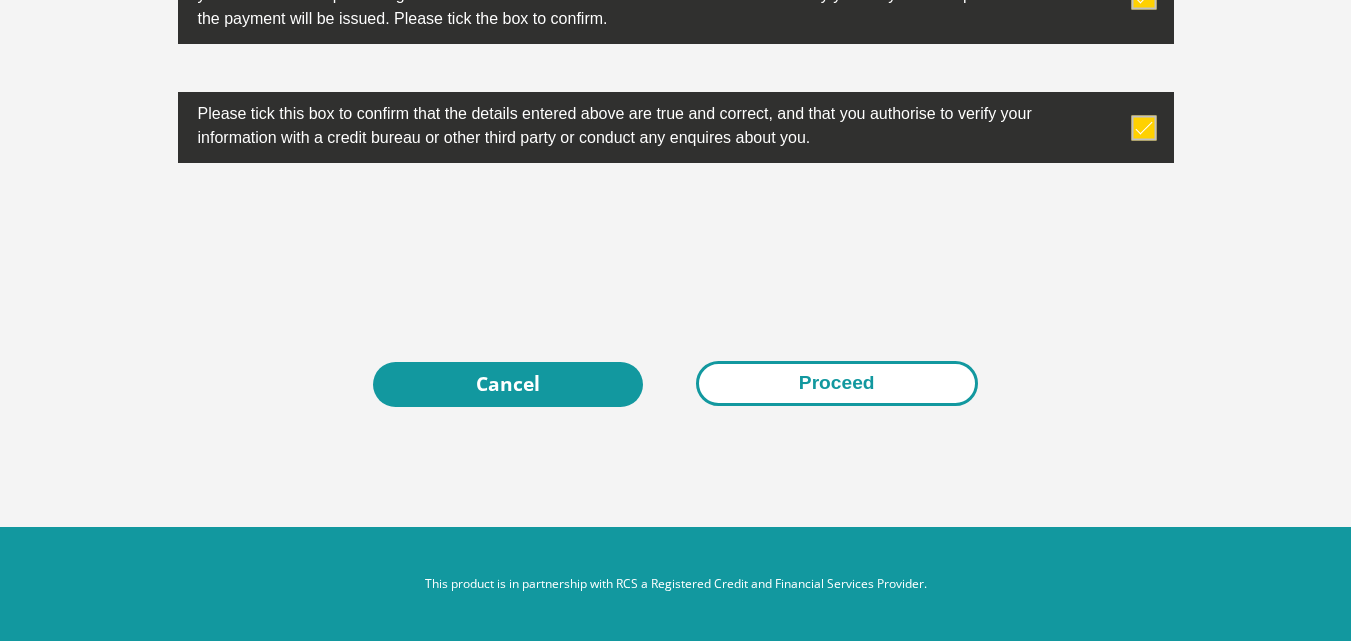 click on "Proceed" at bounding box center (837, 383) 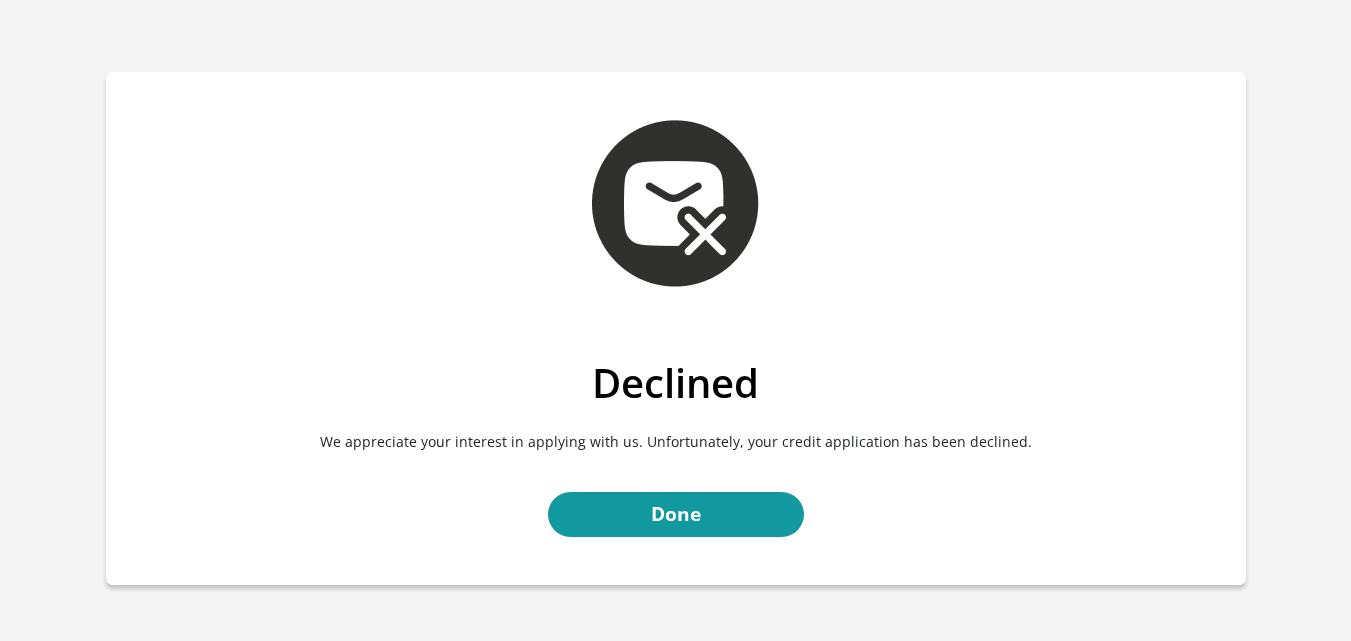 scroll, scrollTop: 0, scrollLeft: 0, axis: both 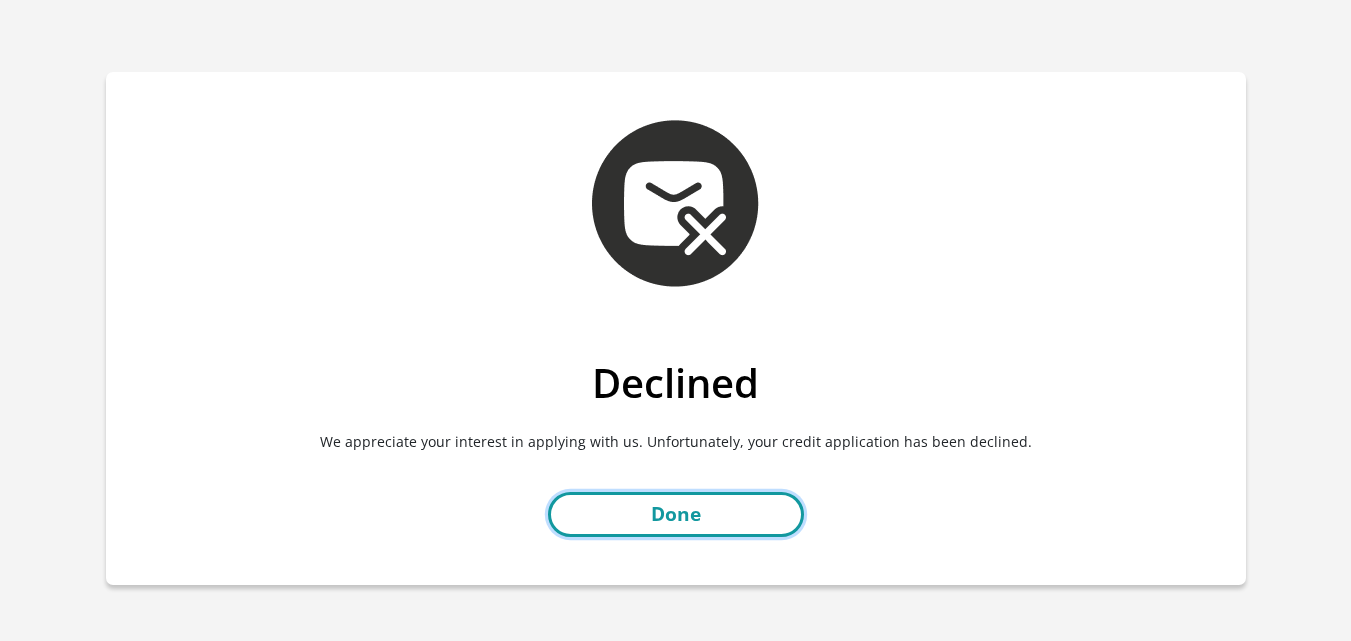 click on "Done" at bounding box center [676, 514] 